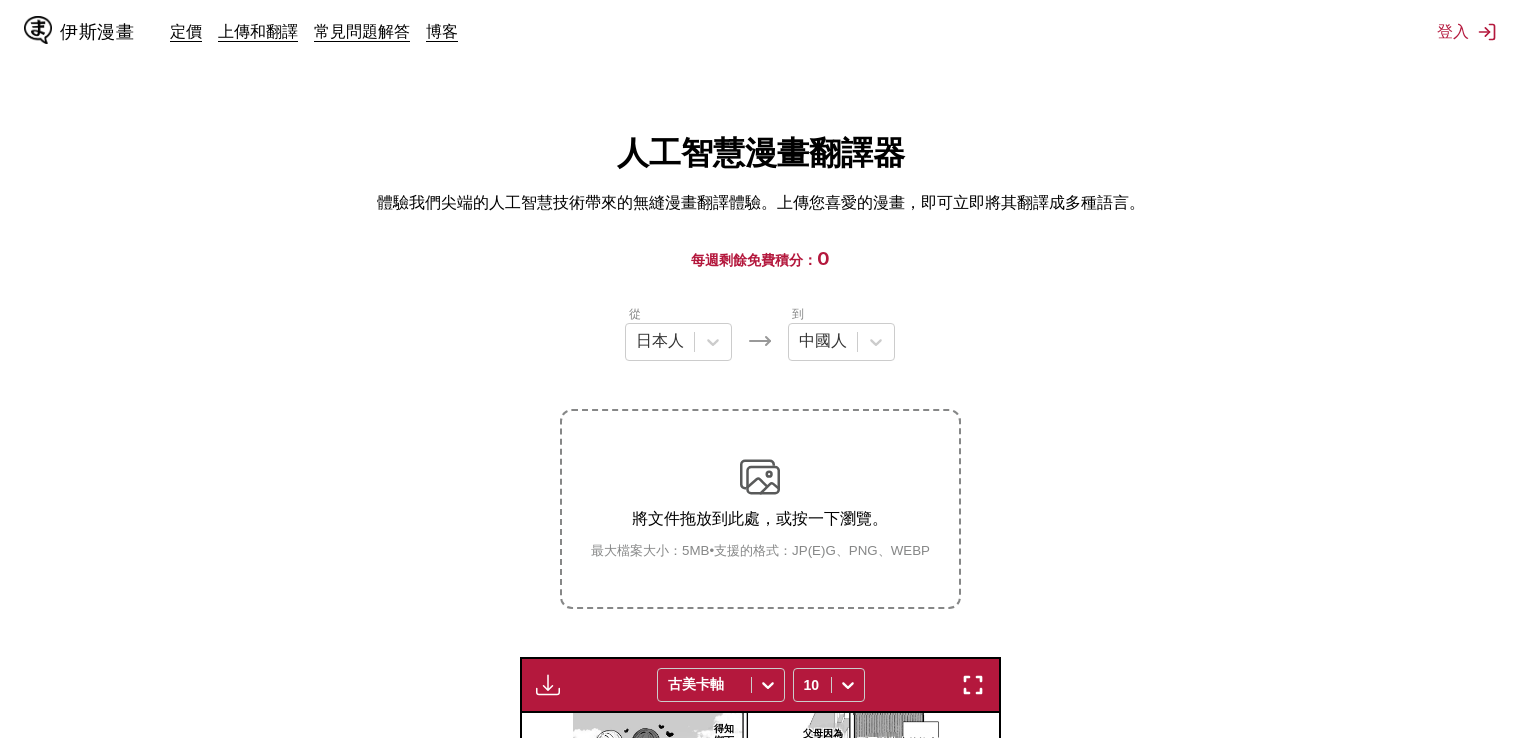 scroll, scrollTop: 623, scrollLeft: 0, axis: vertical 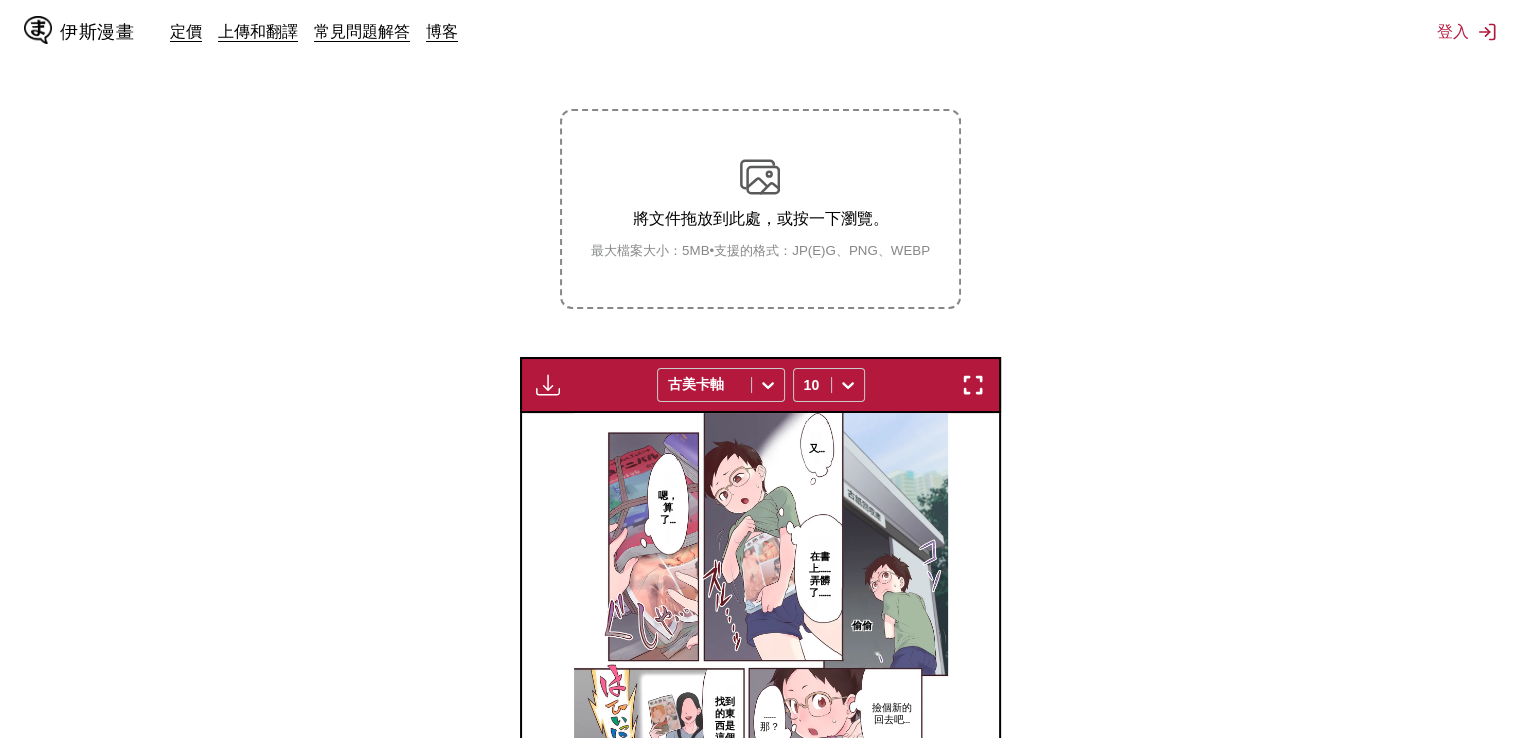click at bounding box center [973, 385] 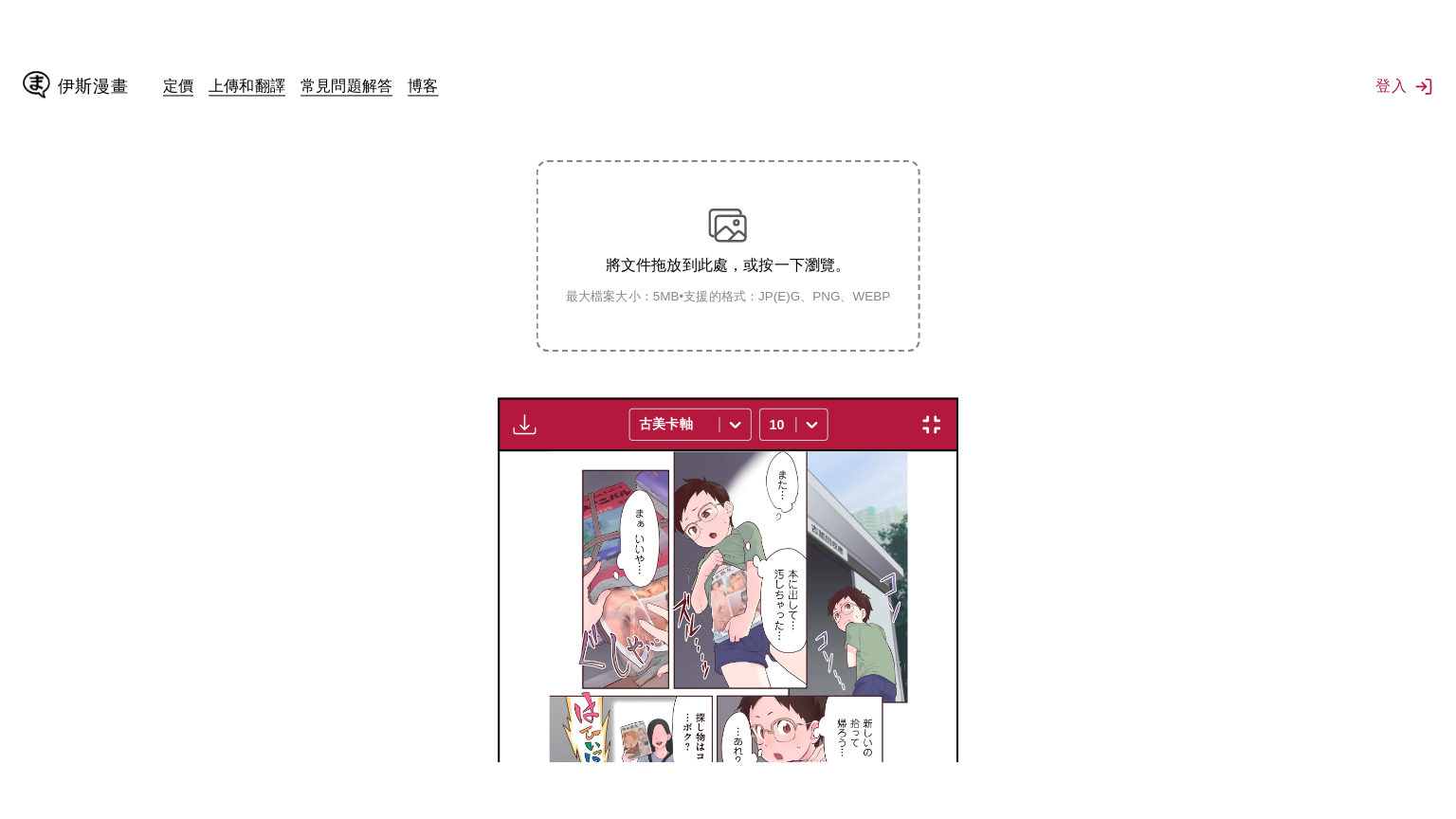 scroll, scrollTop: 220, scrollLeft: 0, axis: vertical 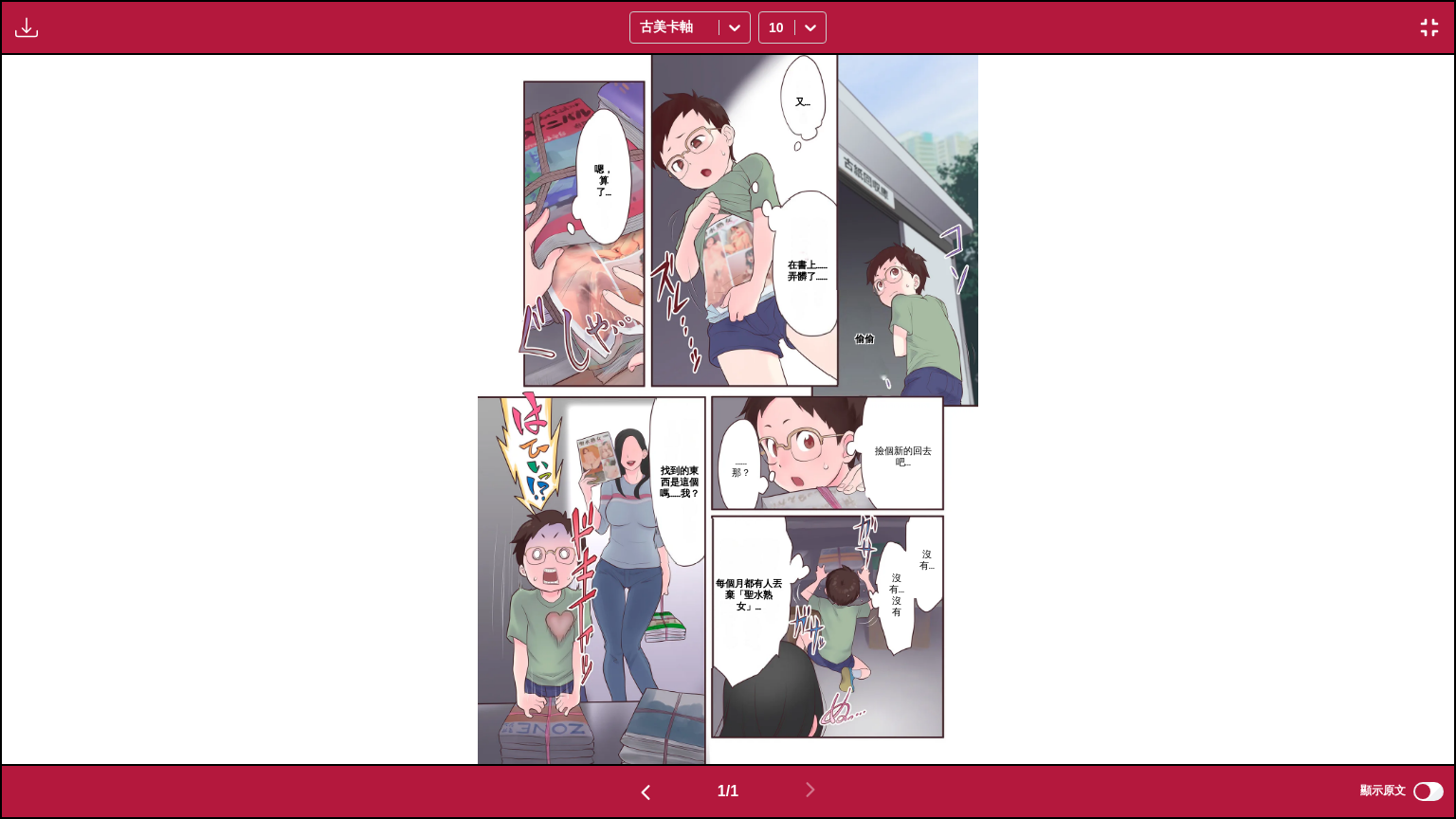 type 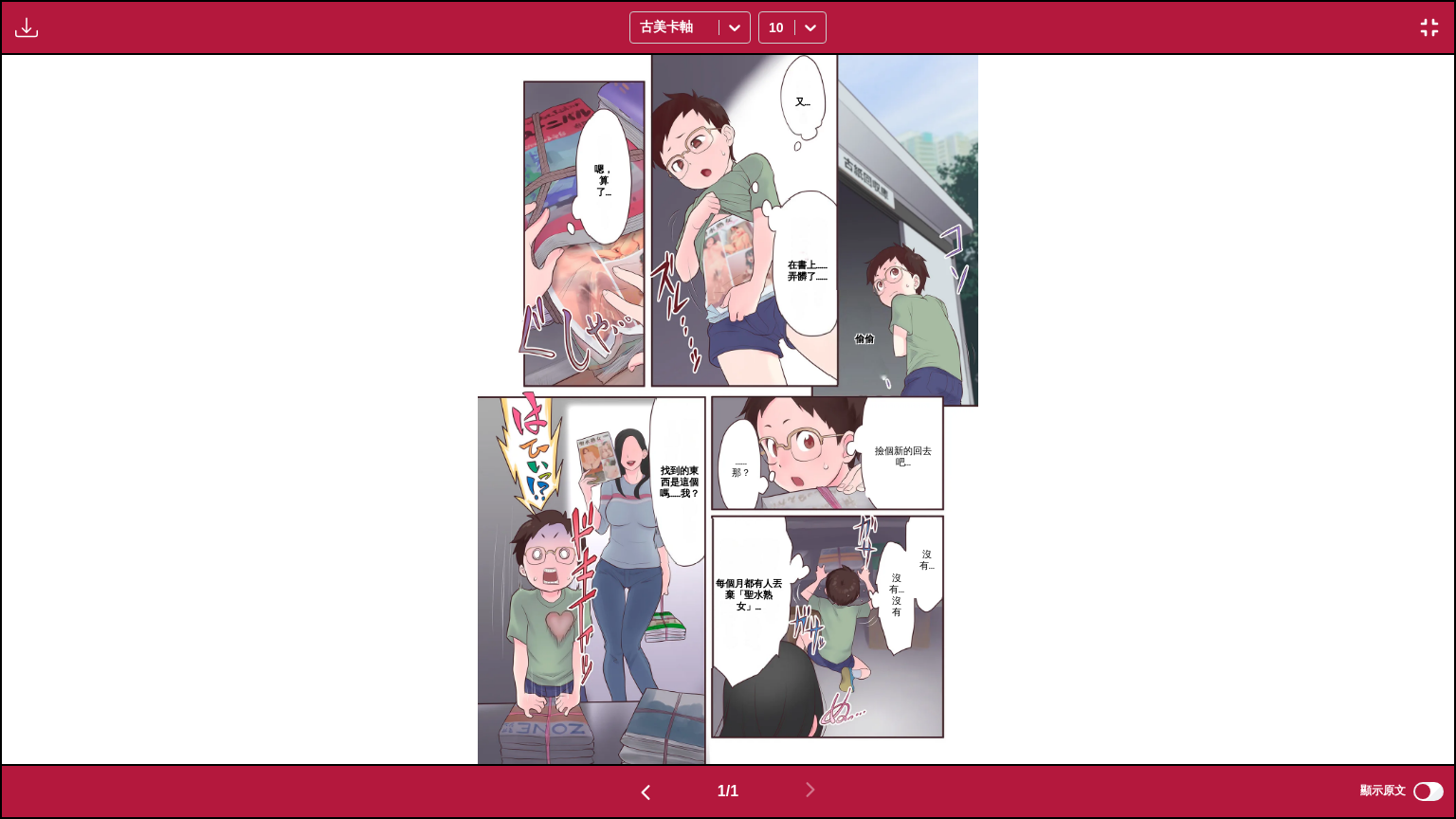 click on "在書上……弄髒了…… 撿個新的回去吧… 找到的東西是這個嗎……我？ 每個月都有人丟棄「聖水熟女」… 又… 嗯，算了… 偷偷 ……那？ 沒有… 沒有…沒有" at bounding box center [728, 410] 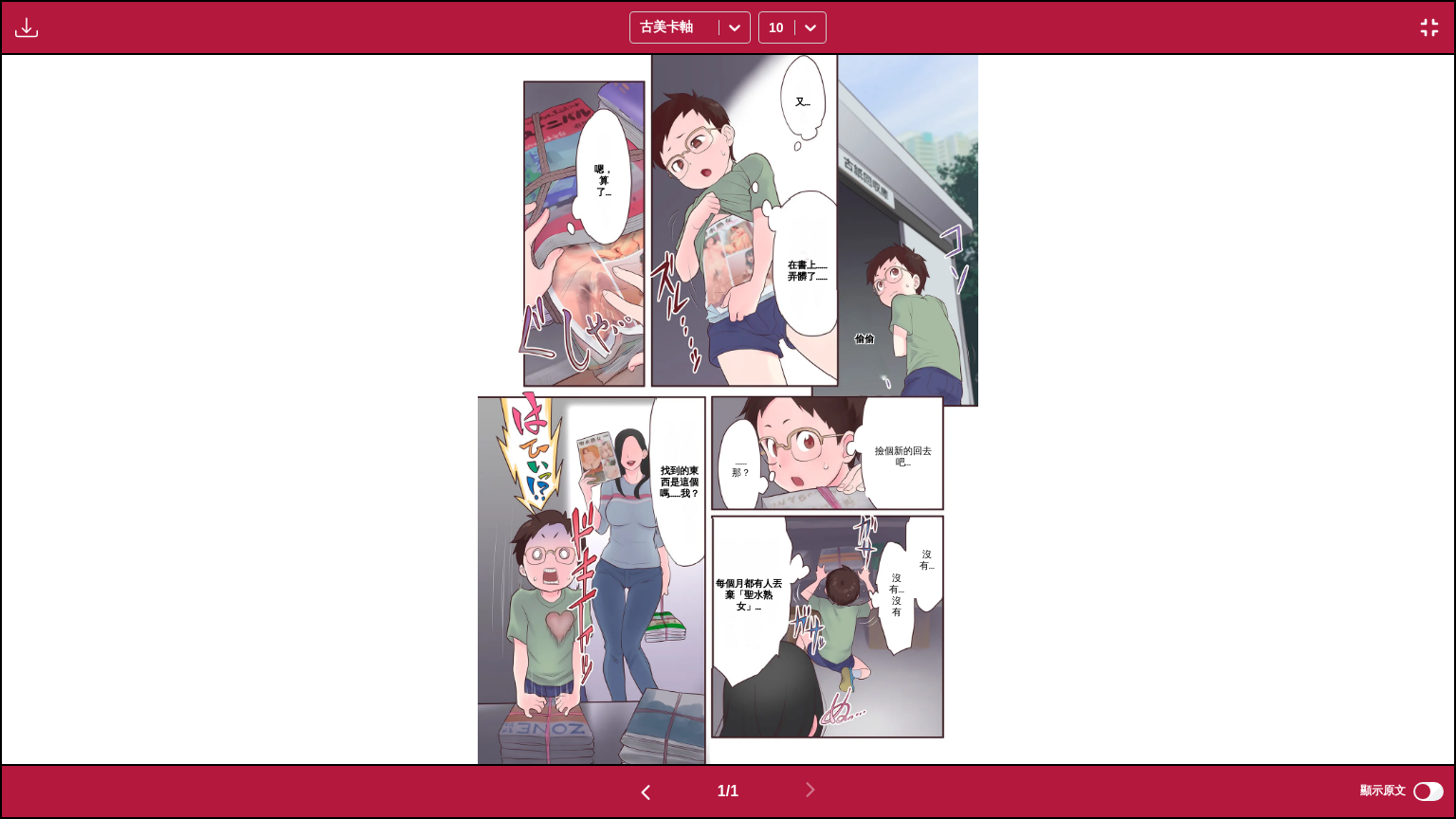 click at bounding box center (1429, 27) 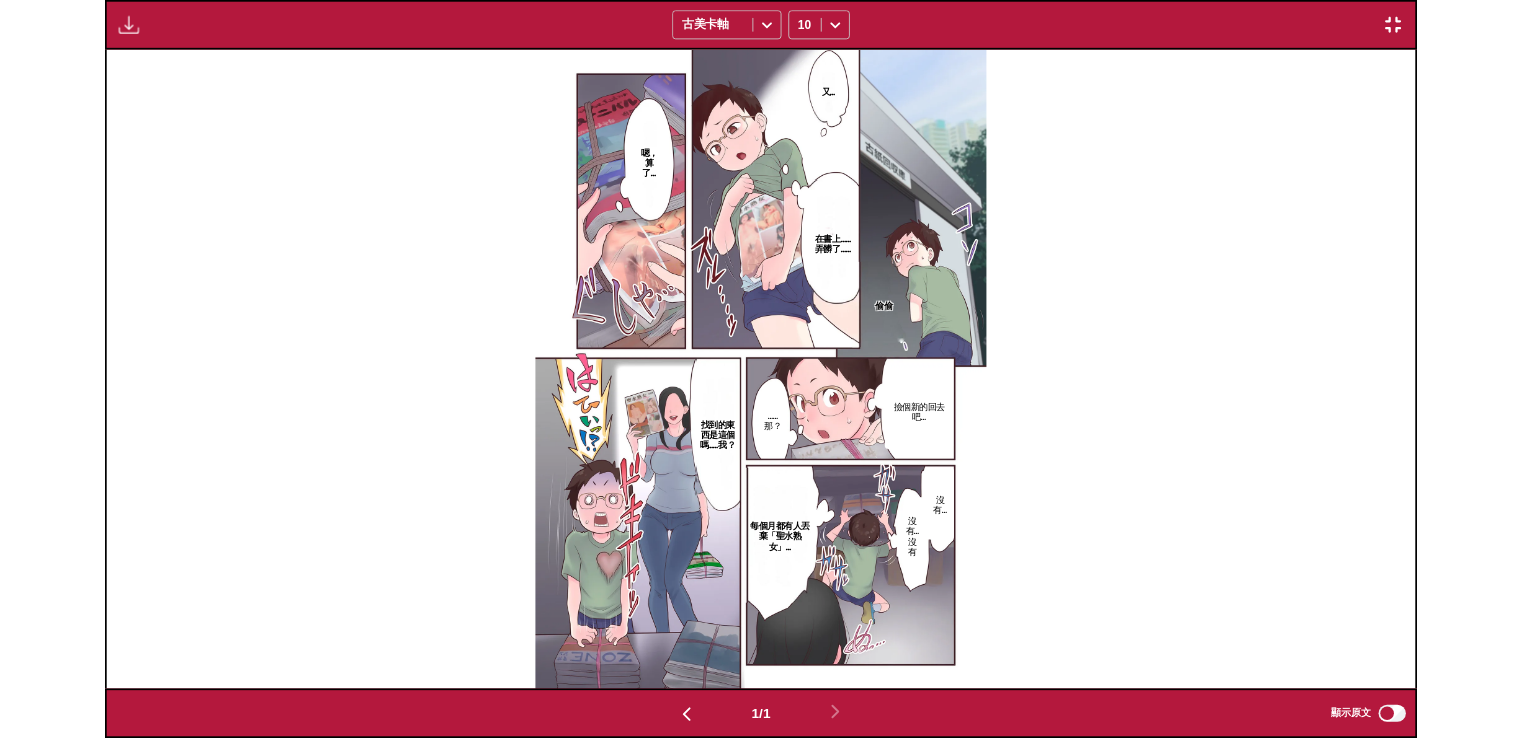 scroll, scrollTop: 503, scrollLeft: 0, axis: vertical 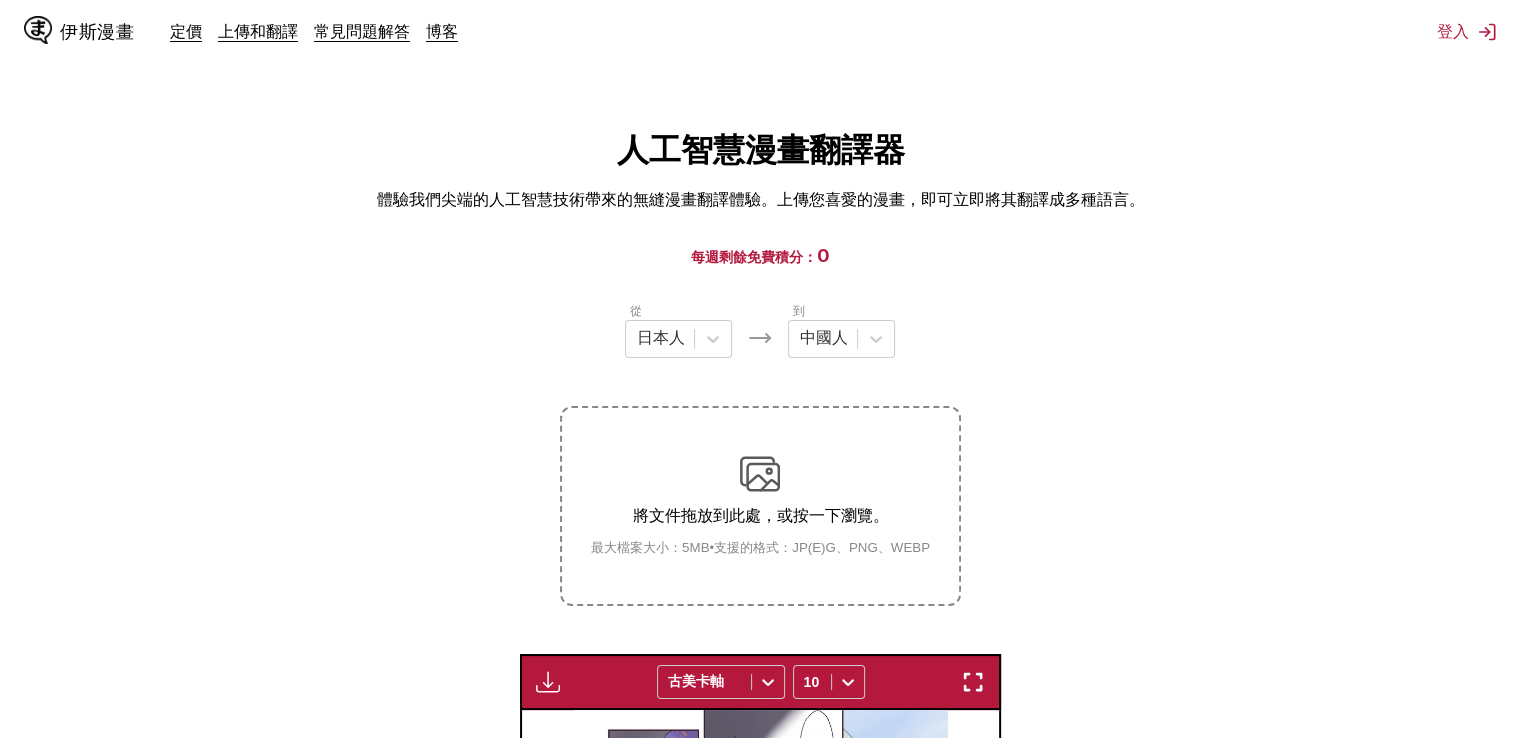 click on "伊斯漫畫" at bounding box center [97, 31] 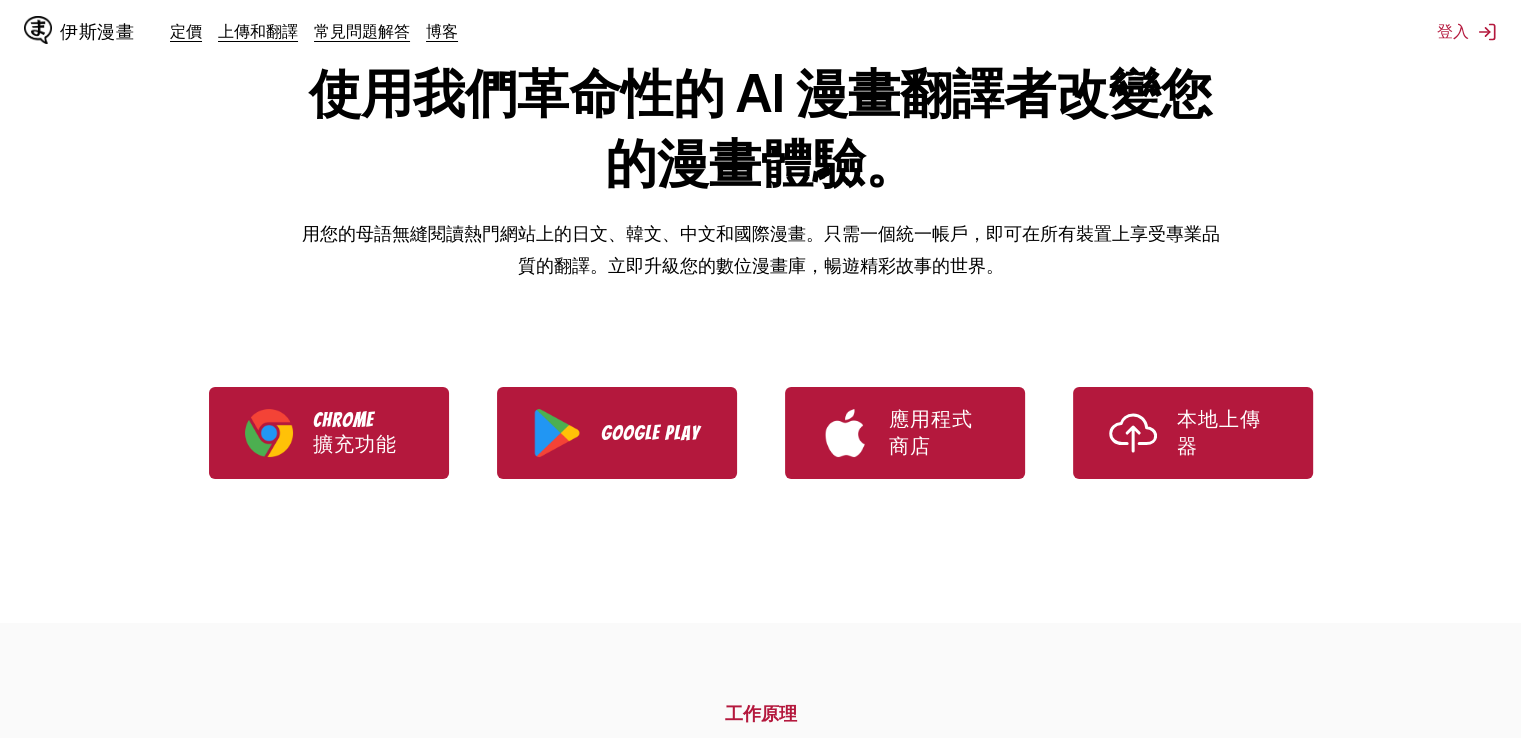 scroll, scrollTop: 300, scrollLeft: 0, axis: vertical 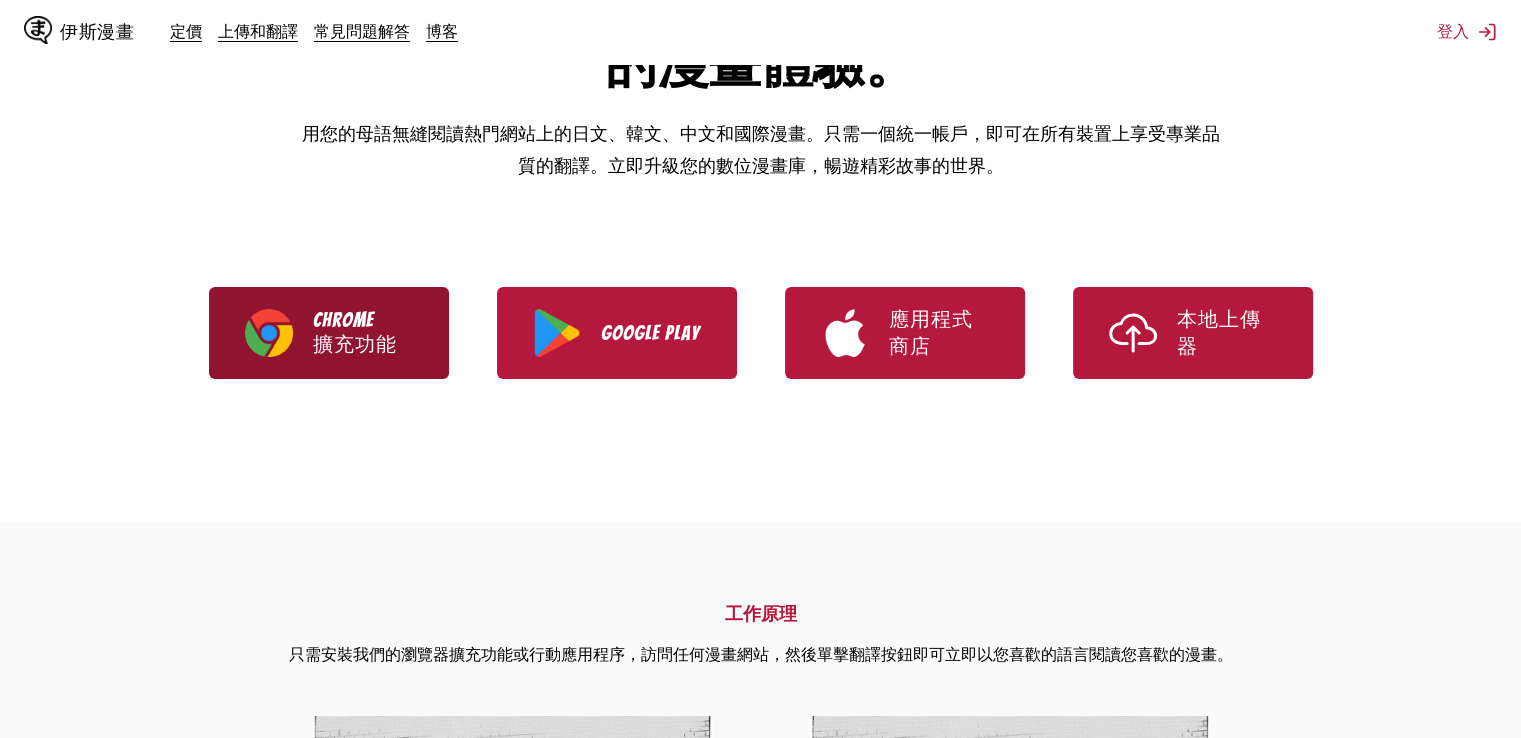 click on "Chrome" at bounding box center [343, 320] 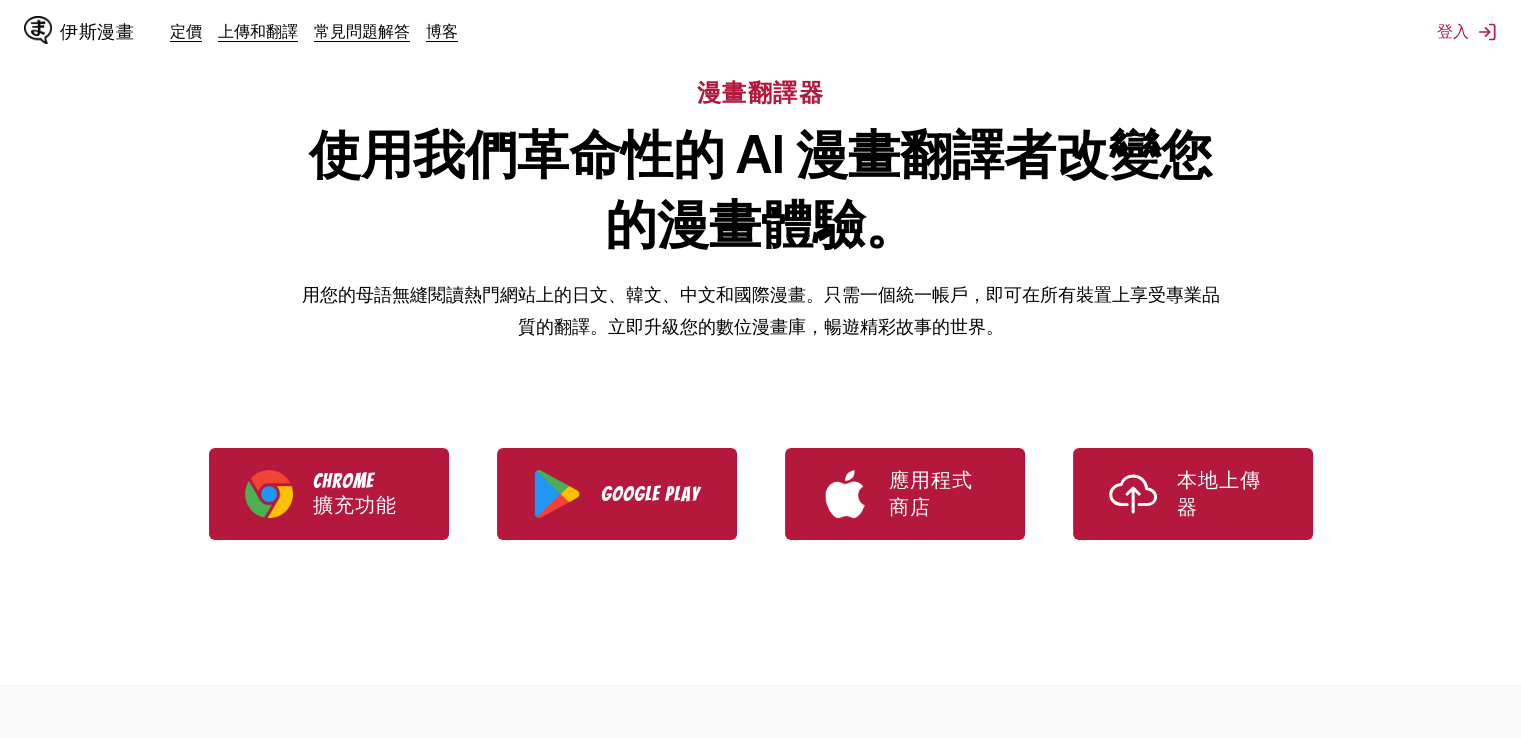 scroll, scrollTop: 0, scrollLeft: 0, axis: both 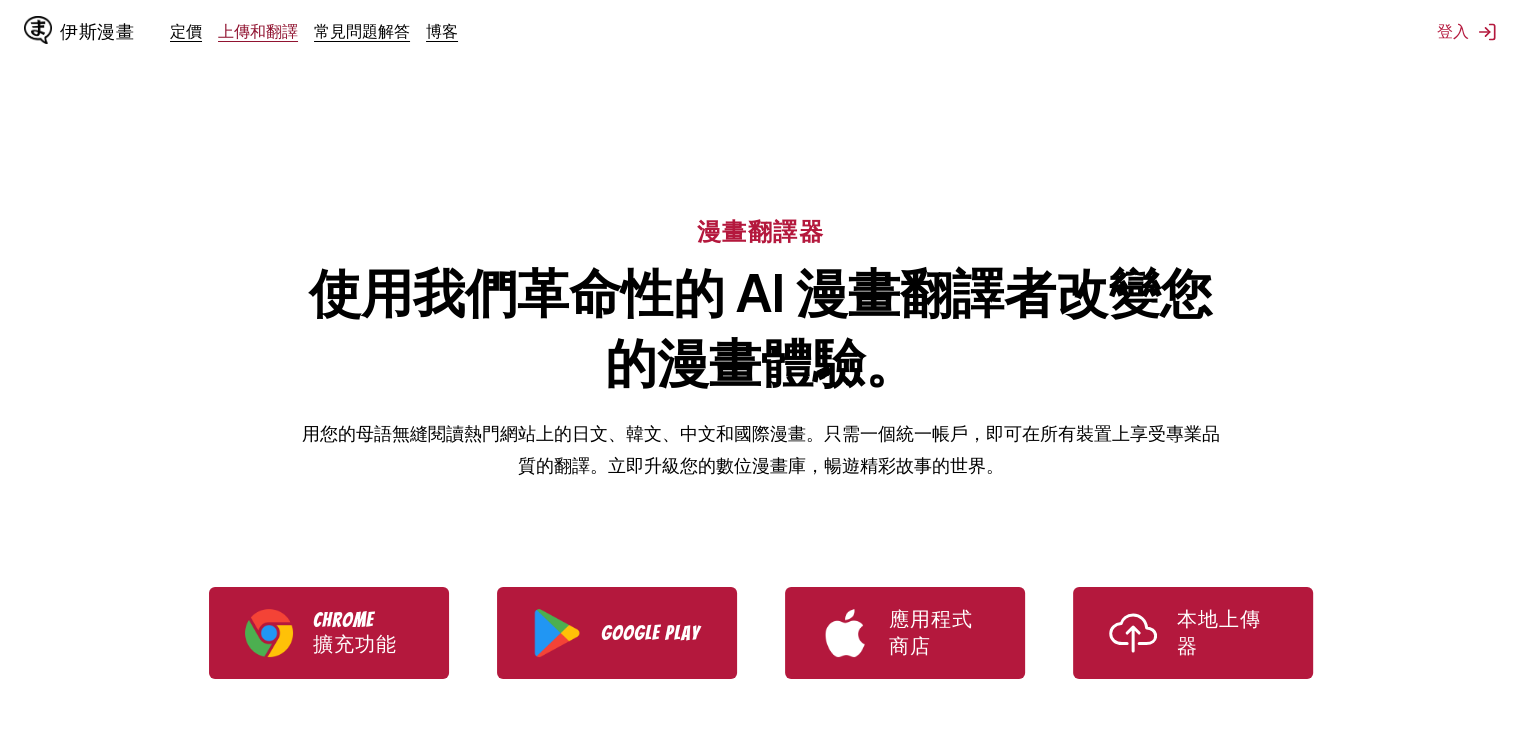 click on "上傳和翻譯" at bounding box center [258, 31] 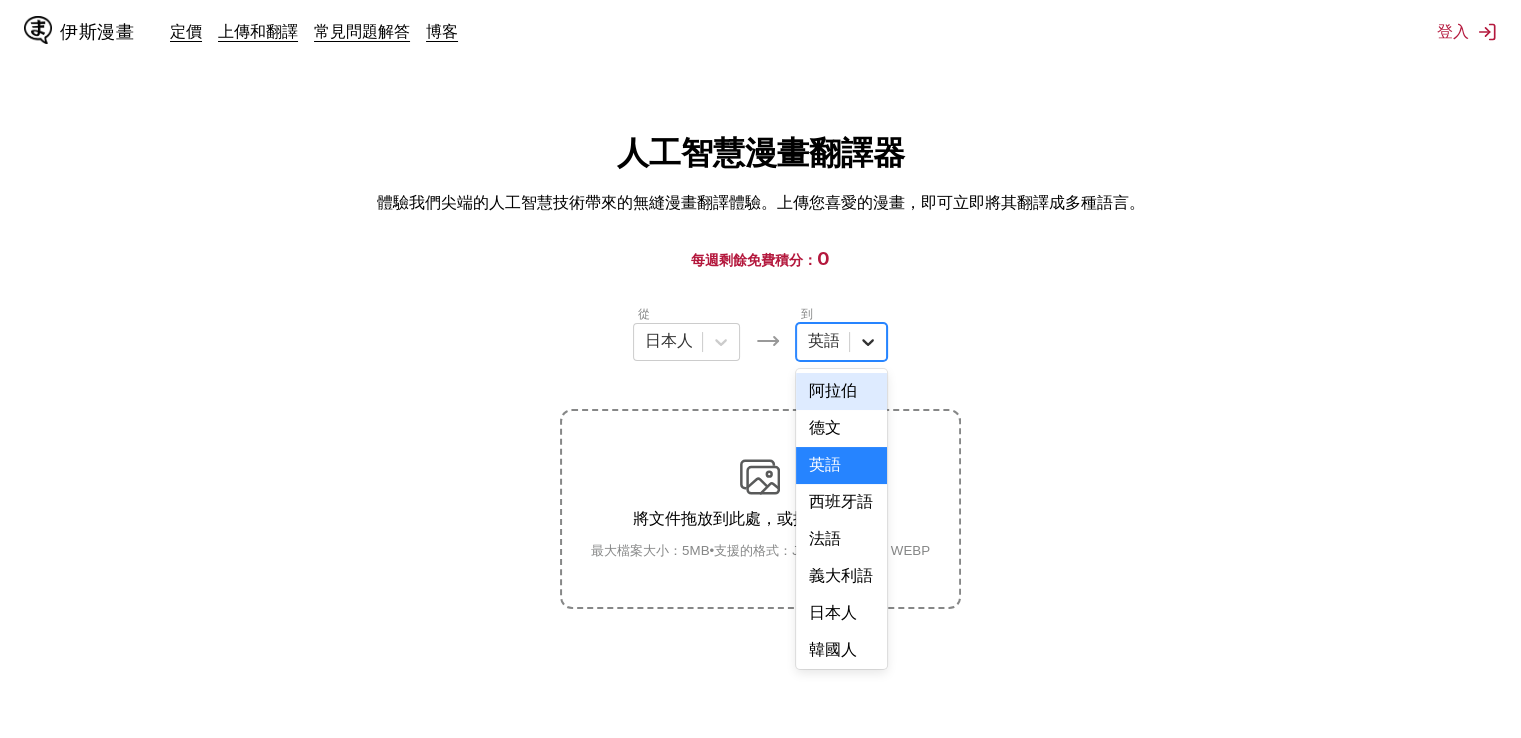 click 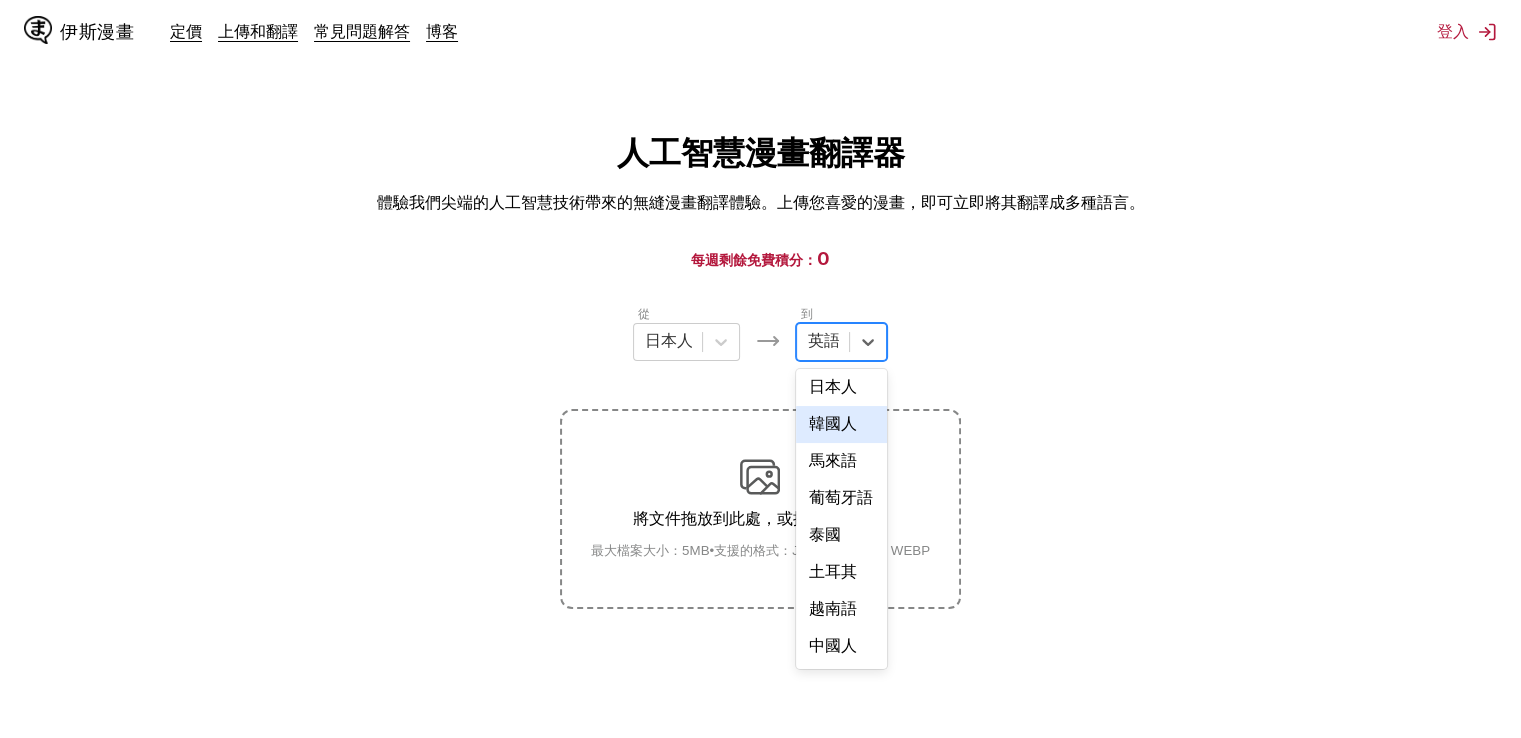 scroll, scrollTop: 326, scrollLeft: 0, axis: vertical 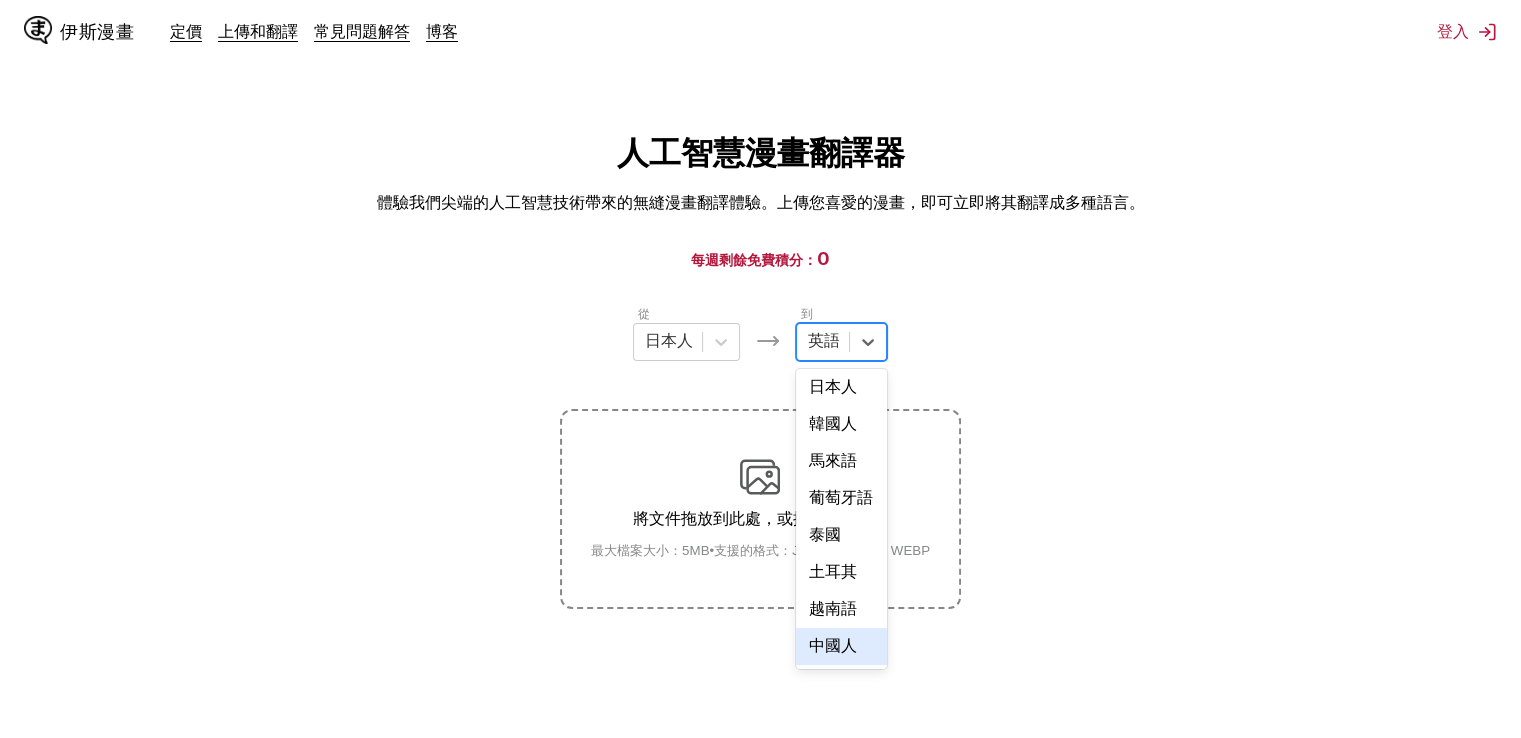 click on "中國人" at bounding box center [841, 646] 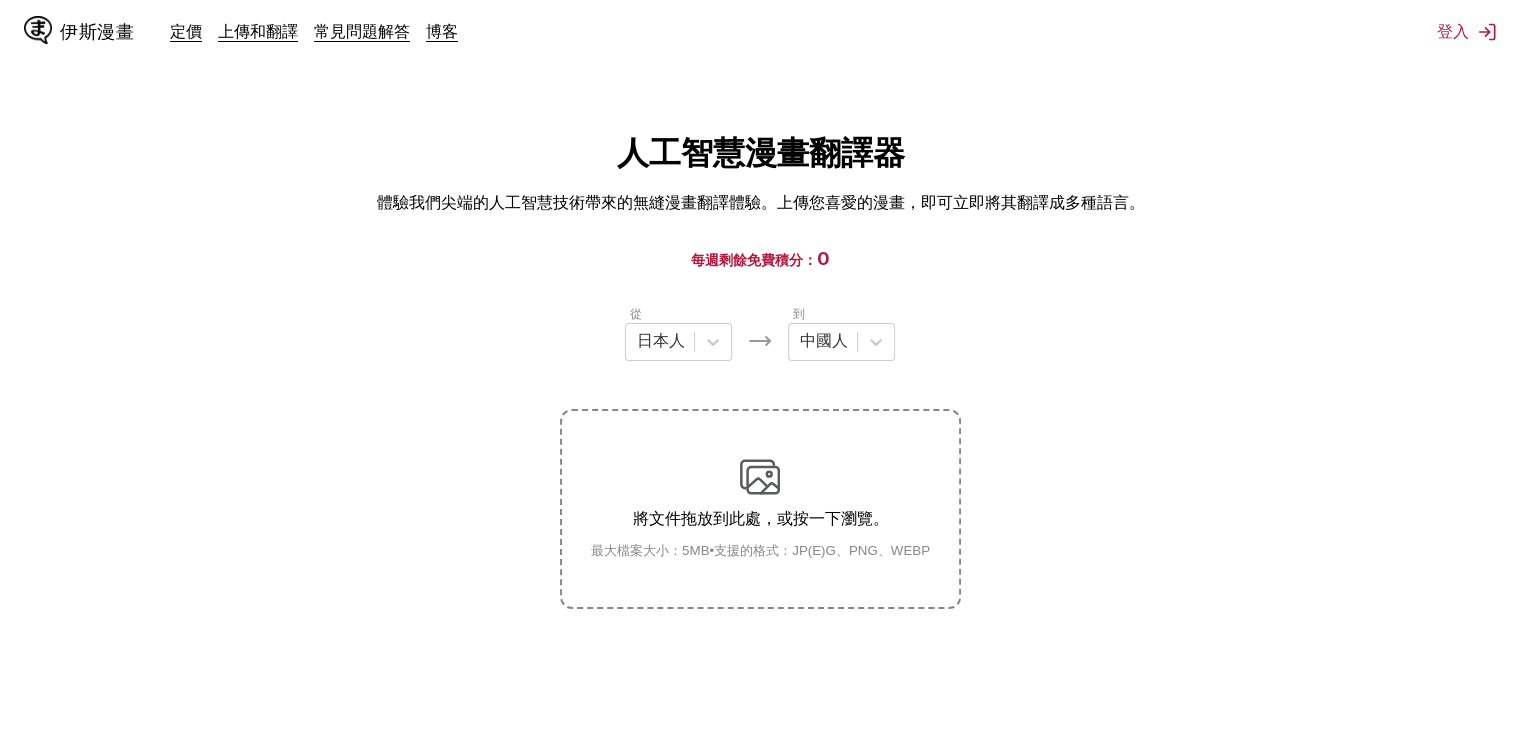 click on "從 日本人 到 中國人 將文件拖放到此處，或按一下瀏覽。 最大檔案大小：5MB   •  支援的格式：JP(E)G、PNG、WEBP" at bounding box center [760, 456] 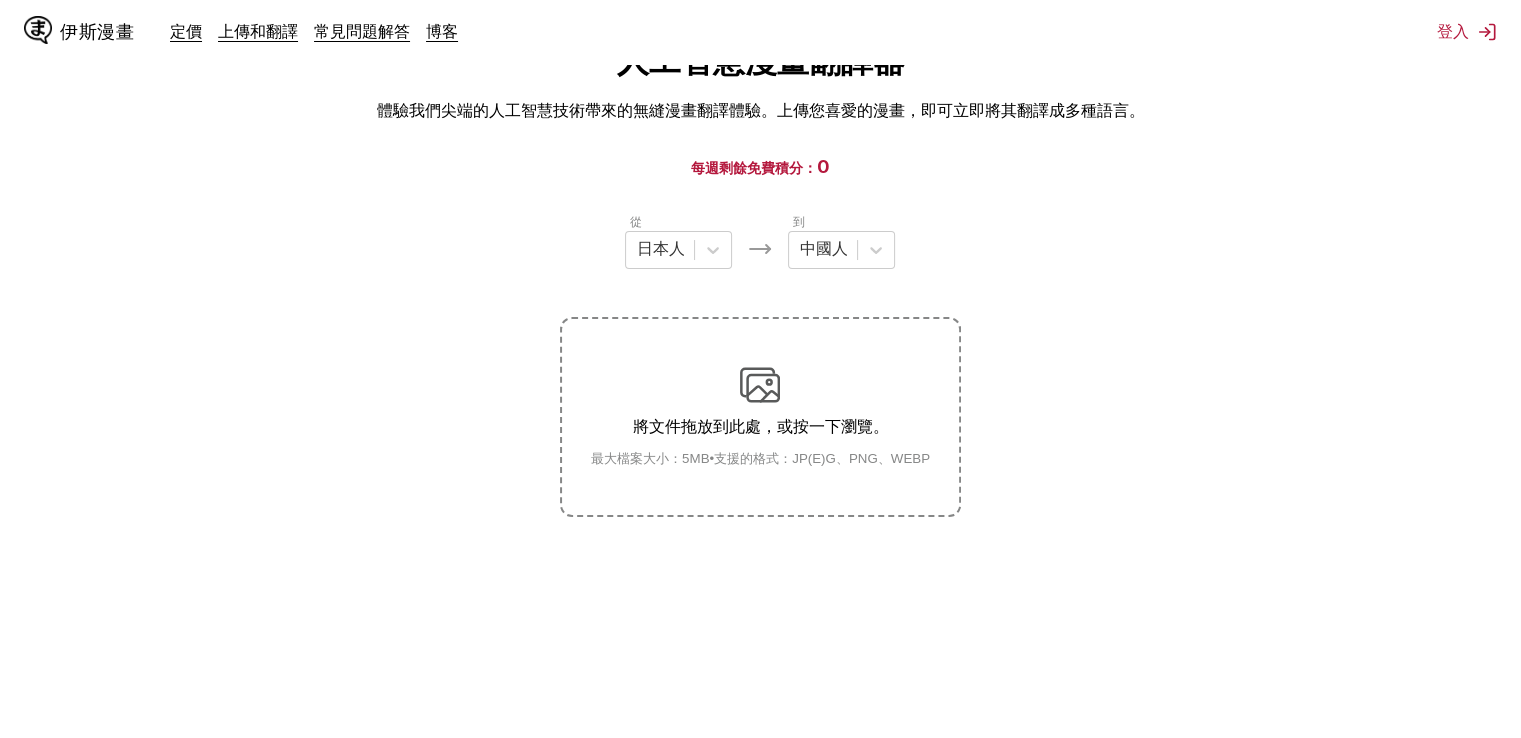 scroll, scrollTop: 200, scrollLeft: 0, axis: vertical 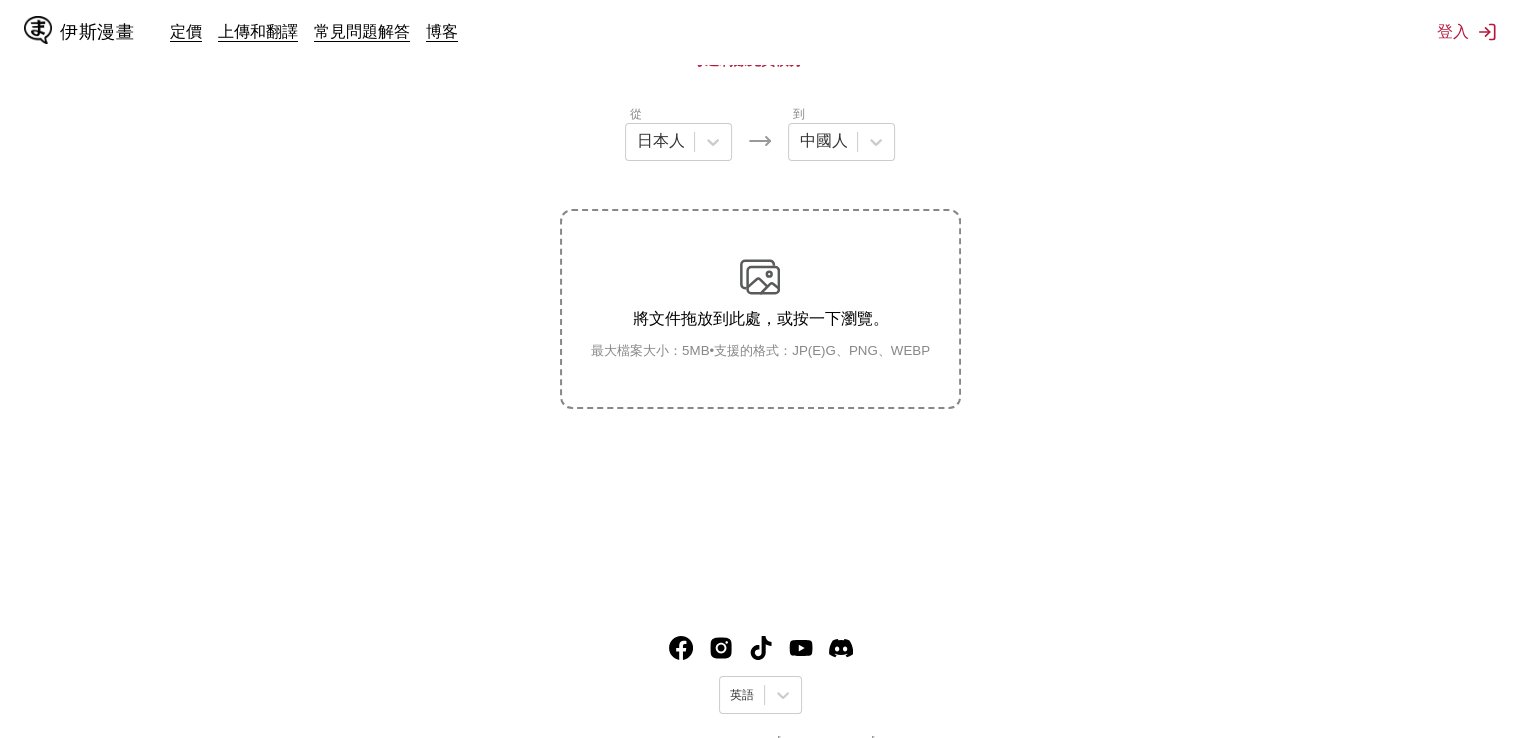 click on "支援的格式：JP(E)G、PNG、WEBP" at bounding box center (822, 350) 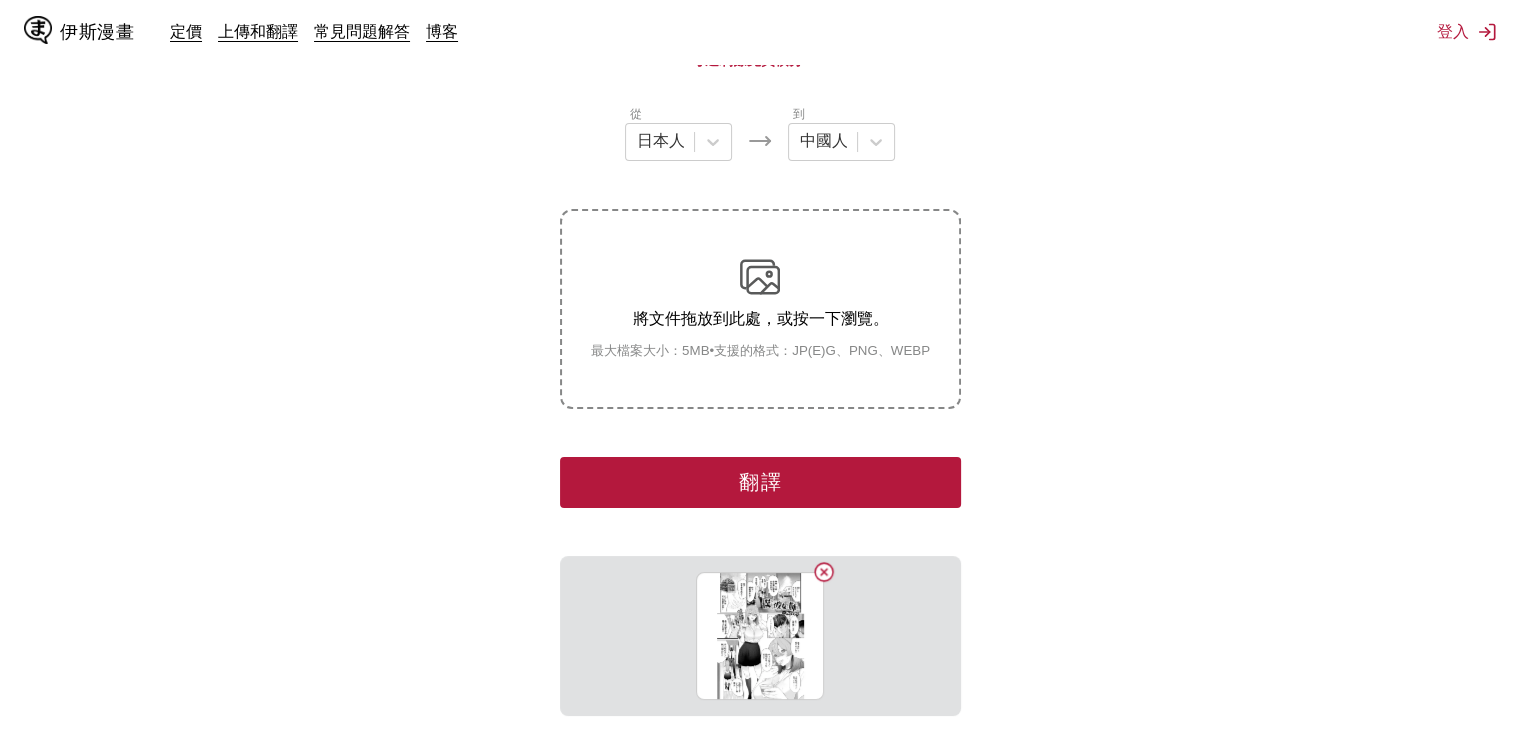 click on "翻譯" at bounding box center (760, 482) 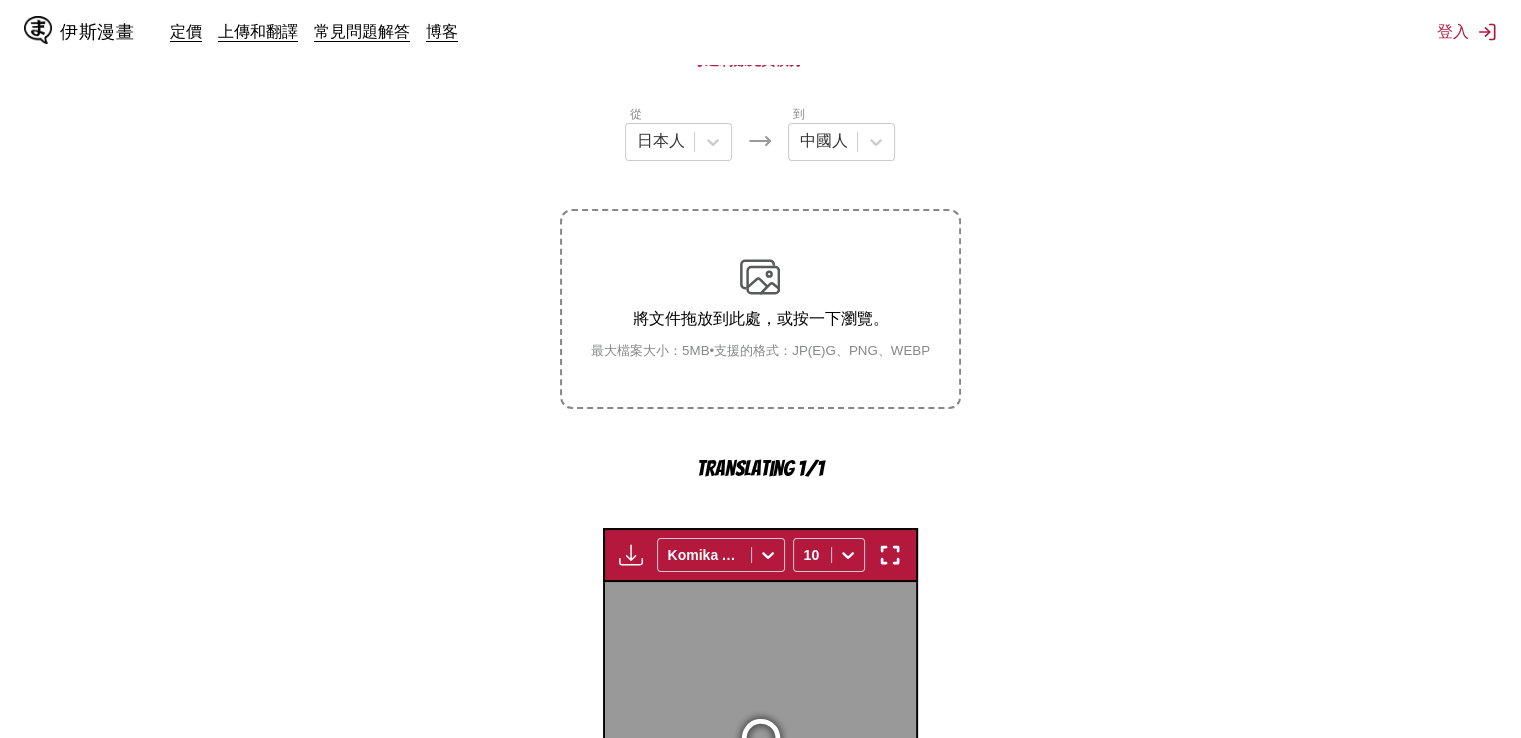 scroll, scrollTop: 575, scrollLeft: 0, axis: vertical 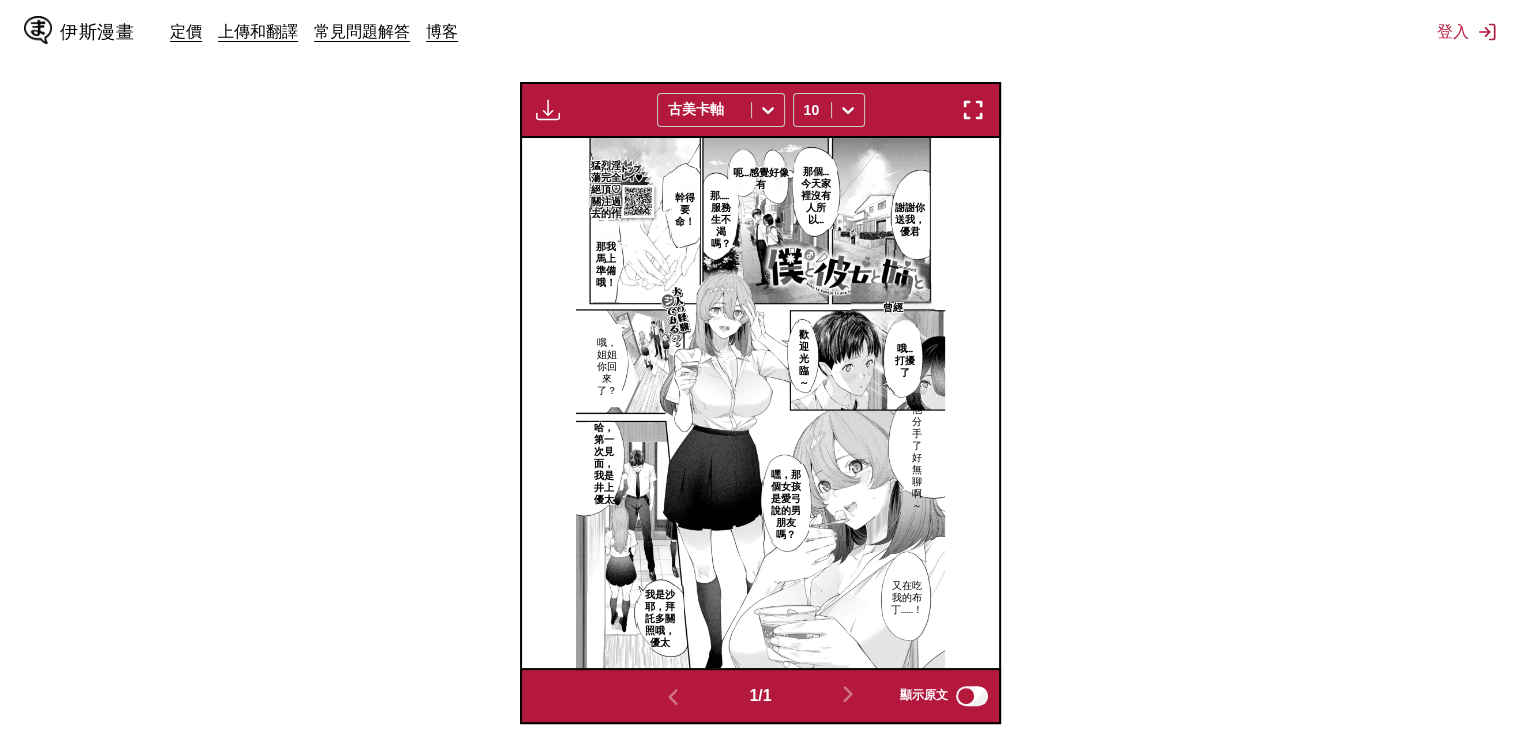 click at bounding box center (973, 110) 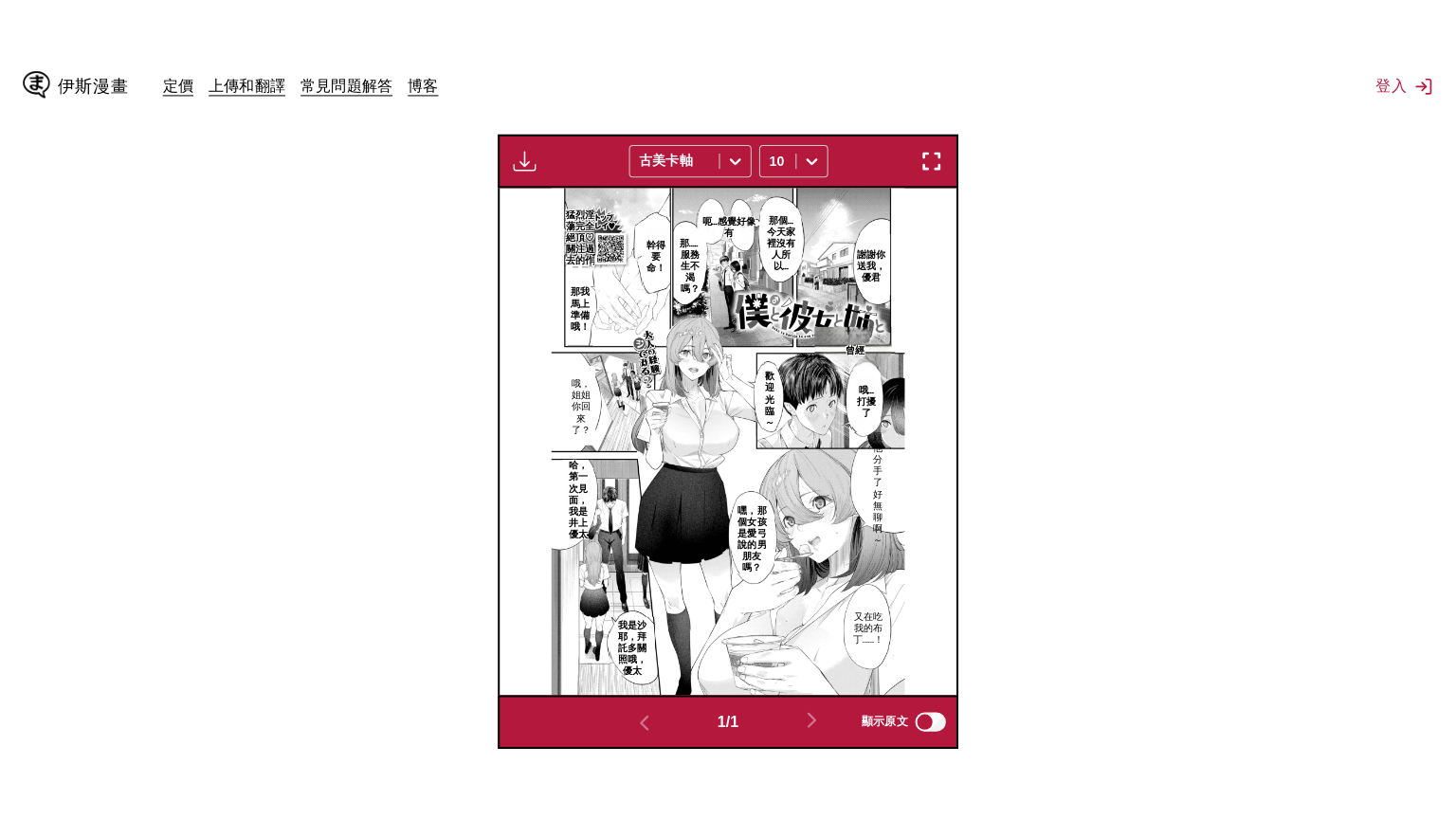 scroll, scrollTop: 220, scrollLeft: 0, axis: vertical 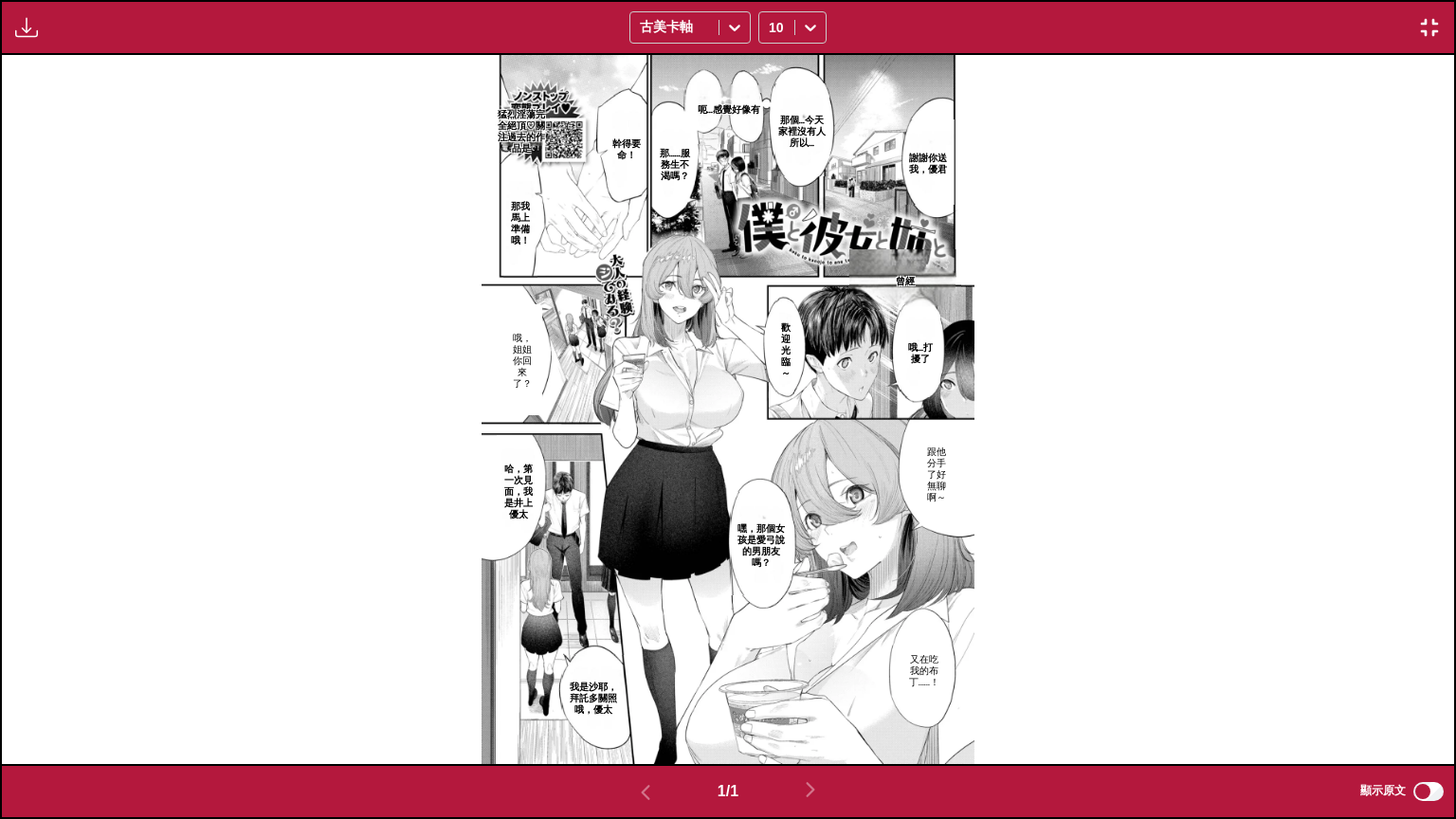 type 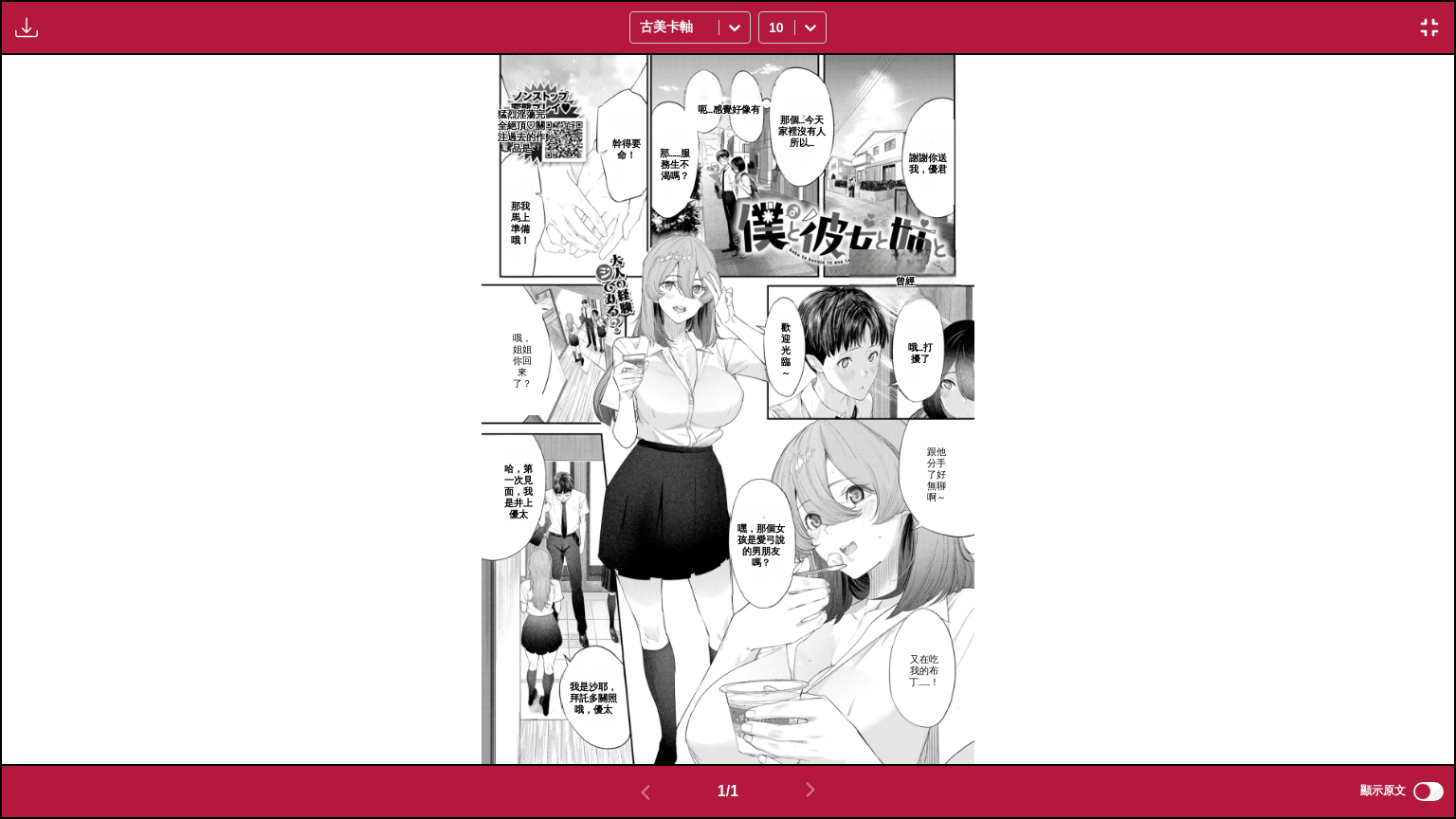click at bounding box center [1429, 27] 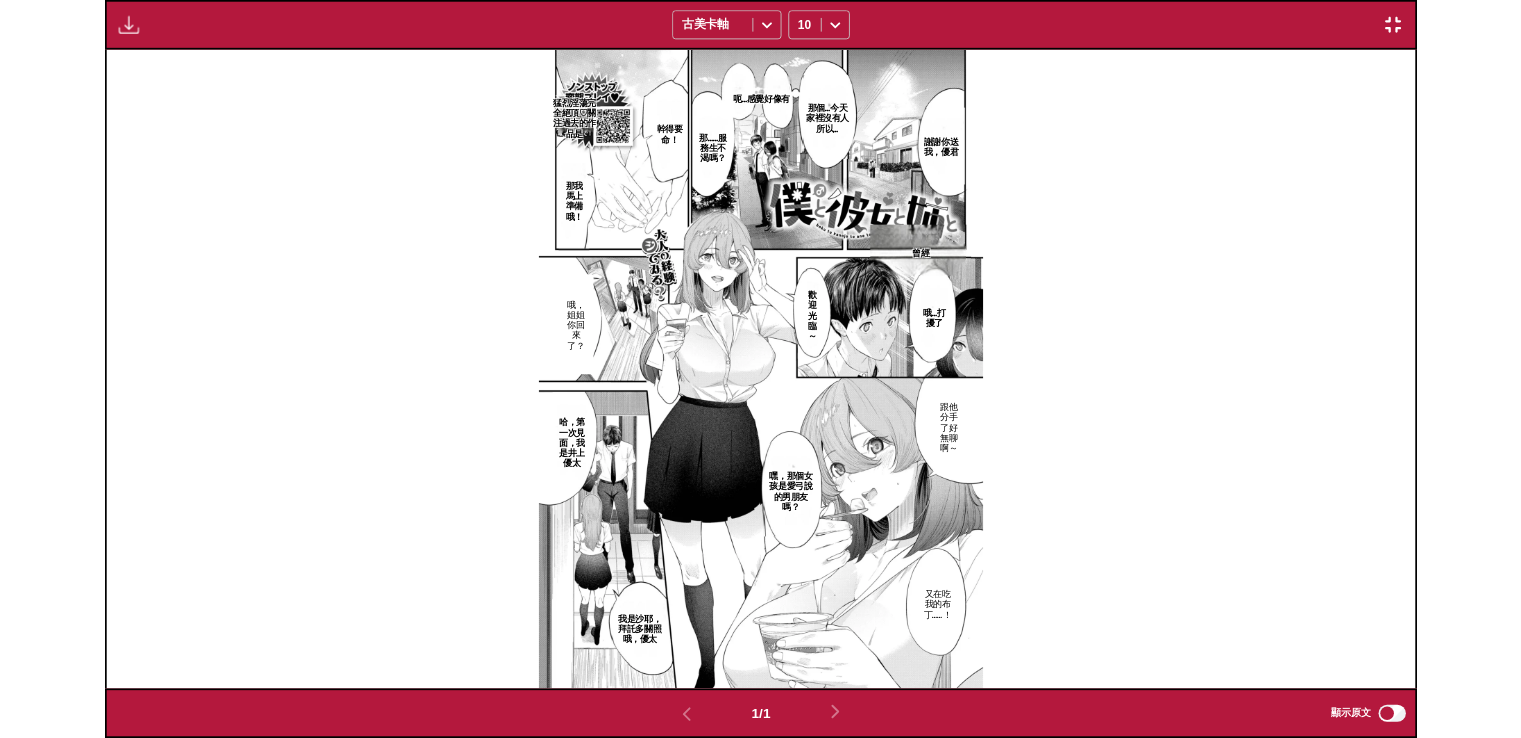 scroll, scrollTop: 503, scrollLeft: 0, axis: vertical 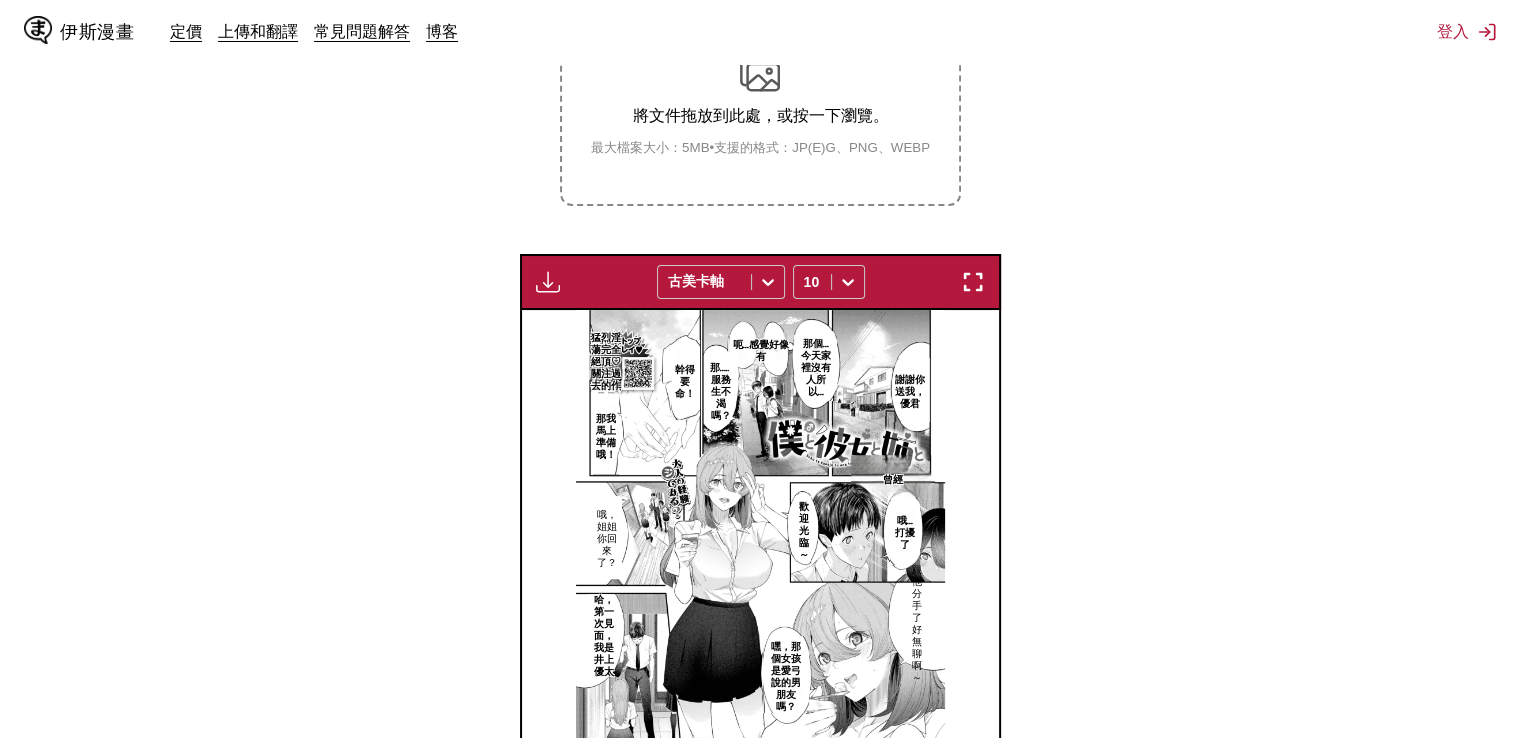 click on "將文件拖放到此處，或按一下瀏覽。 最大檔案大小：5MB   •  支援的格式：JP(E)G、PNG、WEBP" at bounding box center (760, 105) 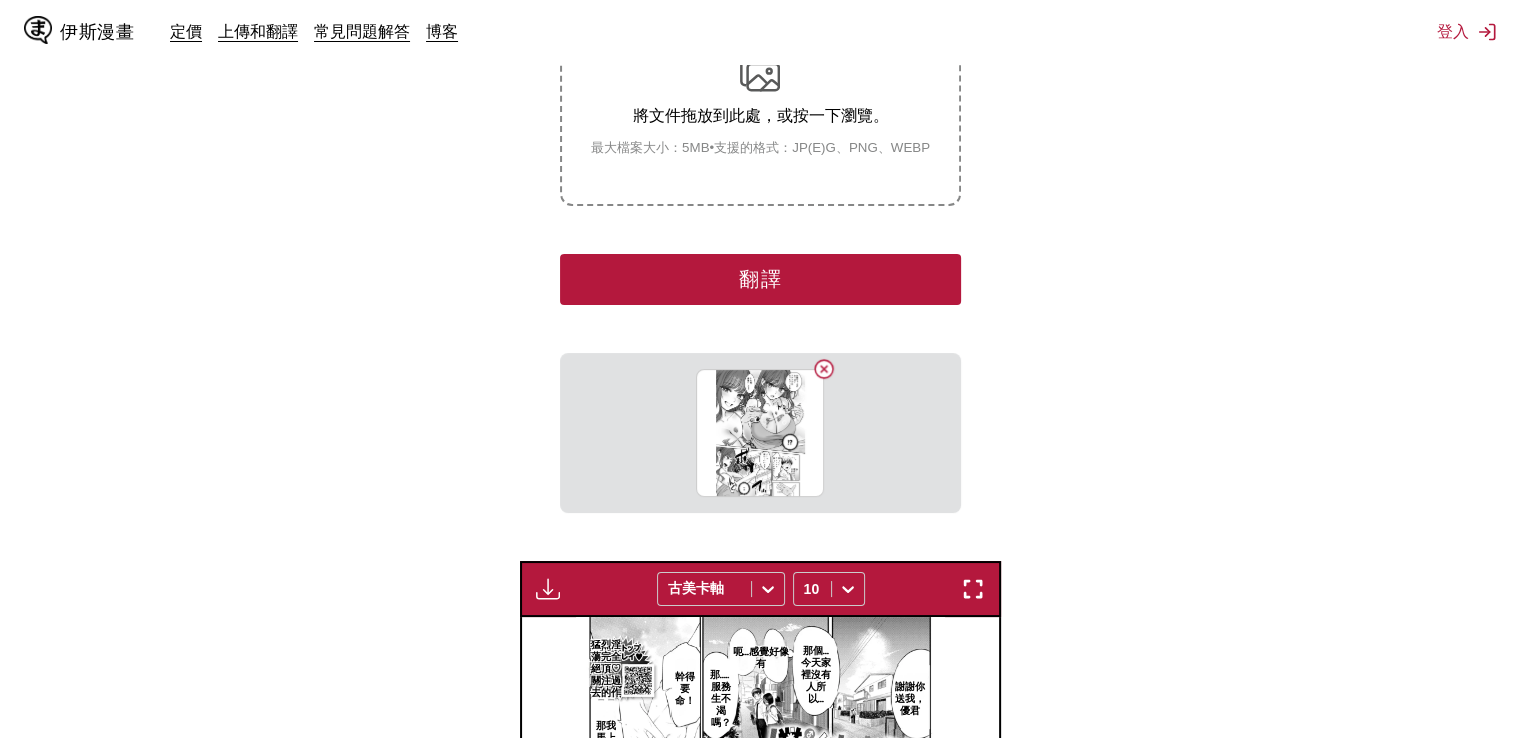 click on "翻譯" at bounding box center [760, 279] 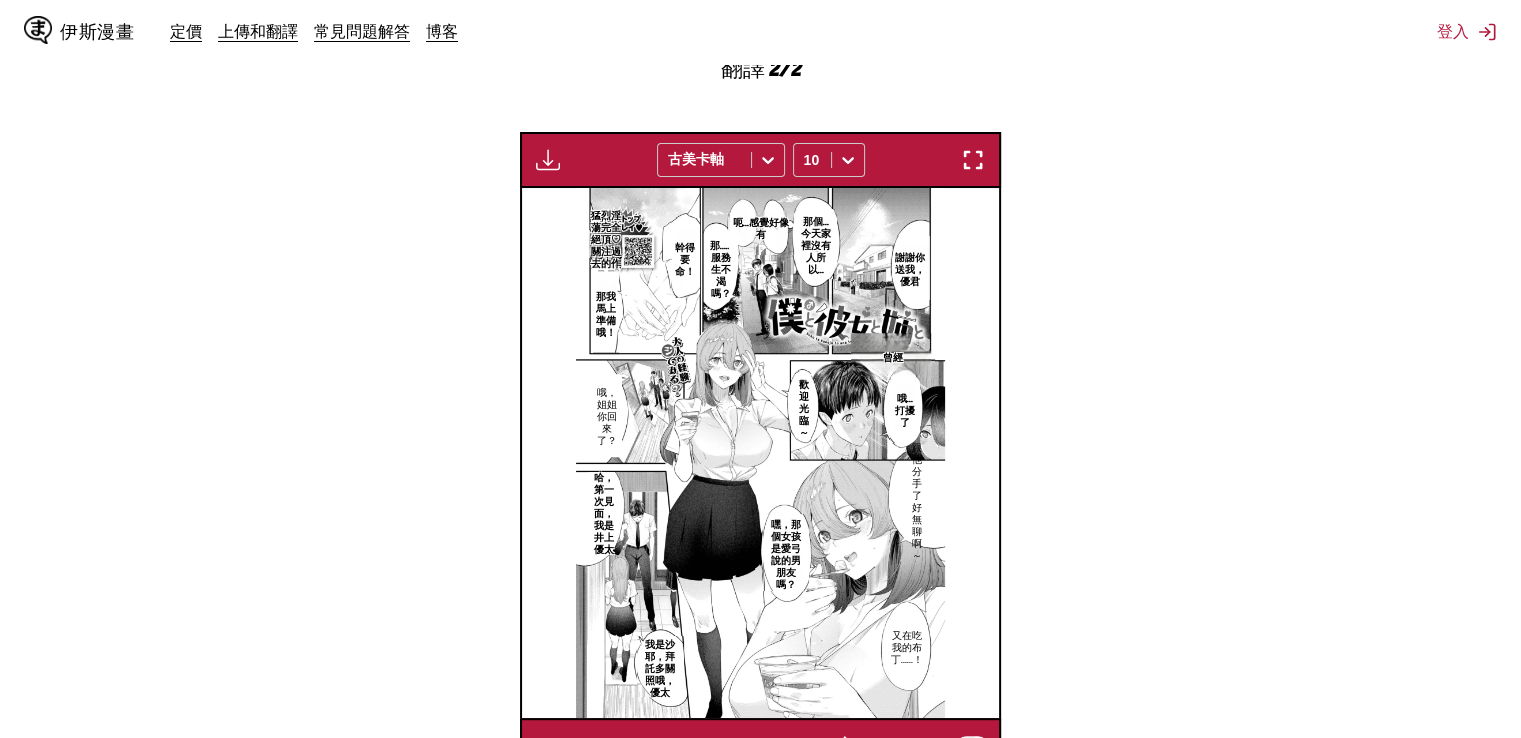 scroll, scrollTop: 703, scrollLeft: 0, axis: vertical 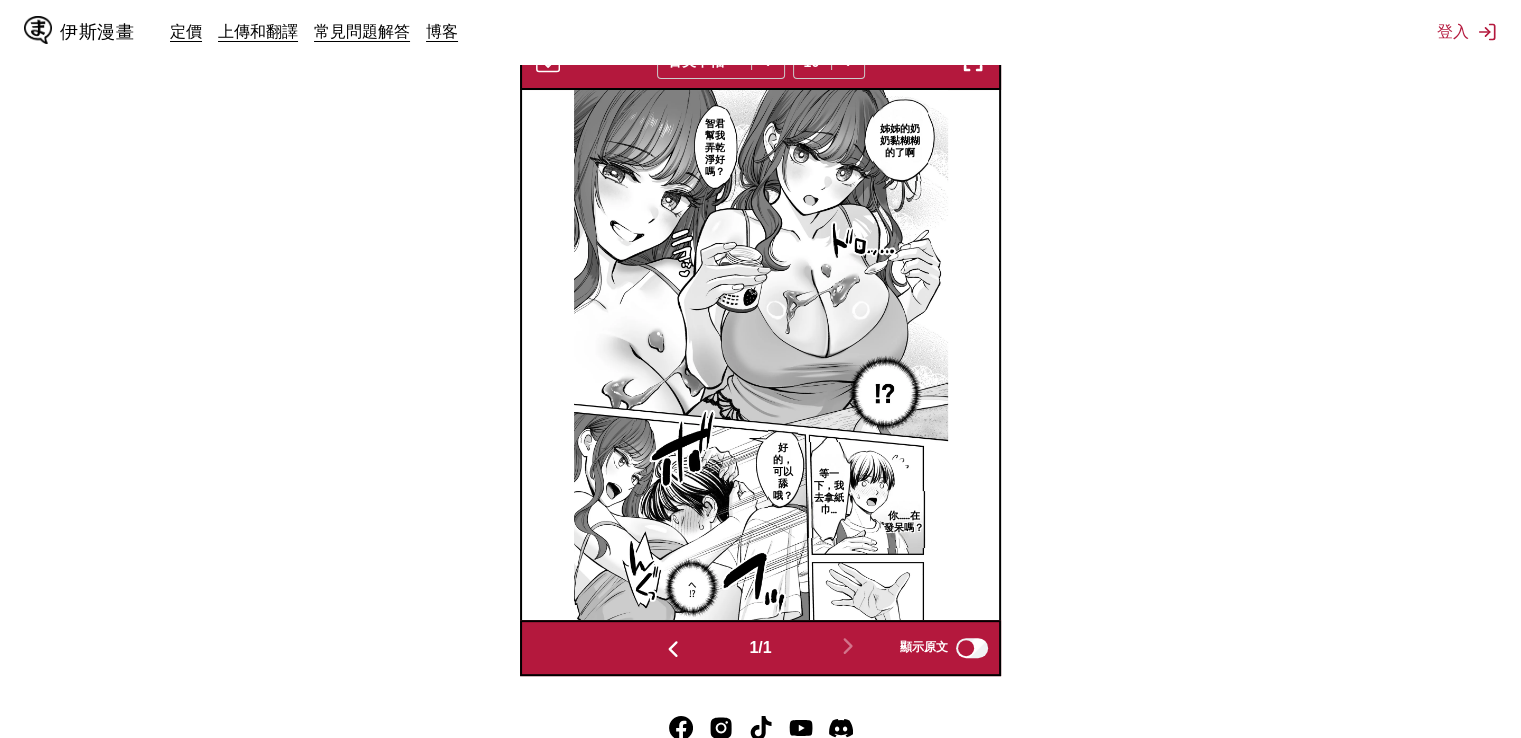 click at bounding box center [973, 62] 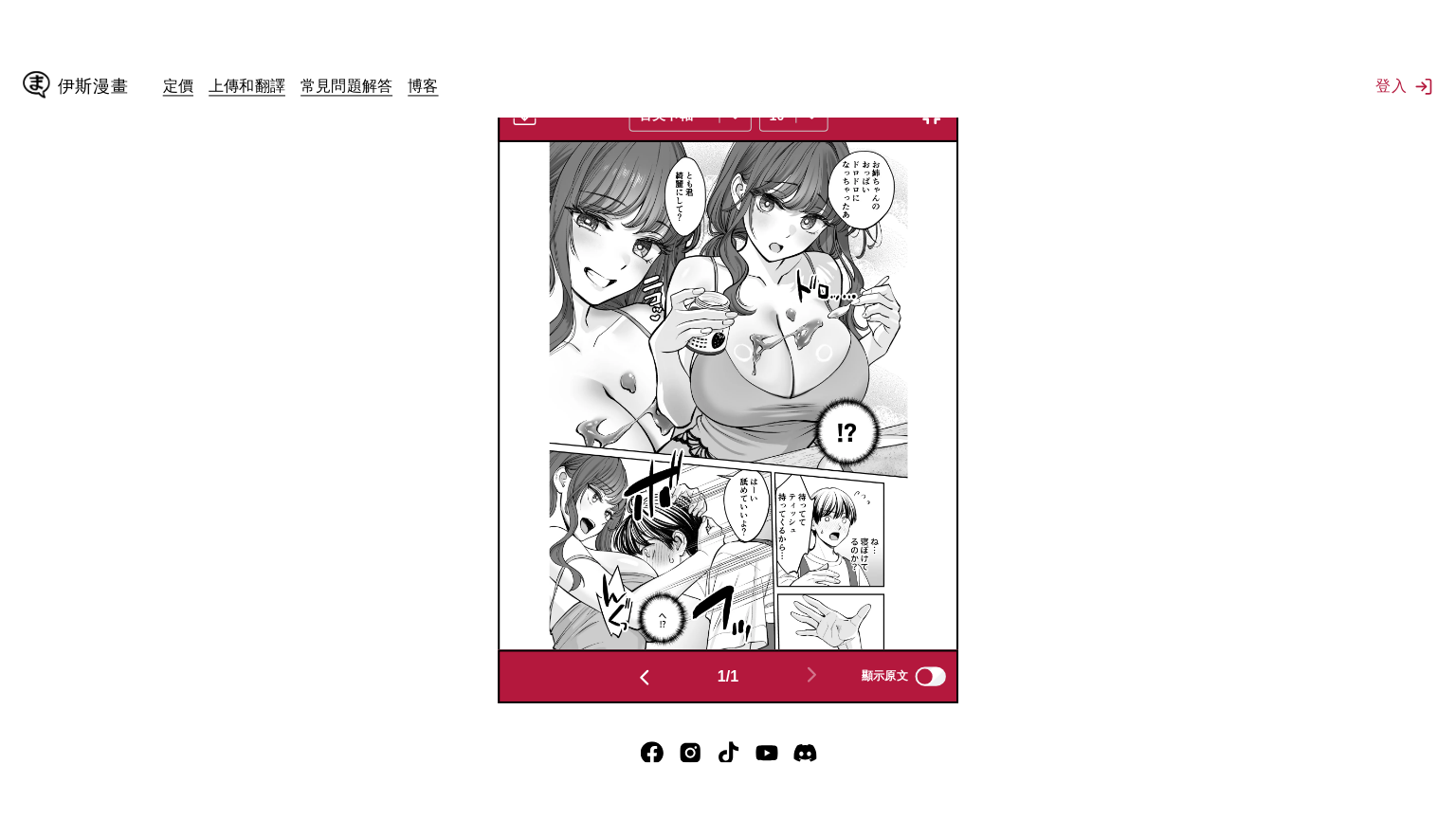scroll, scrollTop: 220, scrollLeft: 0, axis: vertical 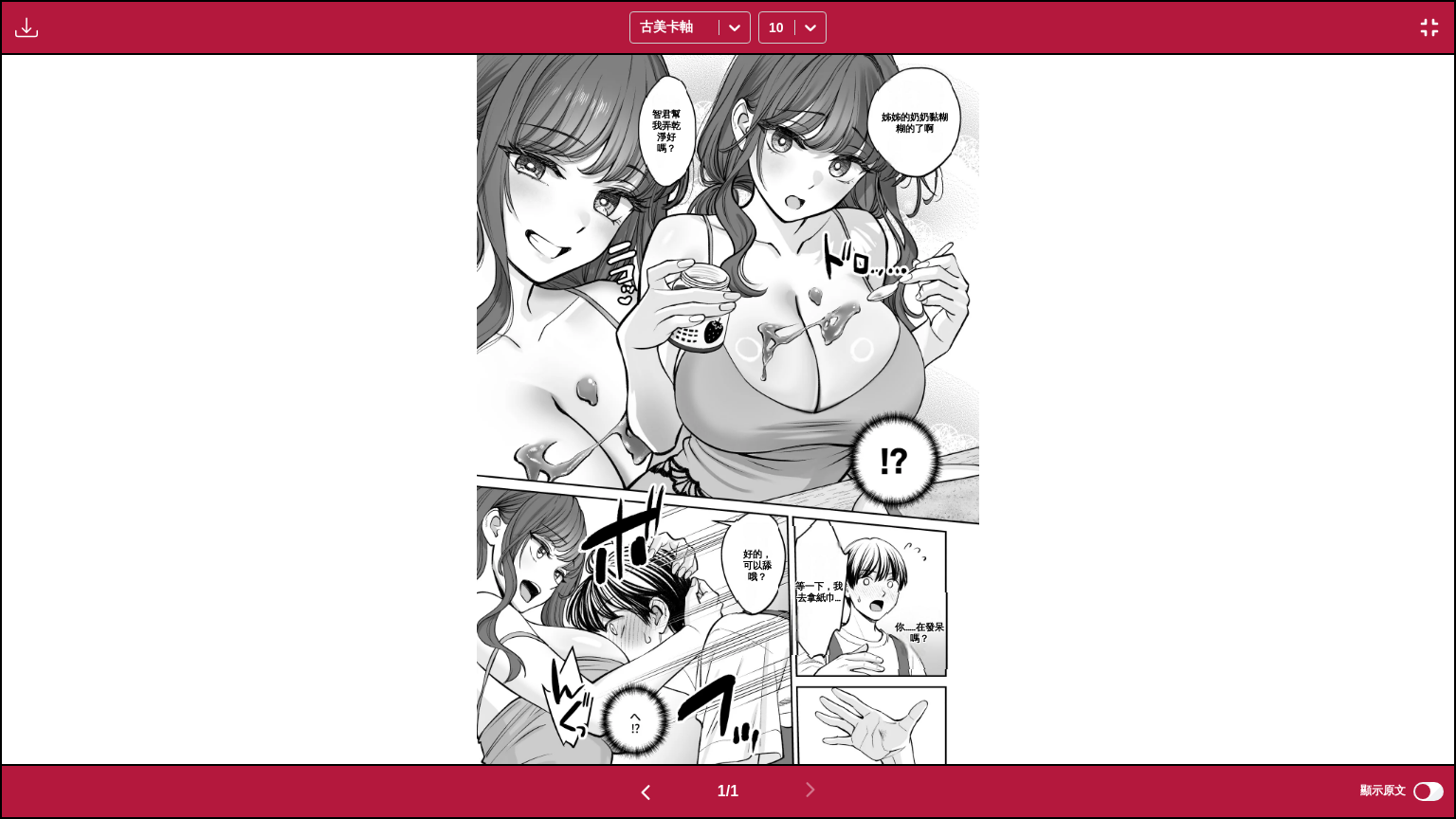 click on "姊姊的奶奶黏糊糊的了啊 智君幫我弄乾淨好嗎？ 你……在發呆嗎？ 等一下，我去拿紙巾… 好的，可以舔哦？" at bounding box center (728, 410) 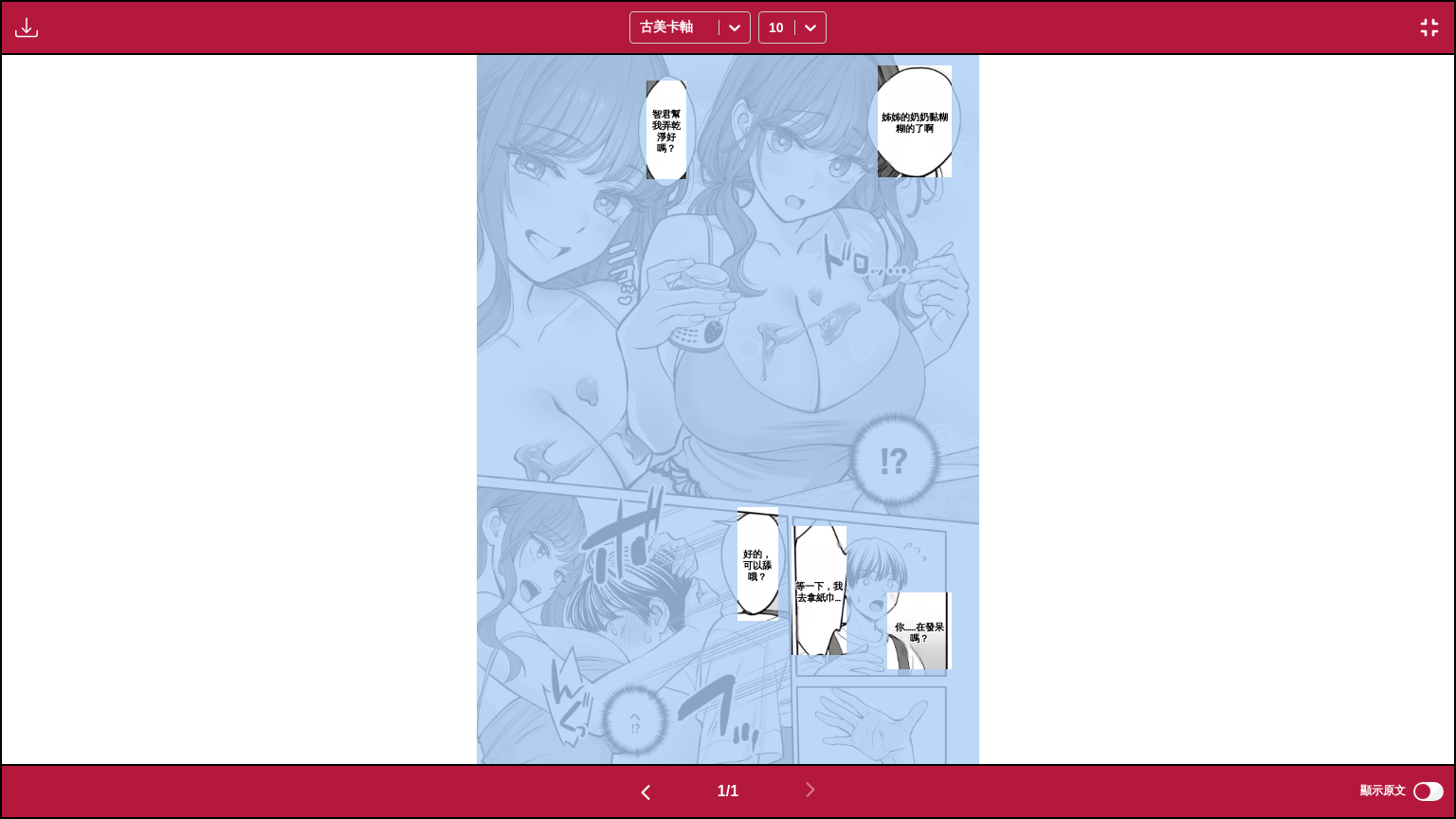 click on "姊姊的奶奶黏糊糊的了啊 智君幫我弄乾淨好嗎？ 你……在發呆嗎？ 等一下，我去拿紙巾… 好的，可以舔哦？" at bounding box center [728, 410] 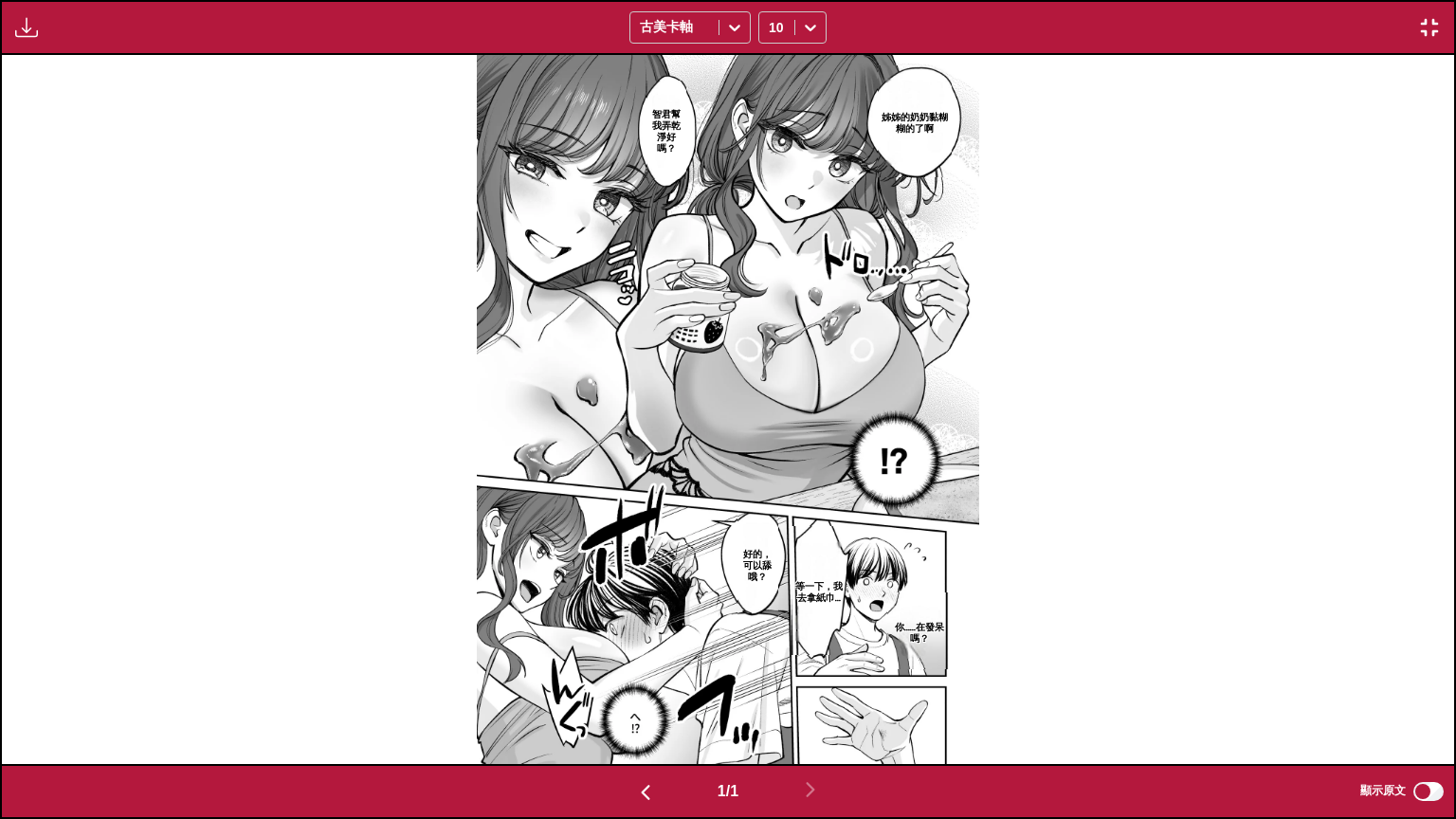 click on "姊姊的奶奶黏糊糊的了啊 智君幫我弄乾淨好嗎？ 你……在發呆嗎？ 等一下，我去拿紙巾… 好的，可以舔哦？" at bounding box center [728, 410] 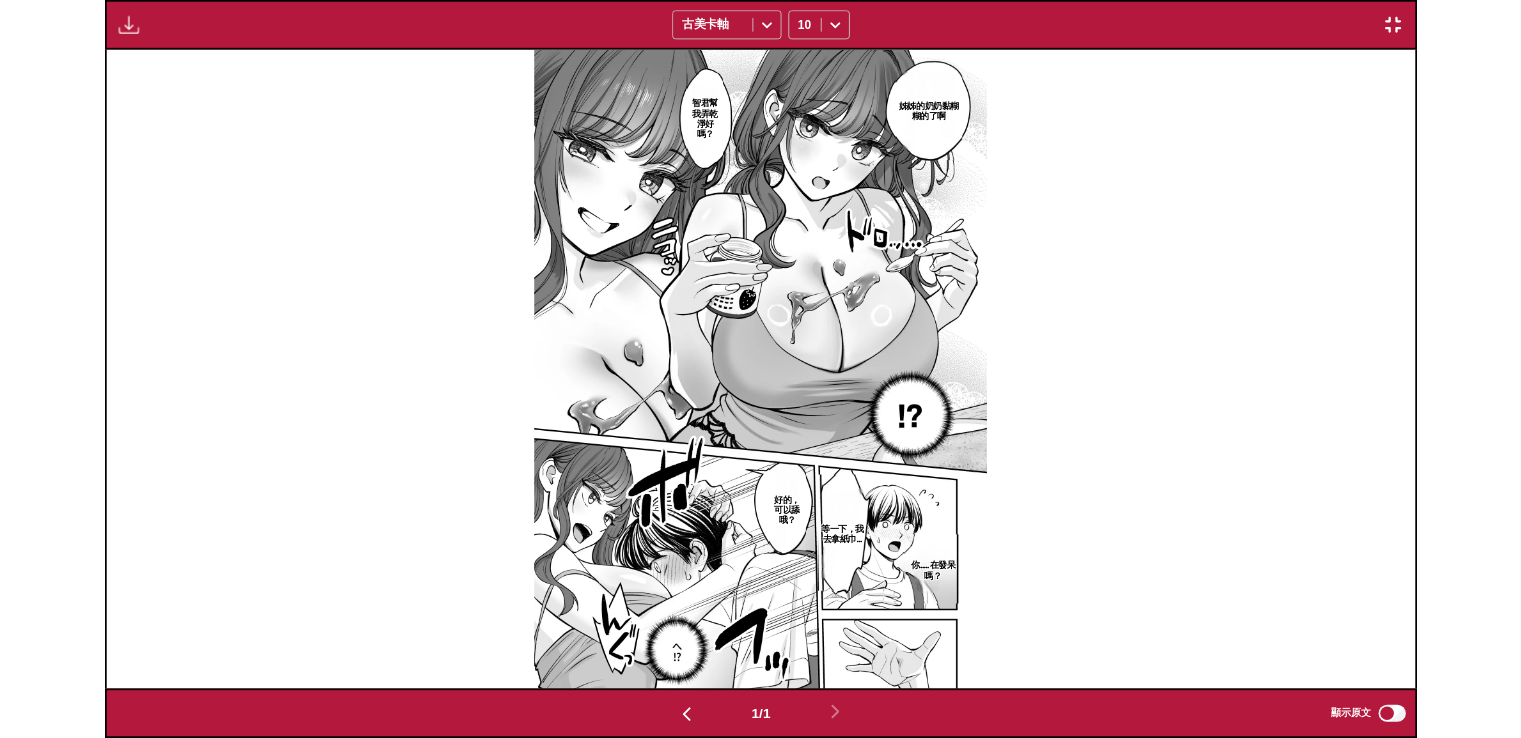 scroll, scrollTop: 503, scrollLeft: 0, axis: vertical 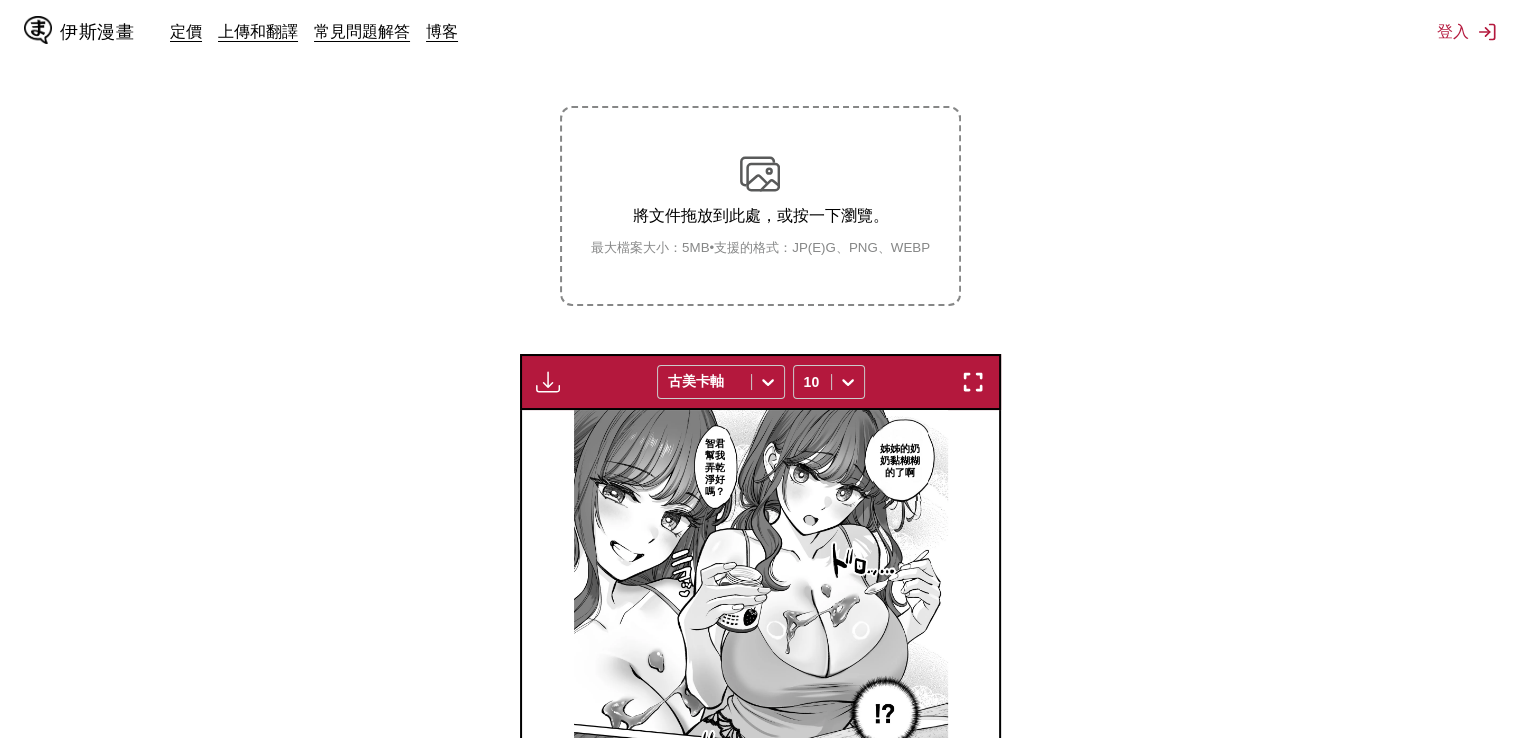 click at bounding box center (760, 174) 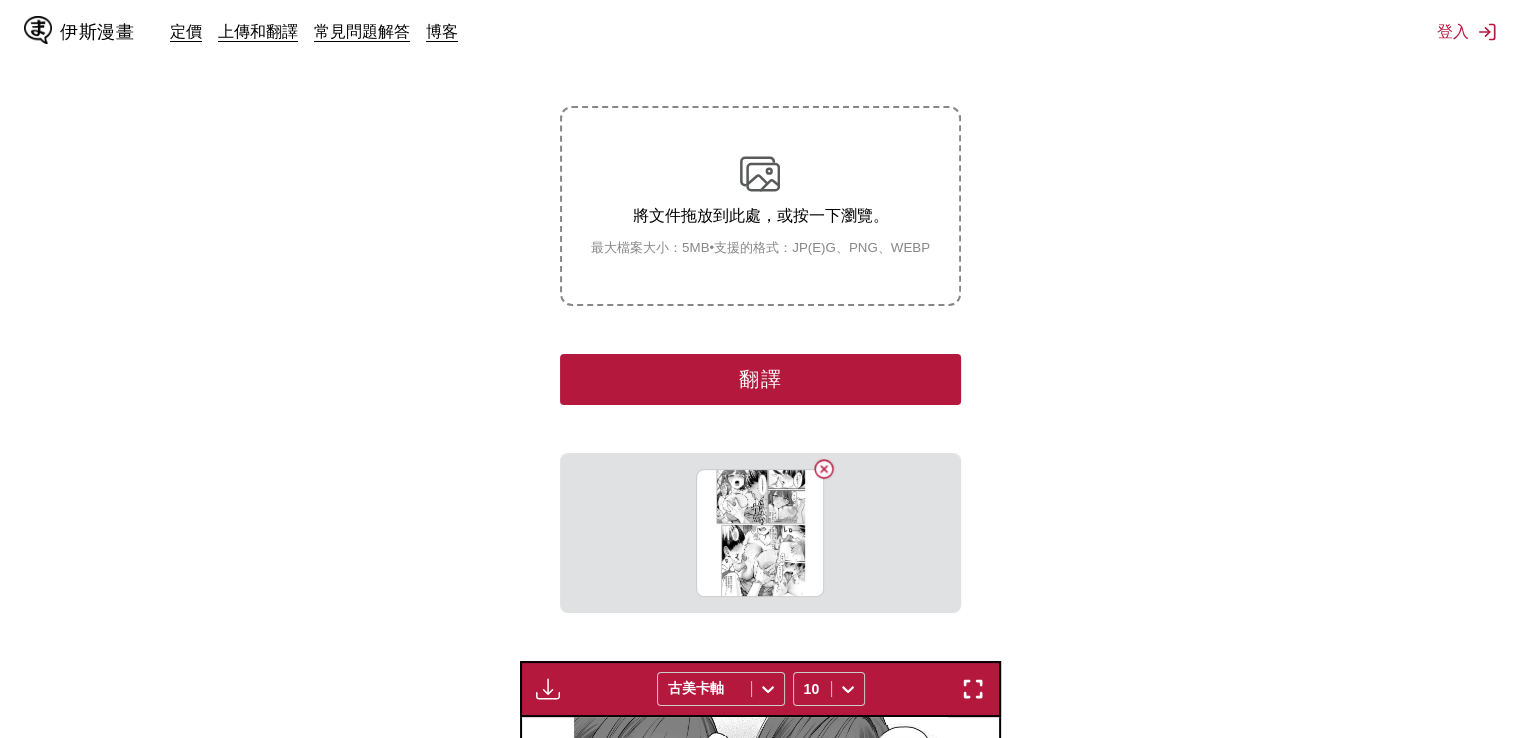scroll, scrollTop: 403, scrollLeft: 0, axis: vertical 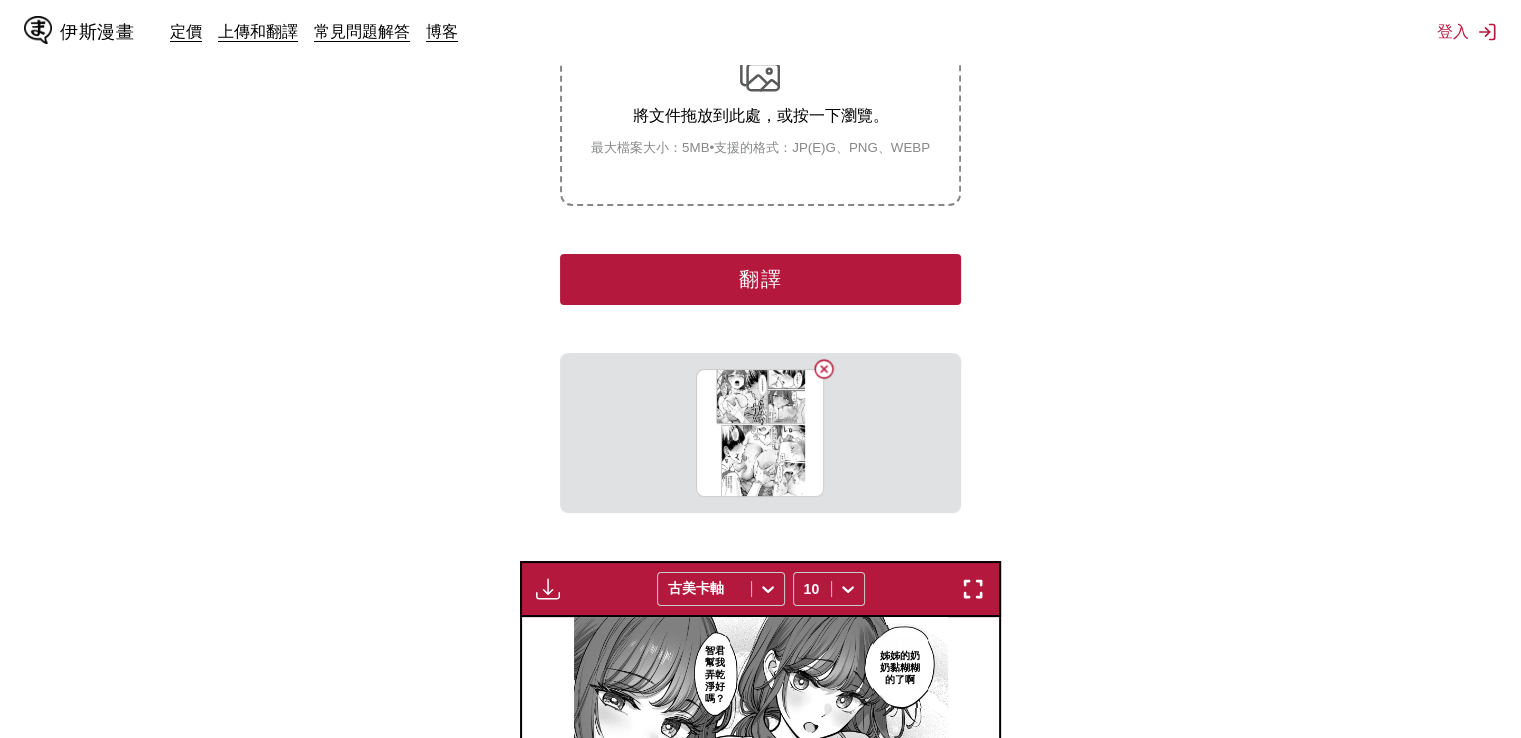 click on "翻譯" at bounding box center [760, 279] 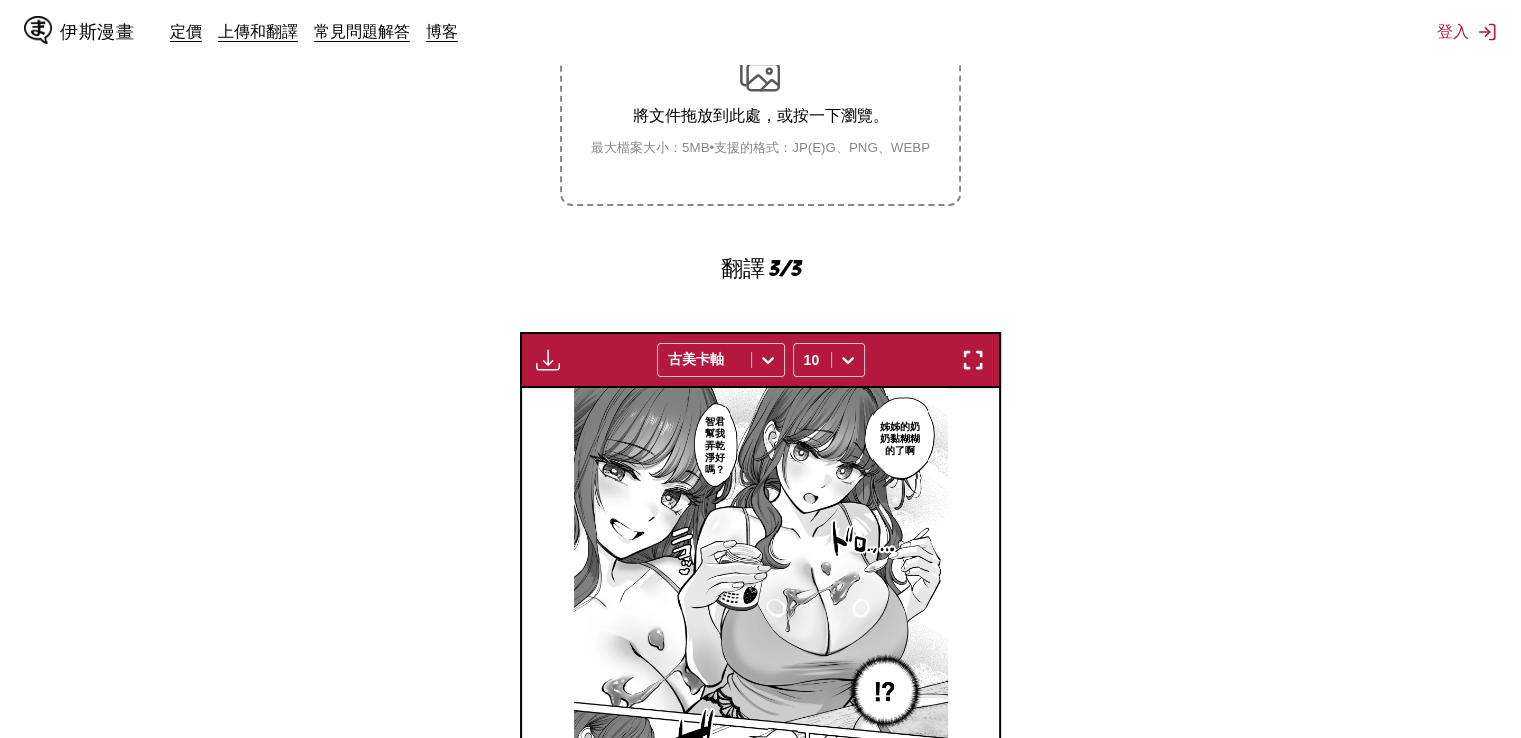 scroll, scrollTop: 583, scrollLeft: 0, axis: vertical 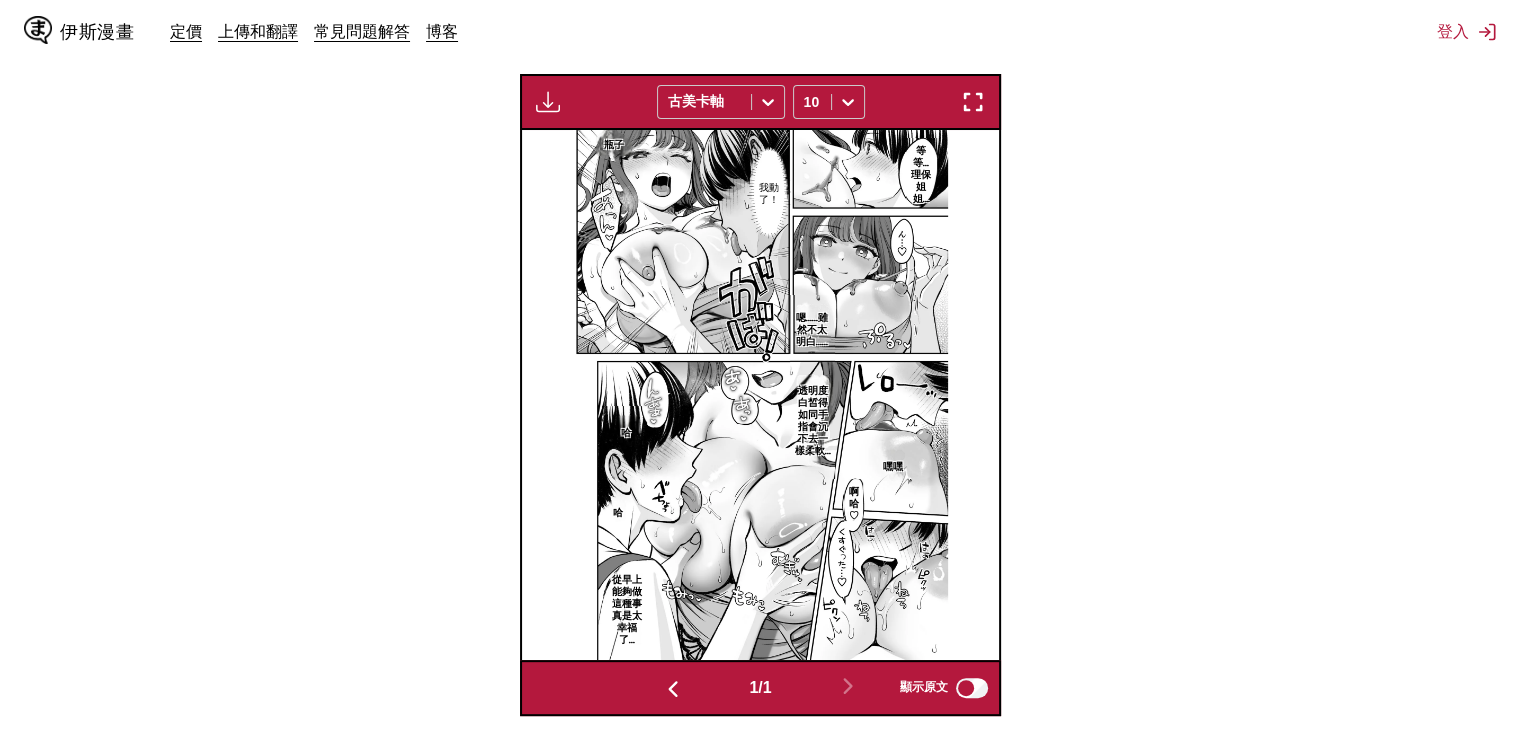click at bounding box center [973, 102] 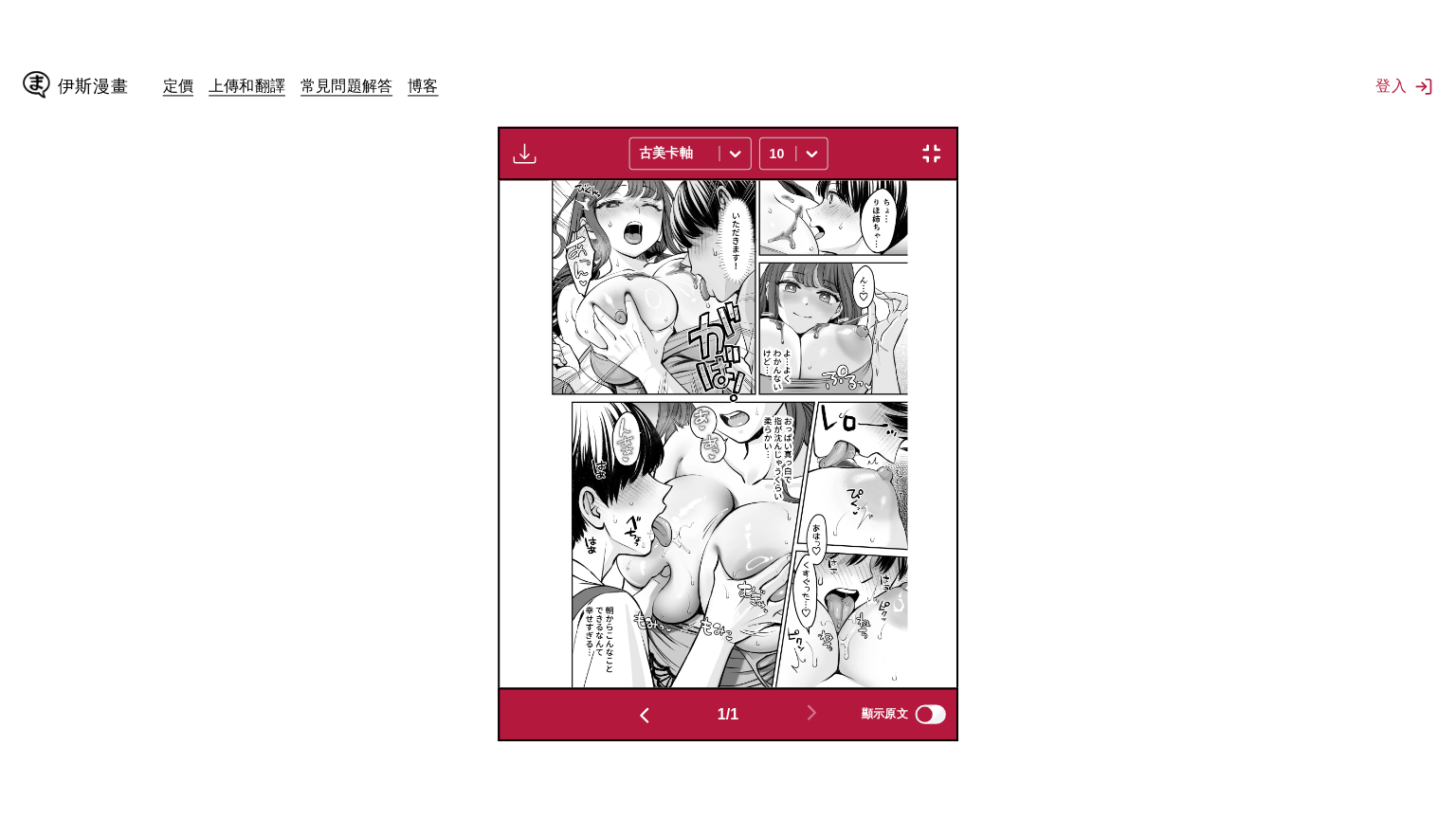 scroll, scrollTop: 220, scrollLeft: 0, axis: vertical 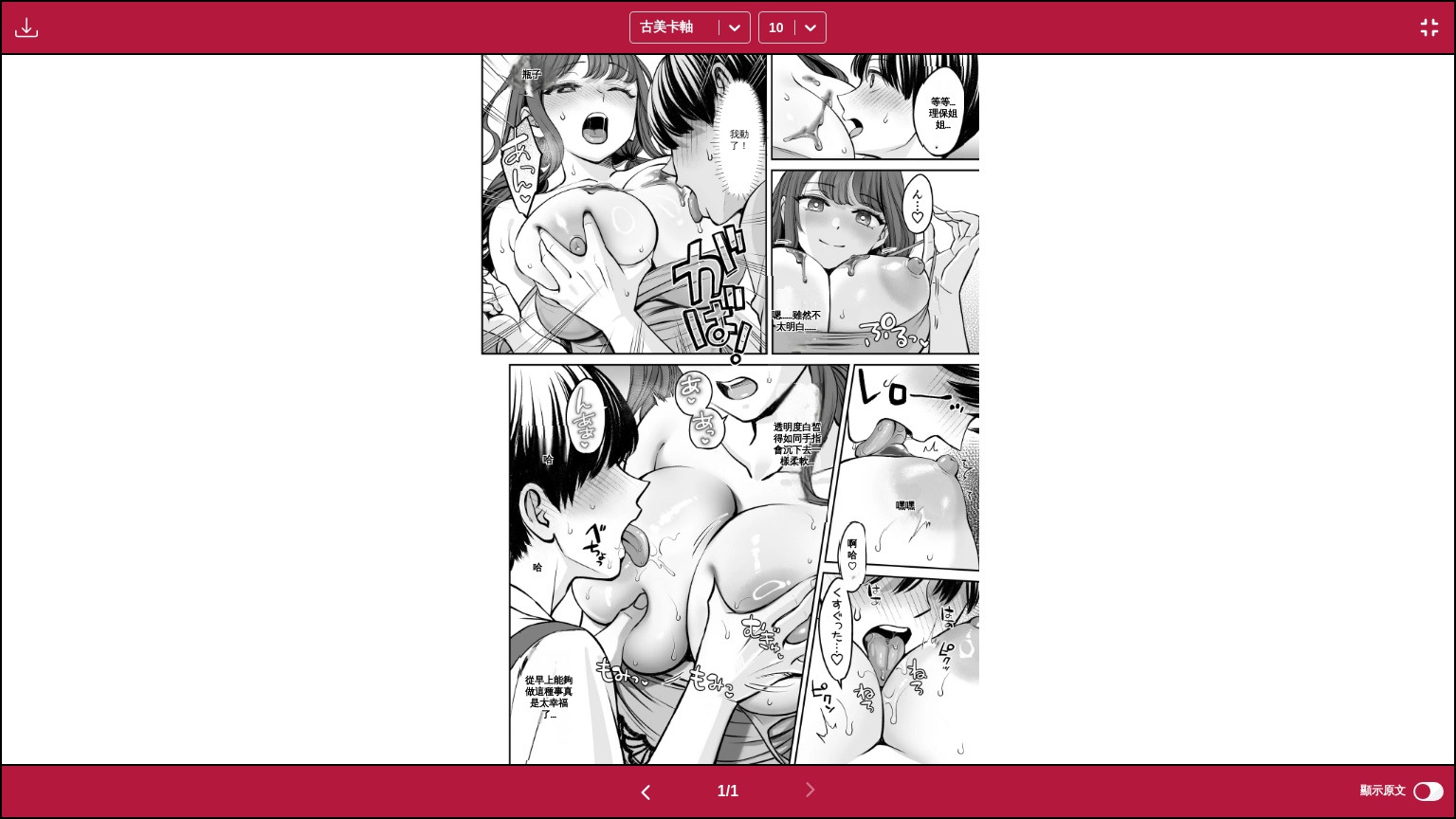 click on "等等…理保姐姐… 透明度白皙得如同手指會沉下去一樣柔軟… 從早上能夠做這種事真是太幸福了… 瓶子 我動了！ 嗯……雖然不太明白…… 嘿嘿 哈 啊哈♡ 哈" at bounding box center [728, 410] 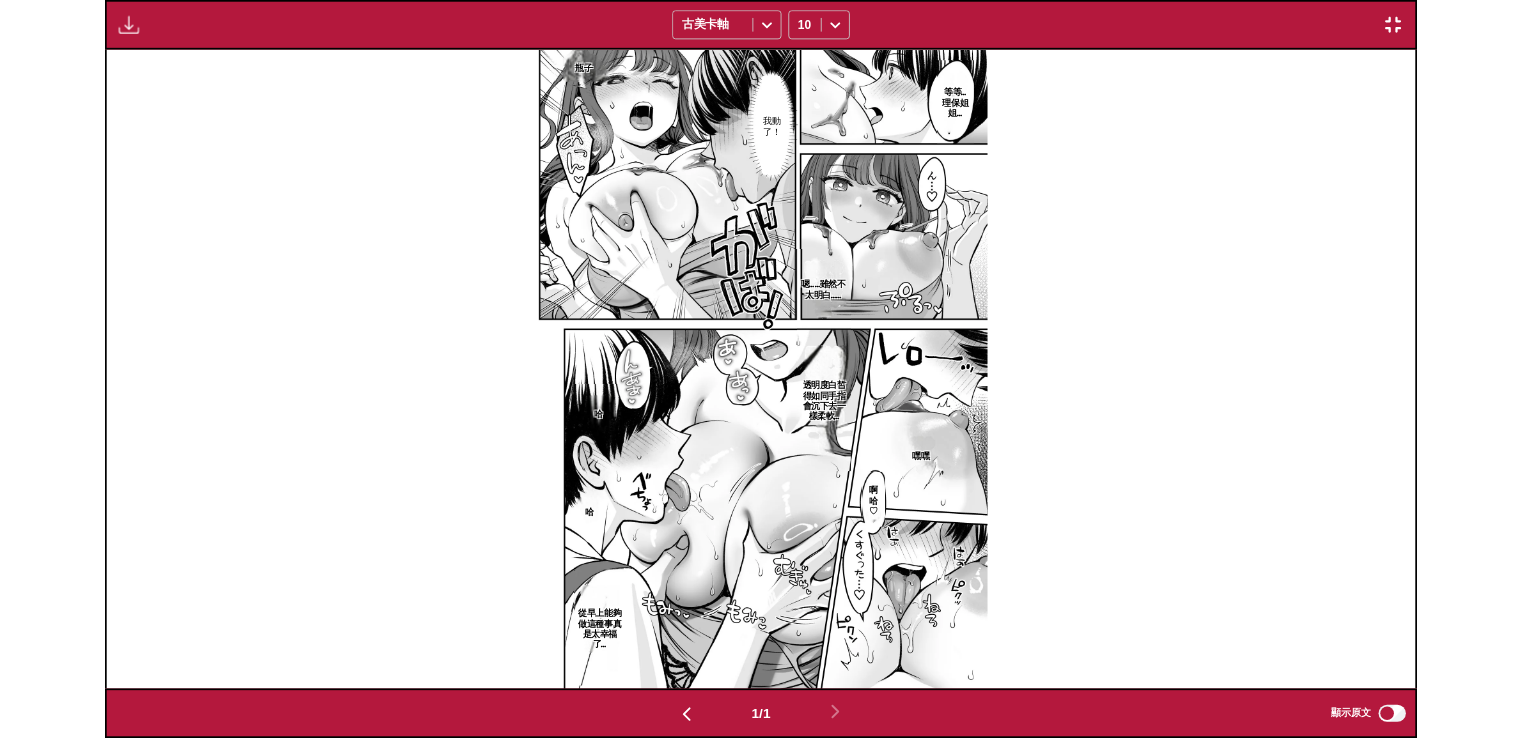 scroll, scrollTop: 503, scrollLeft: 0, axis: vertical 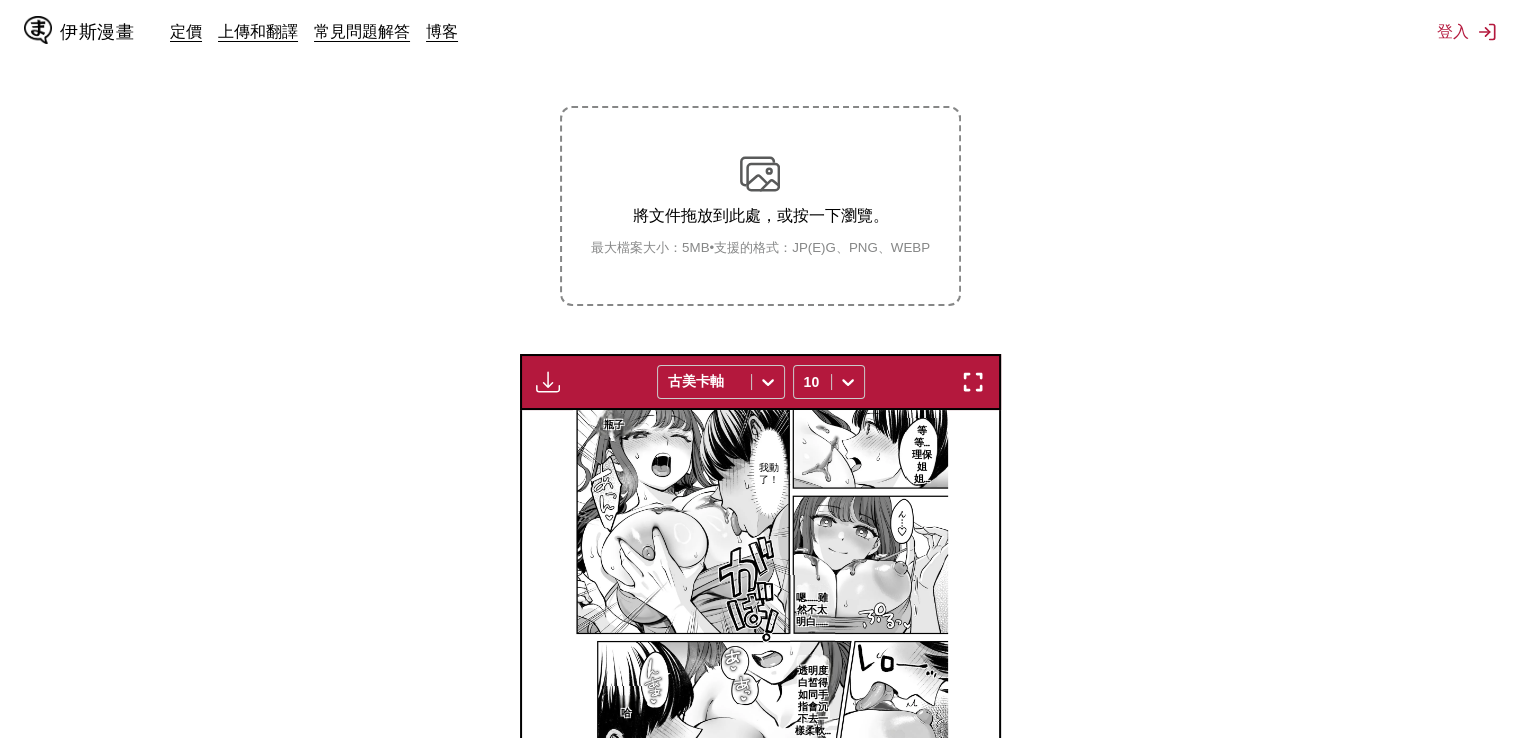 click on "將文件拖放到此處，或按一下瀏覽。" at bounding box center [760, 215] 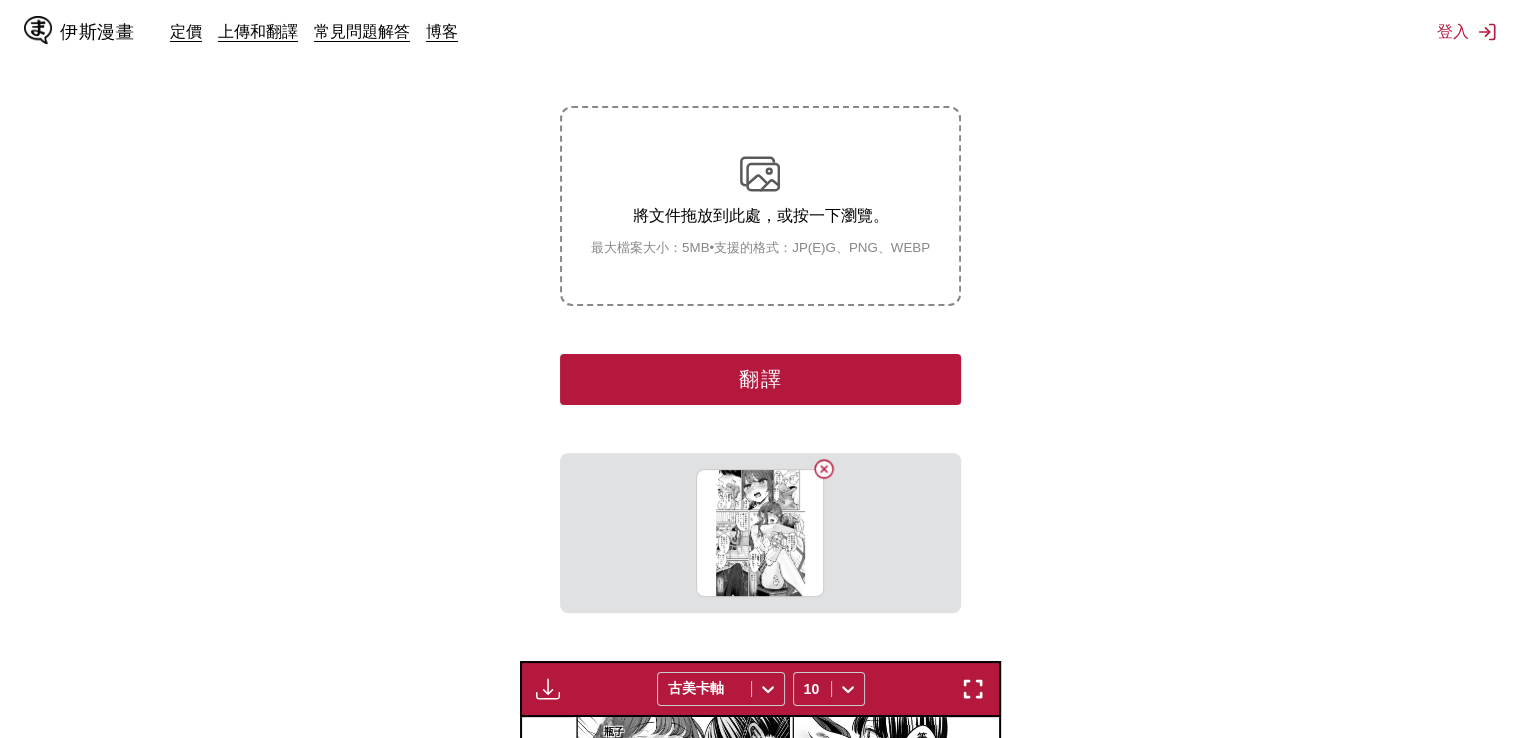 click on "翻譯" at bounding box center [760, 379] 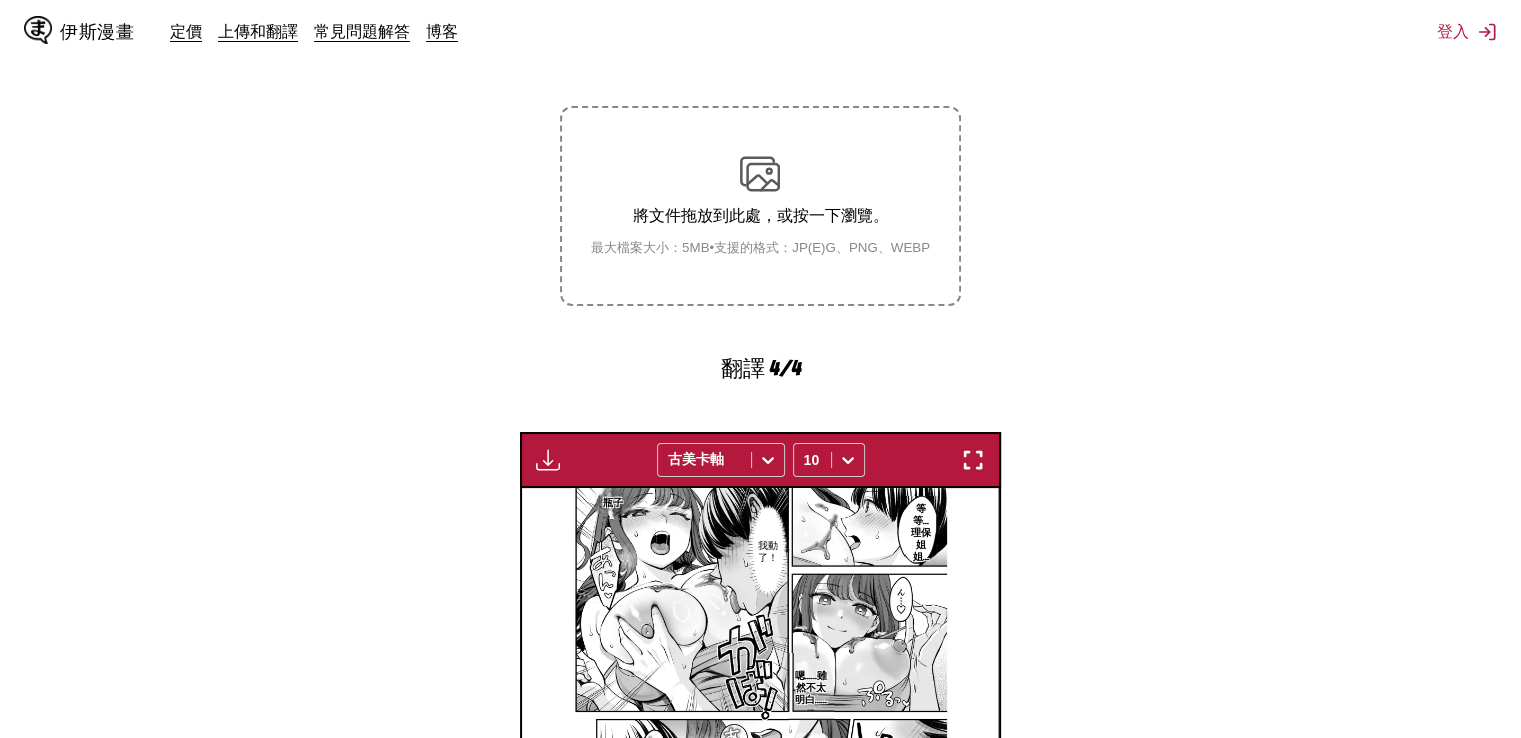 scroll, scrollTop: 0, scrollLeft: 1433, axis: horizontal 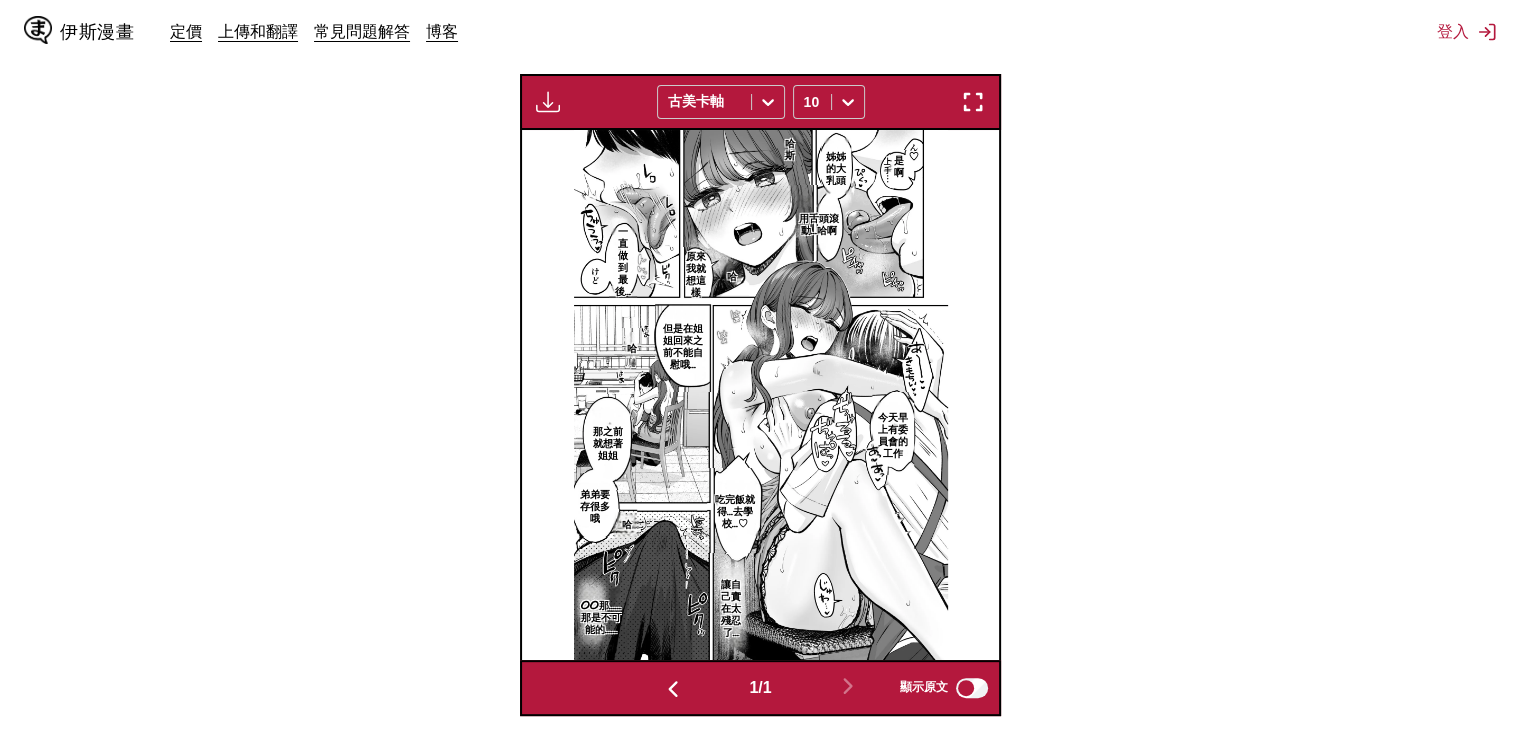 drag, startPoint x: 1508, startPoint y: 0, endPoint x: 1128, endPoint y: 392, distance: 545.9524 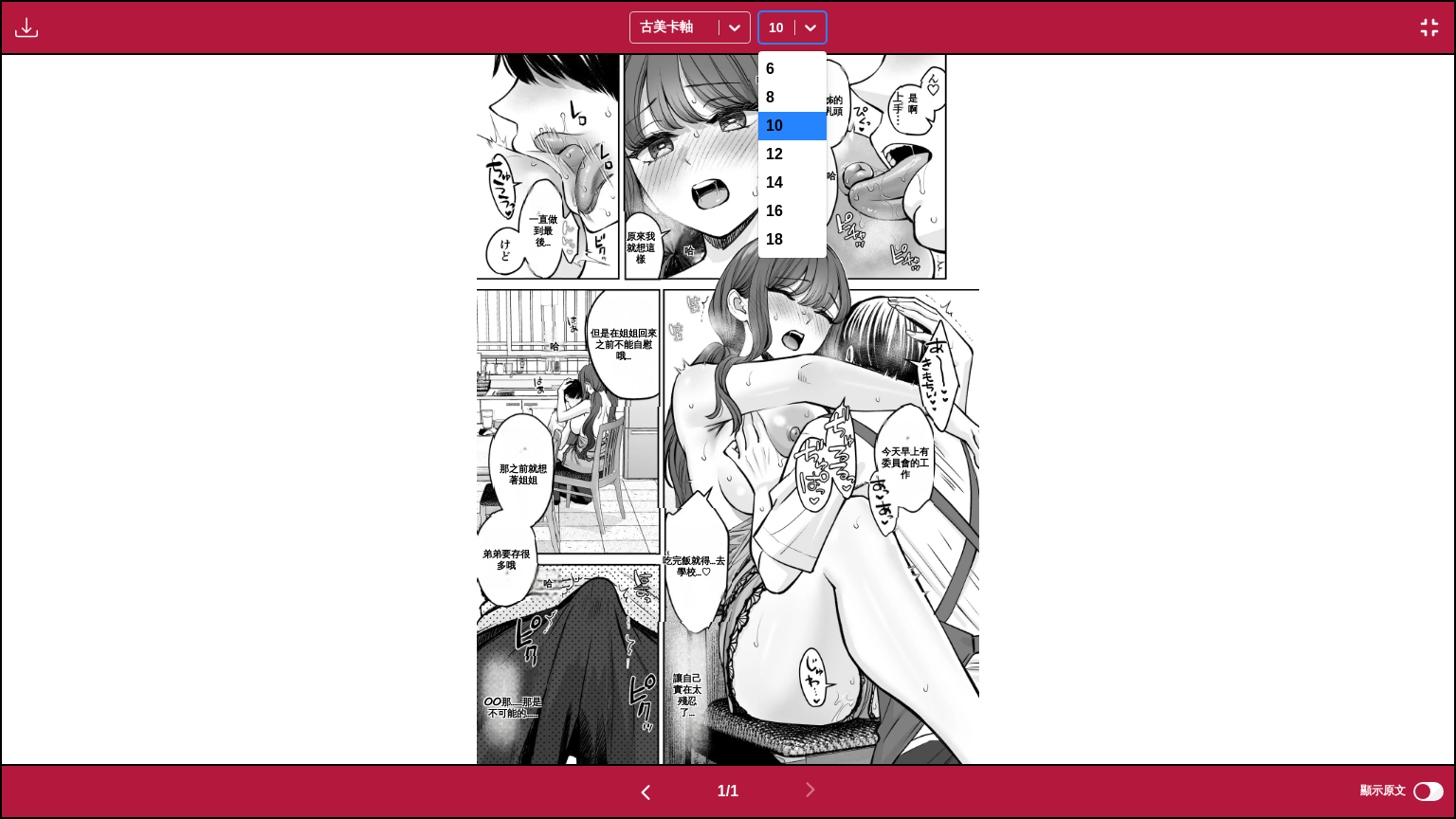 click 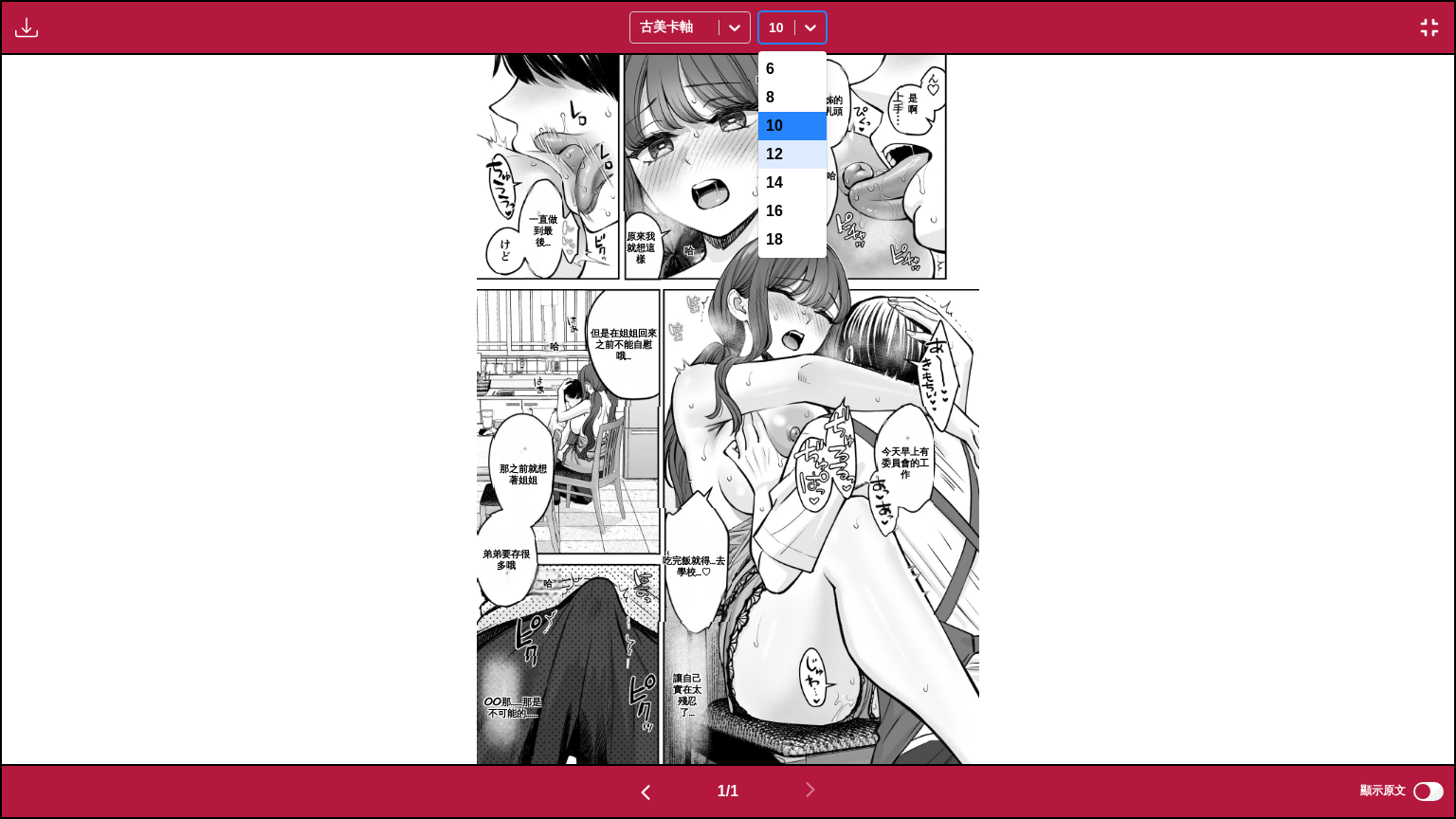 click on "12" at bounding box center (792, 155) 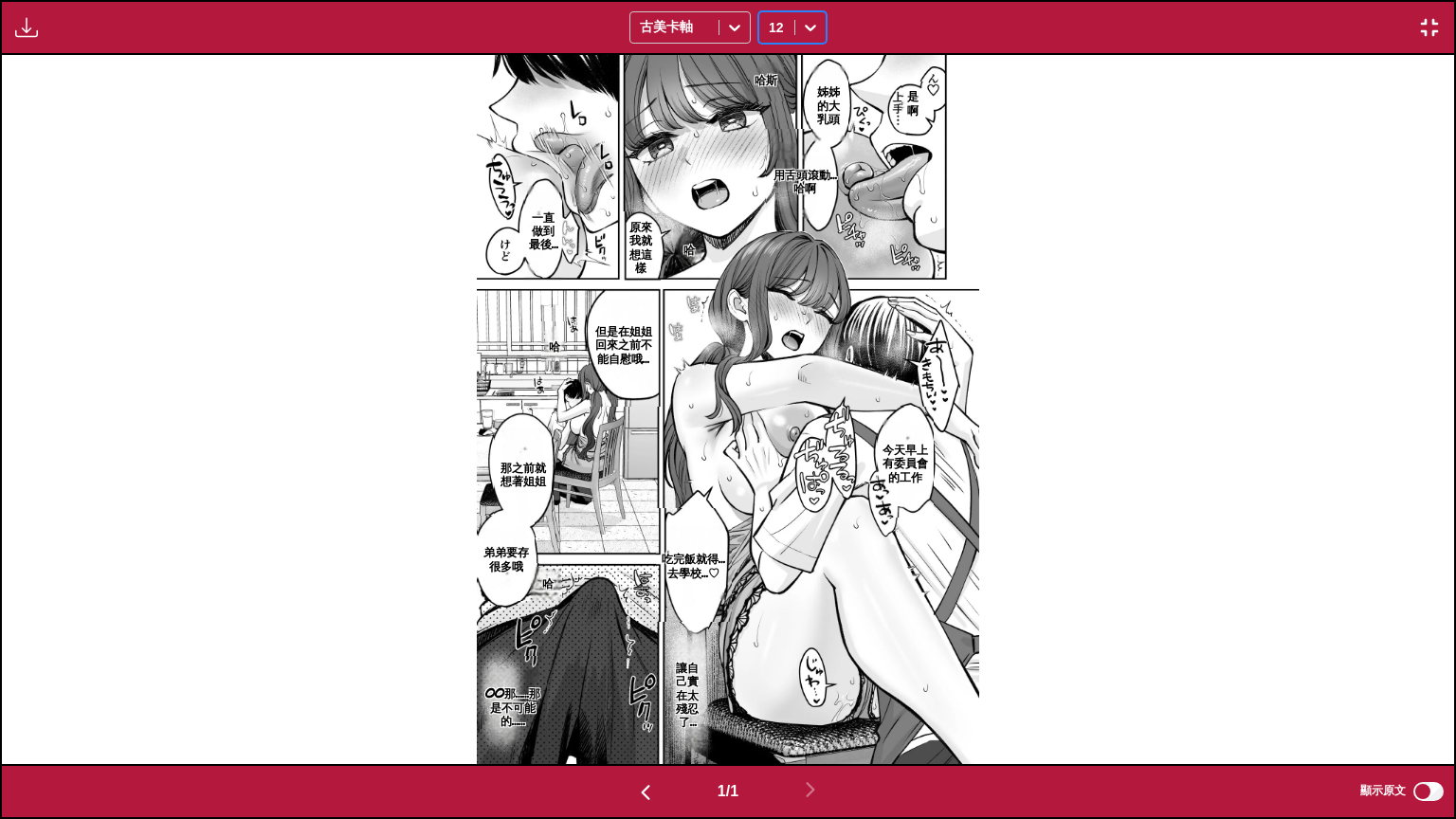 click on "姊姊的大乳頭 用舌頭滾動…哈啊 一直做到最後… 但是在姐姐回來之前不能自慰哦… 今天早上有委員會的工作 那之前就想著姐姐 吃完飯就得…去學校…♡ 弟弟要存很多哦 讓自己實在太殘忍了… 00那……那是不可能的…… 哈斯 是啊 哈 原來我就想這樣 哈 哈" at bounding box center (728, 410) 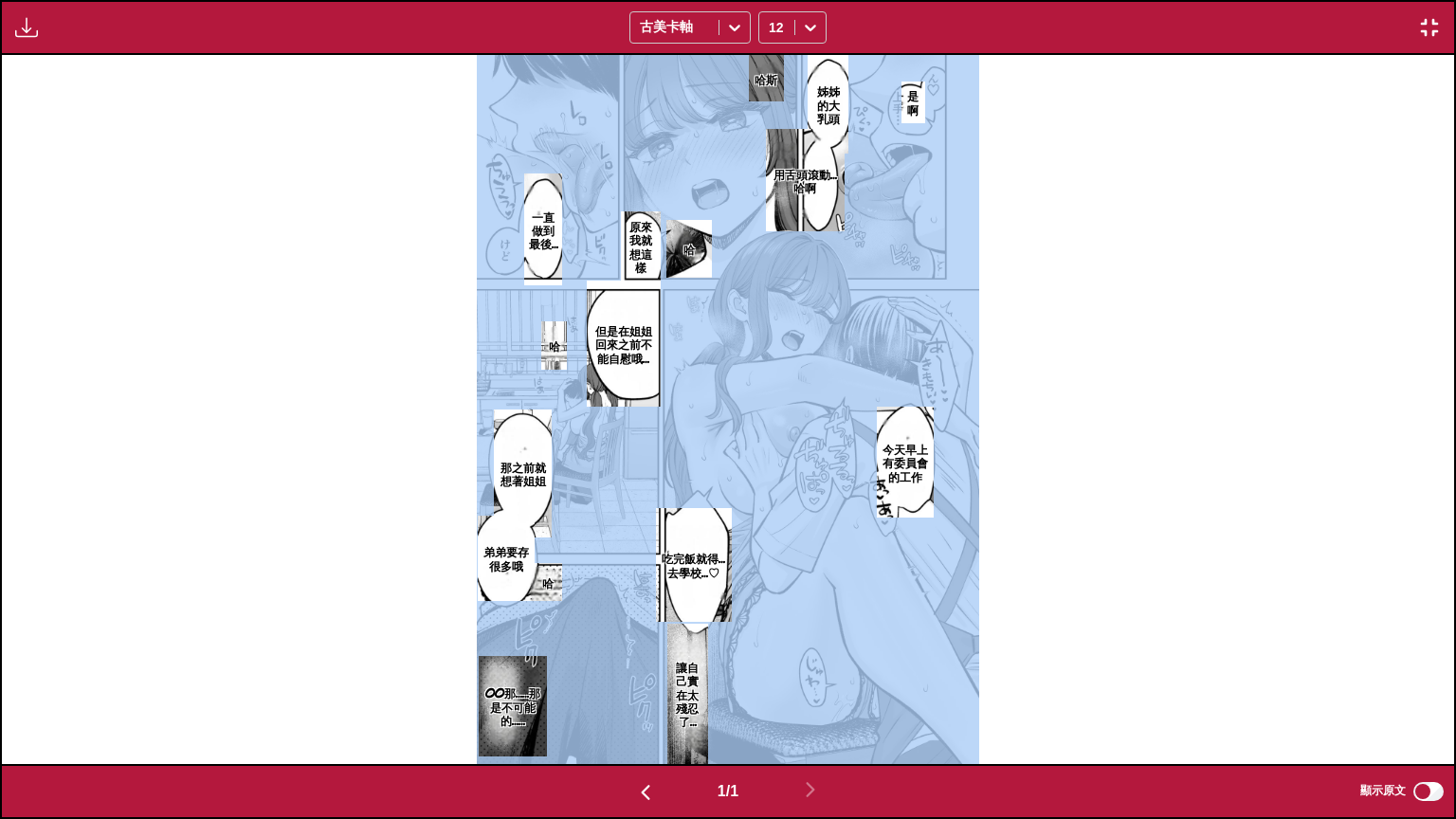 click on "姊姊的大乳頭 用舌頭滾動…哈啊 一直做到最後… 但是在姐姐回來之前不能自慰哦… 今天早上有委員會的工作 那之前就想著姐姐 吃完飯就得…去學校…♡ 弟弟要存很多哦 讓自己實在太殘忍了… 00那……那是不可能的…… 哈斯 是啊 哈 原來我就想這樣 哈 哈" at bounding box center (728, 410) 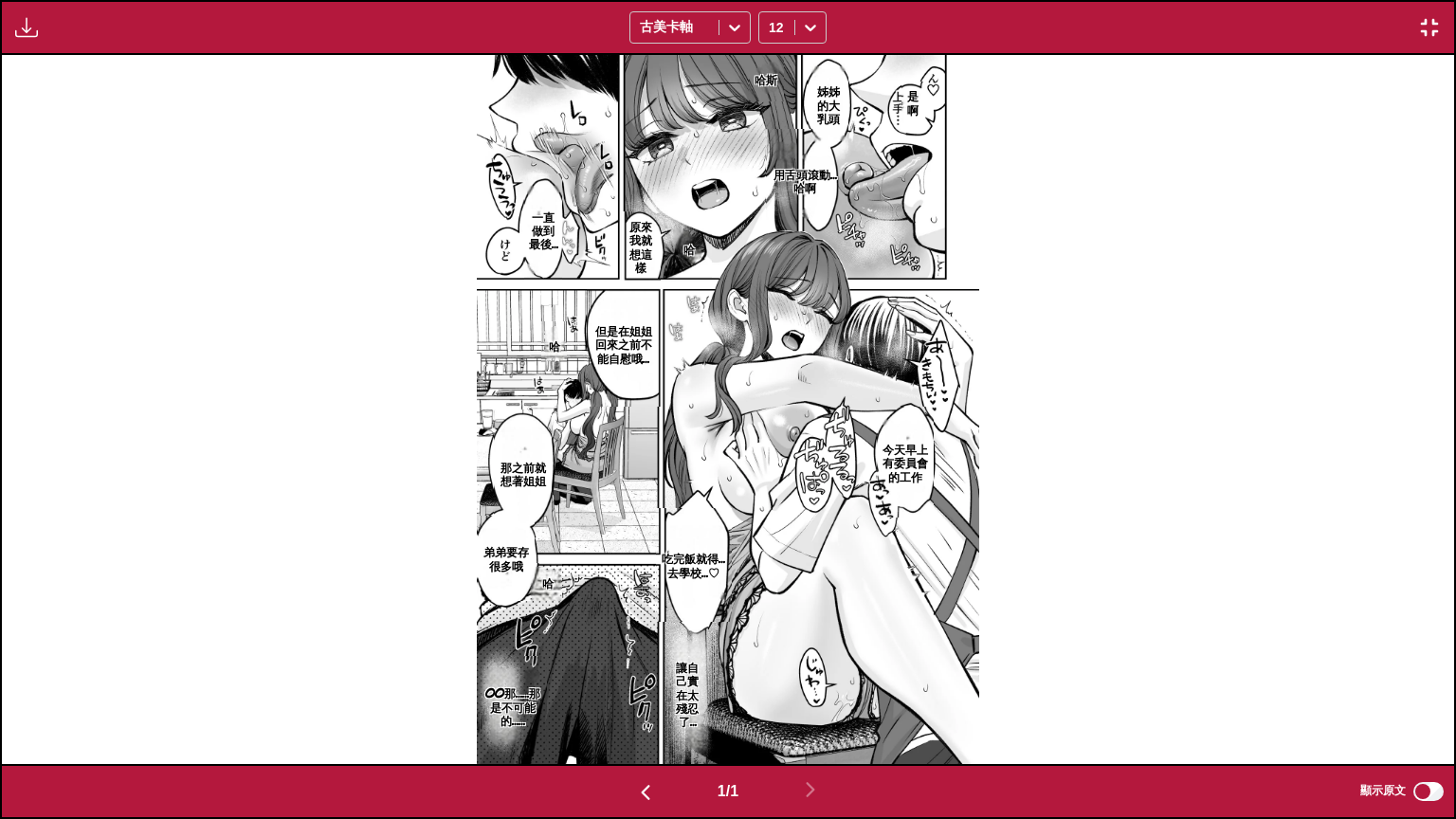 click at bounding box center [1429, 27] 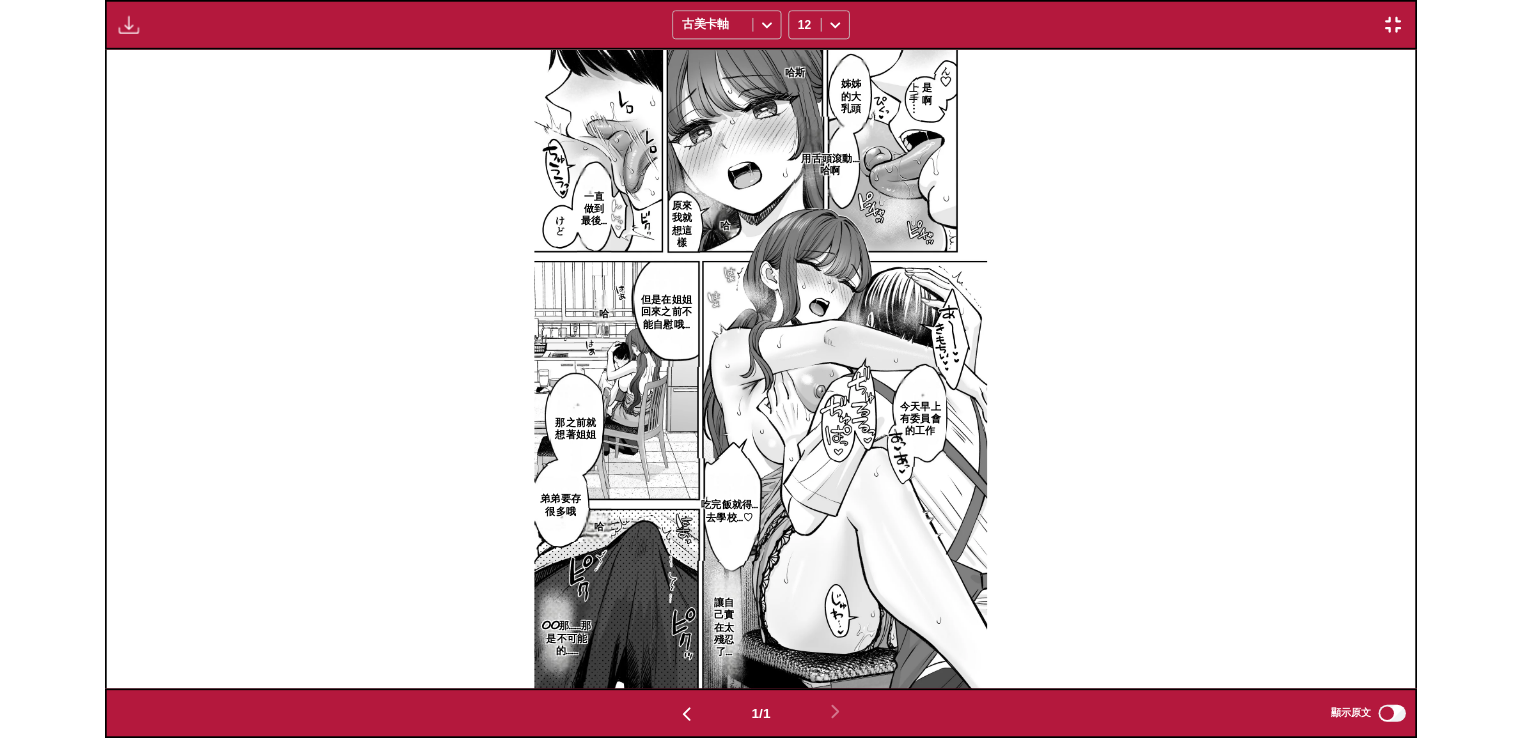 scroll, scrollTop: 503, scrollLeft: 0, axis: vertical 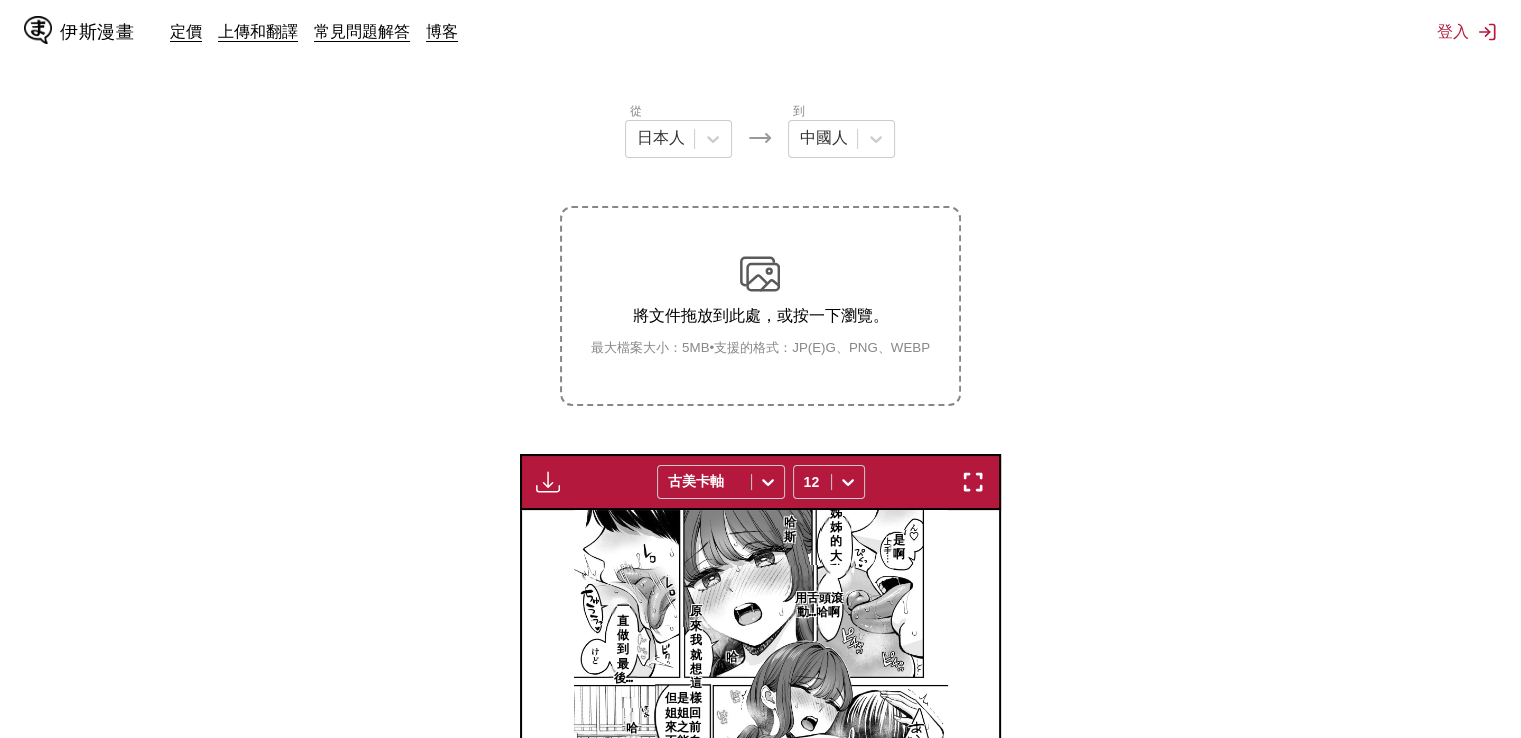 click on "將文件拖放到此處，或按一下瀏覽。 最大檔案大小：5MB   •  支援的格式：JP(E)G、PNG、WEBP" at bounding box center (760, 305) 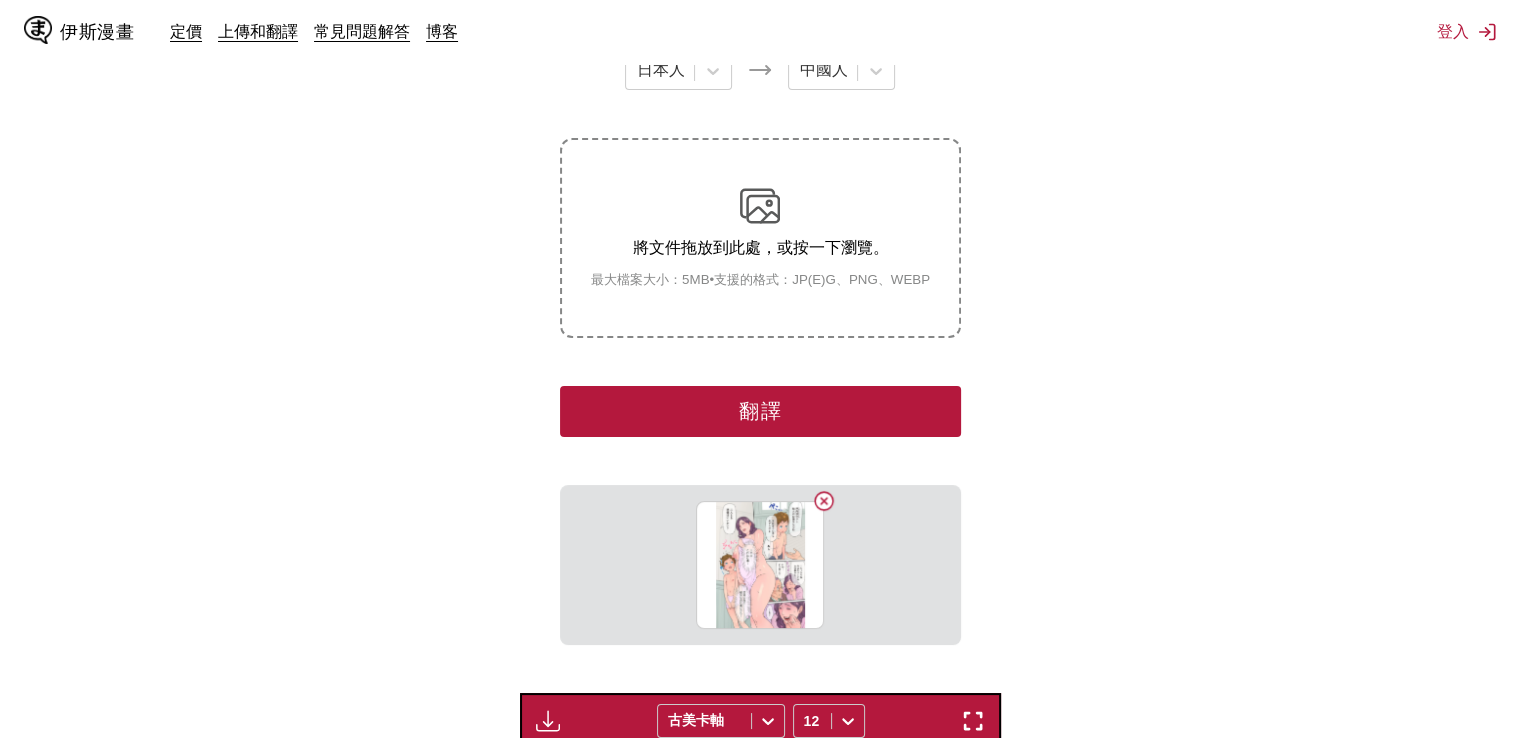 scroll, scrollTop: 303, scrollLeft: 0, axis: vertical 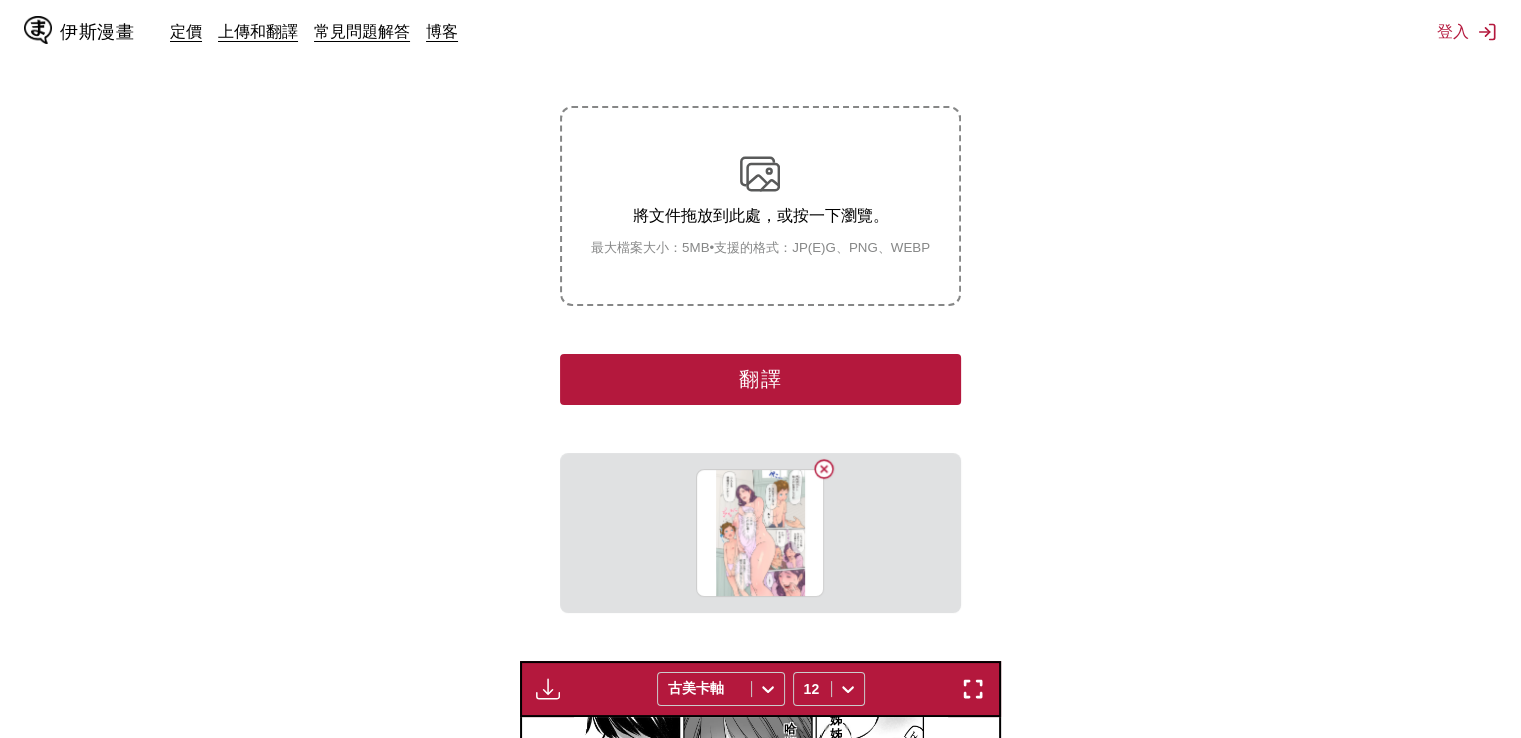 click on "翻譯" at bounding box center (760, 379) 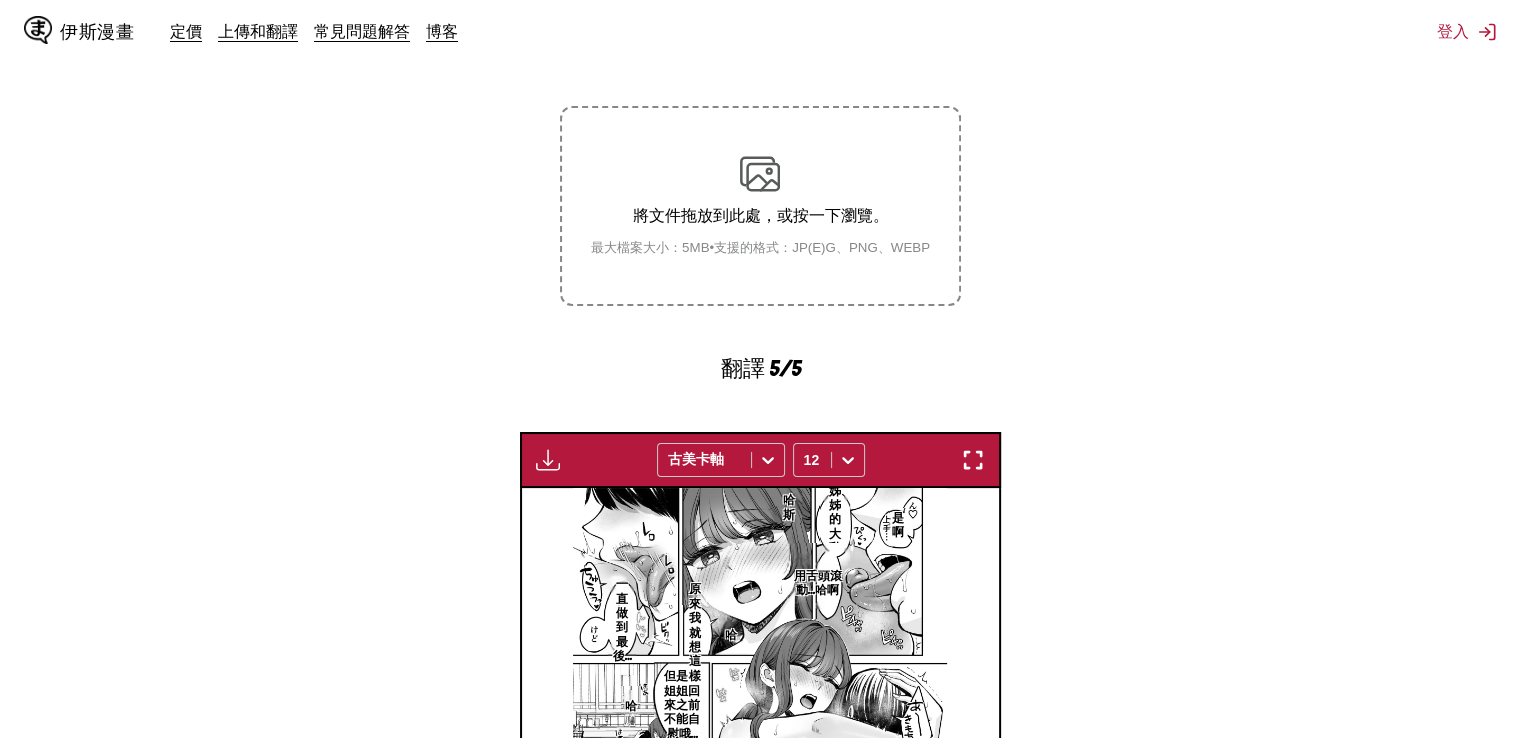 scroll, scrollTop: 0, scrollLeft: 1912, axis: horizontal 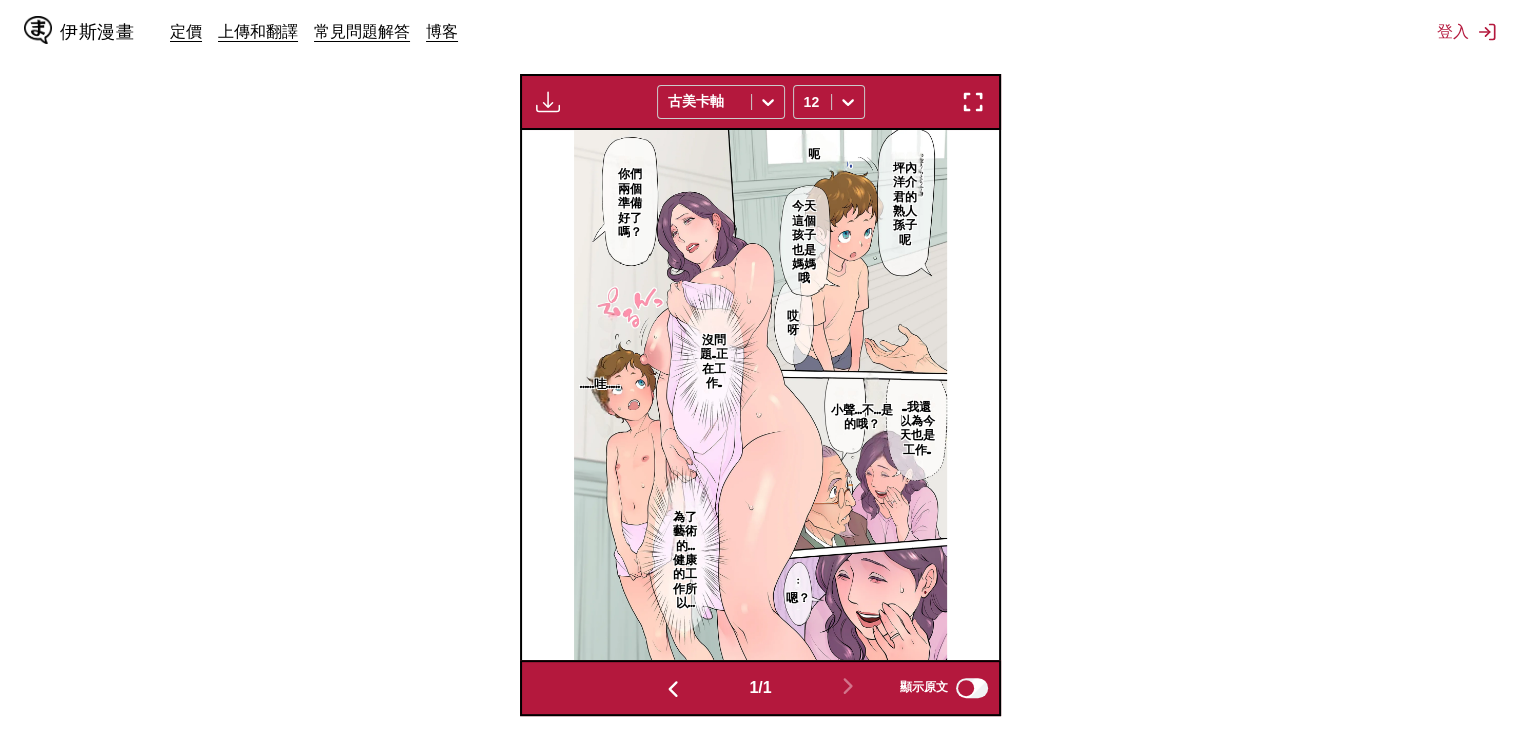 click at bounding box center [973, 102] 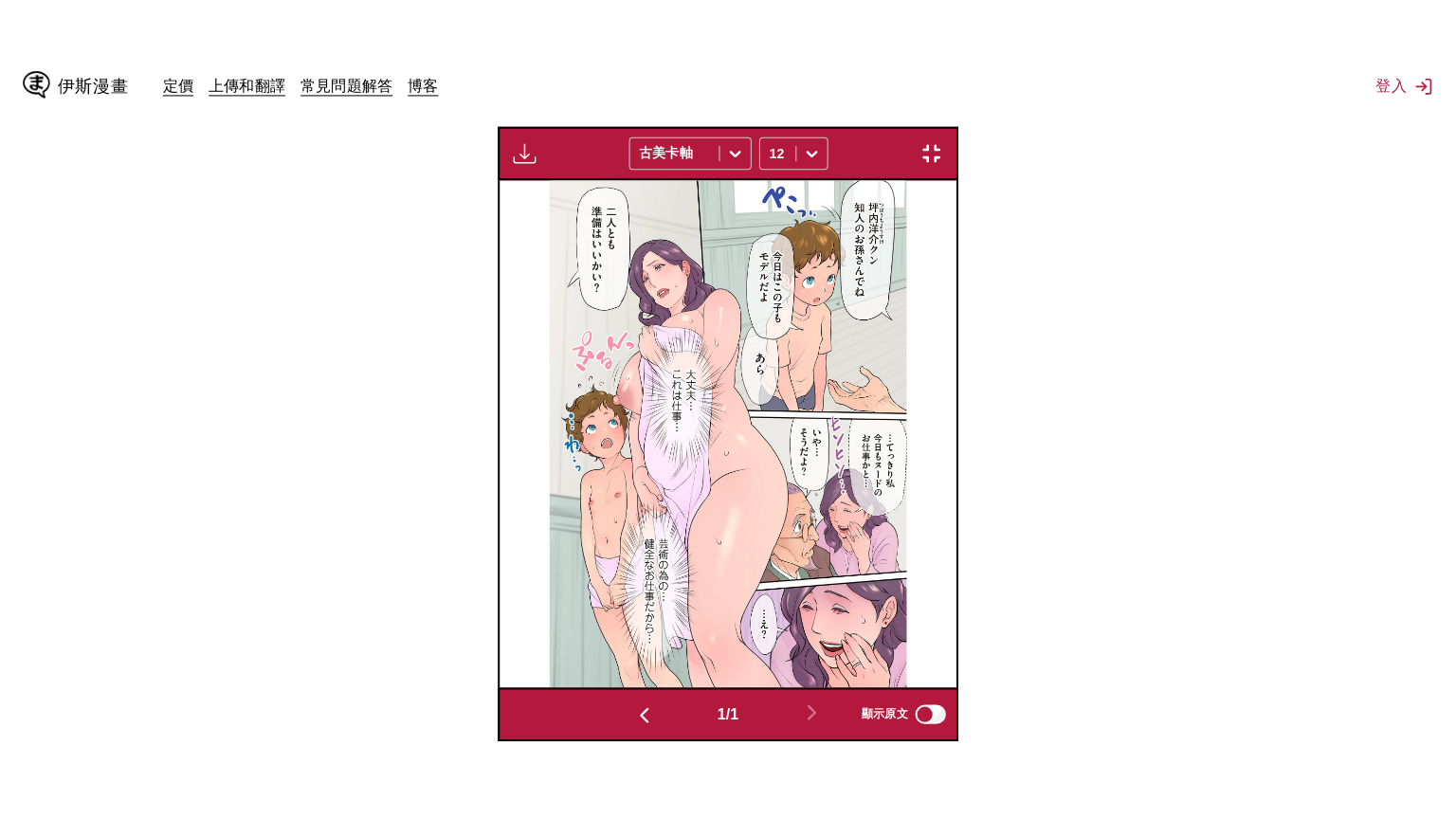 scroll, scrollTop: 220, scrollLeft: 0, axis: vertical 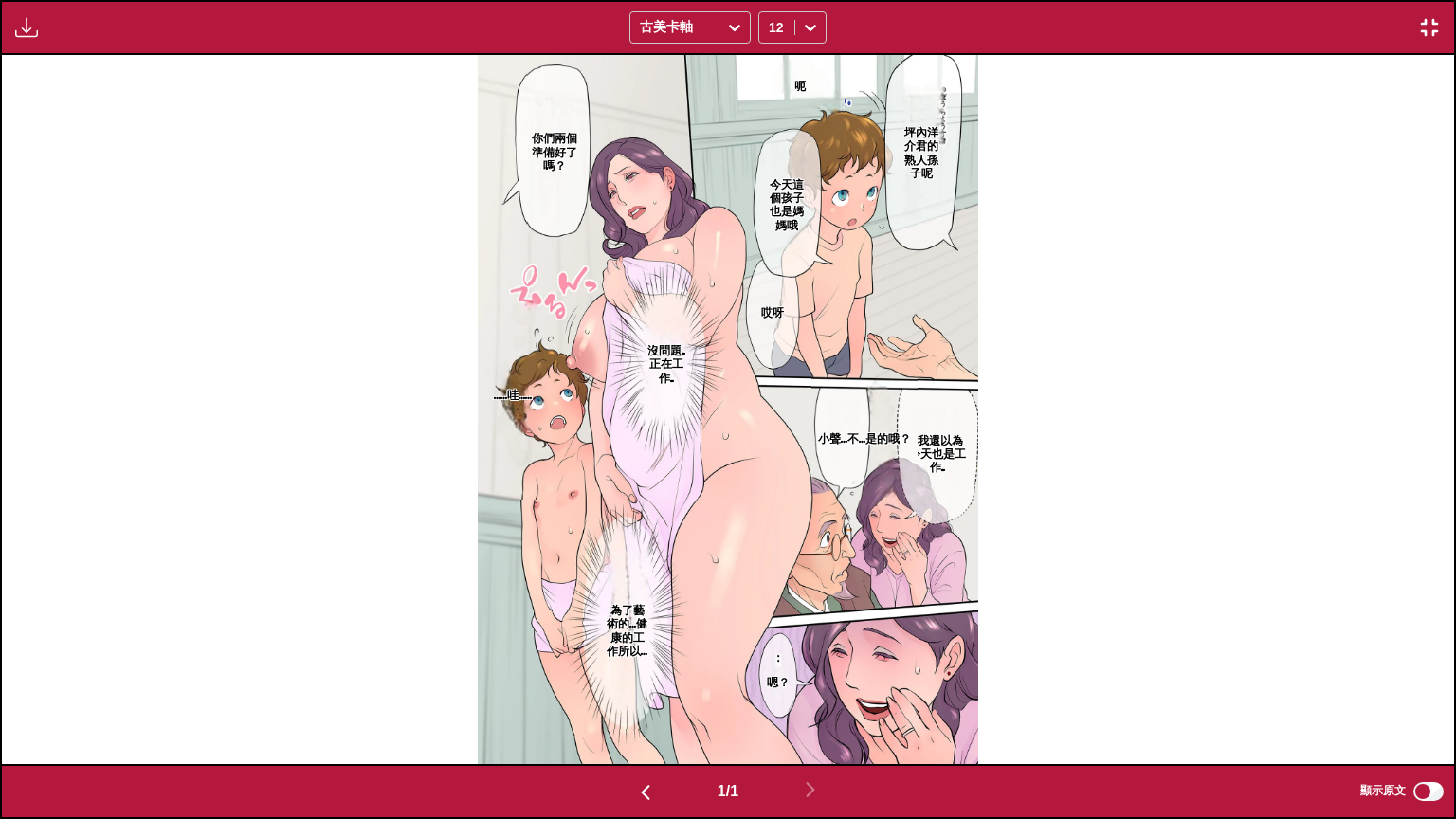 click on "坪內洋介君的熟人孫子呢 今天這個孩子也是媽媽哦 你們兩個準備好了嗎？ 沒問題...正在工作... ....我還以為今天也是工作... 為了藝術的…健康的工作所以… 呃 哎呀 小聲…不…是的哦？ ……哇…… 嗯？" at bounding box center (728, 410) 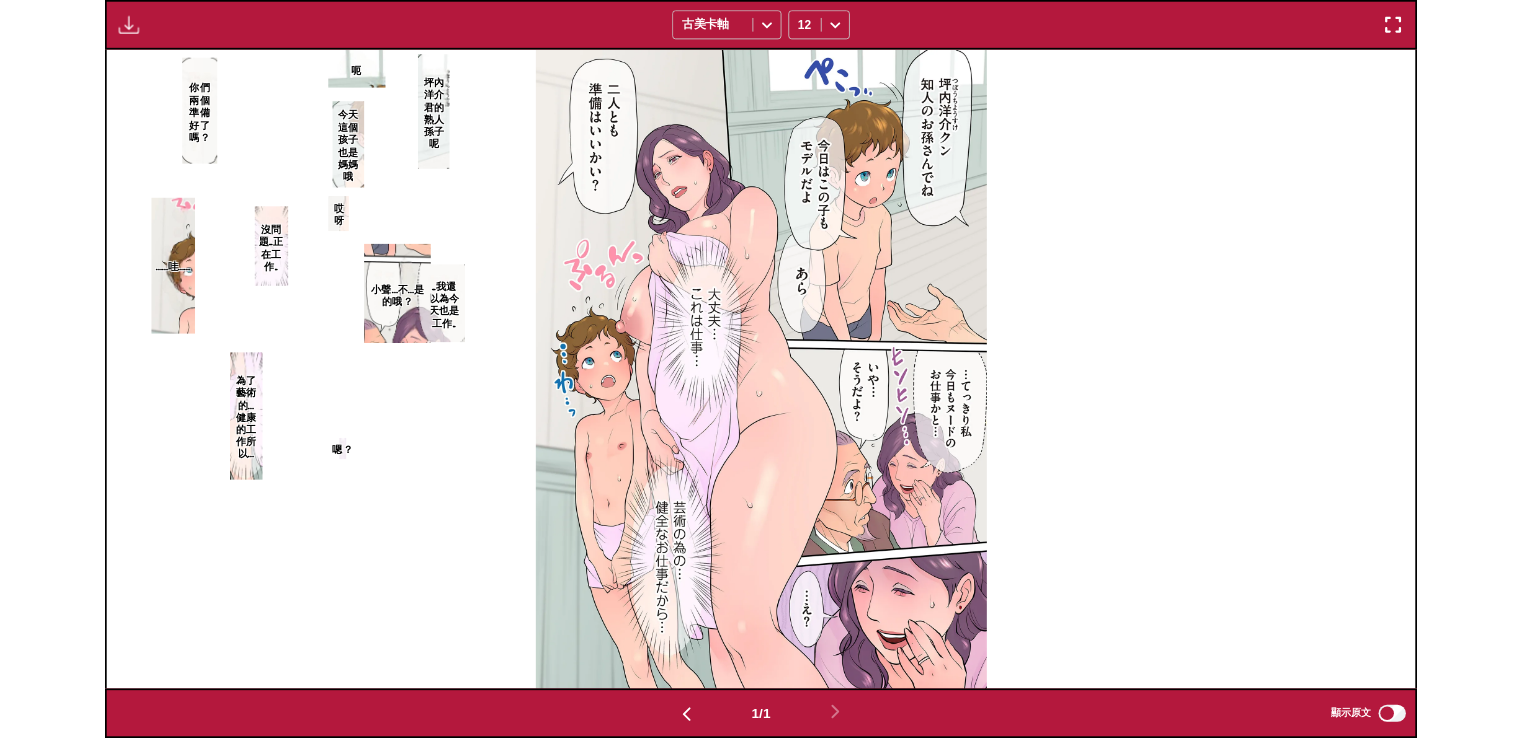 scroll, scrollTop: 503, scrollLeft: 0, axis: vertical 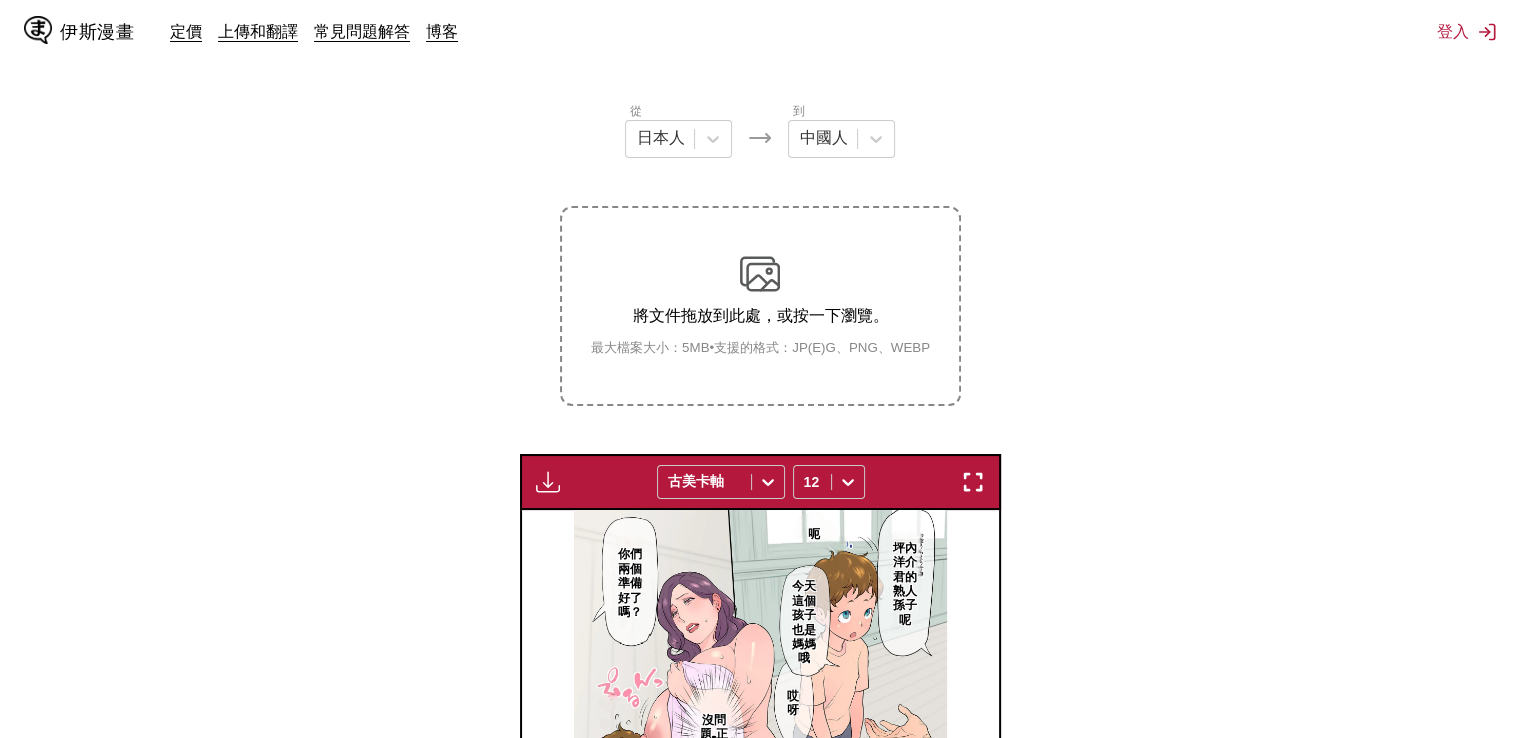 click on "將文件拖放到此處，或按一下瀏覽。" at bounding box center [760, 315] 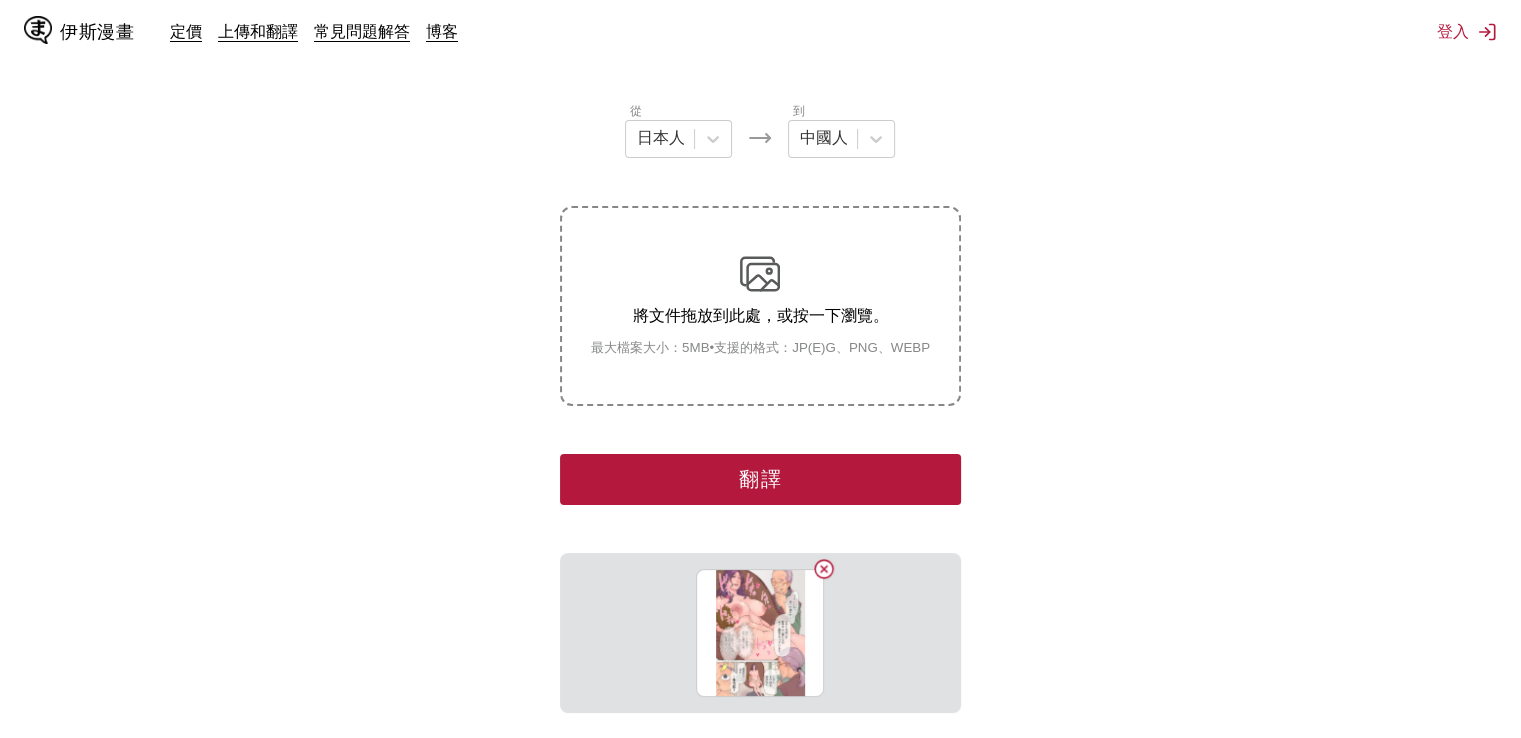 click on "翻譯" at bounding box center (760, 479) 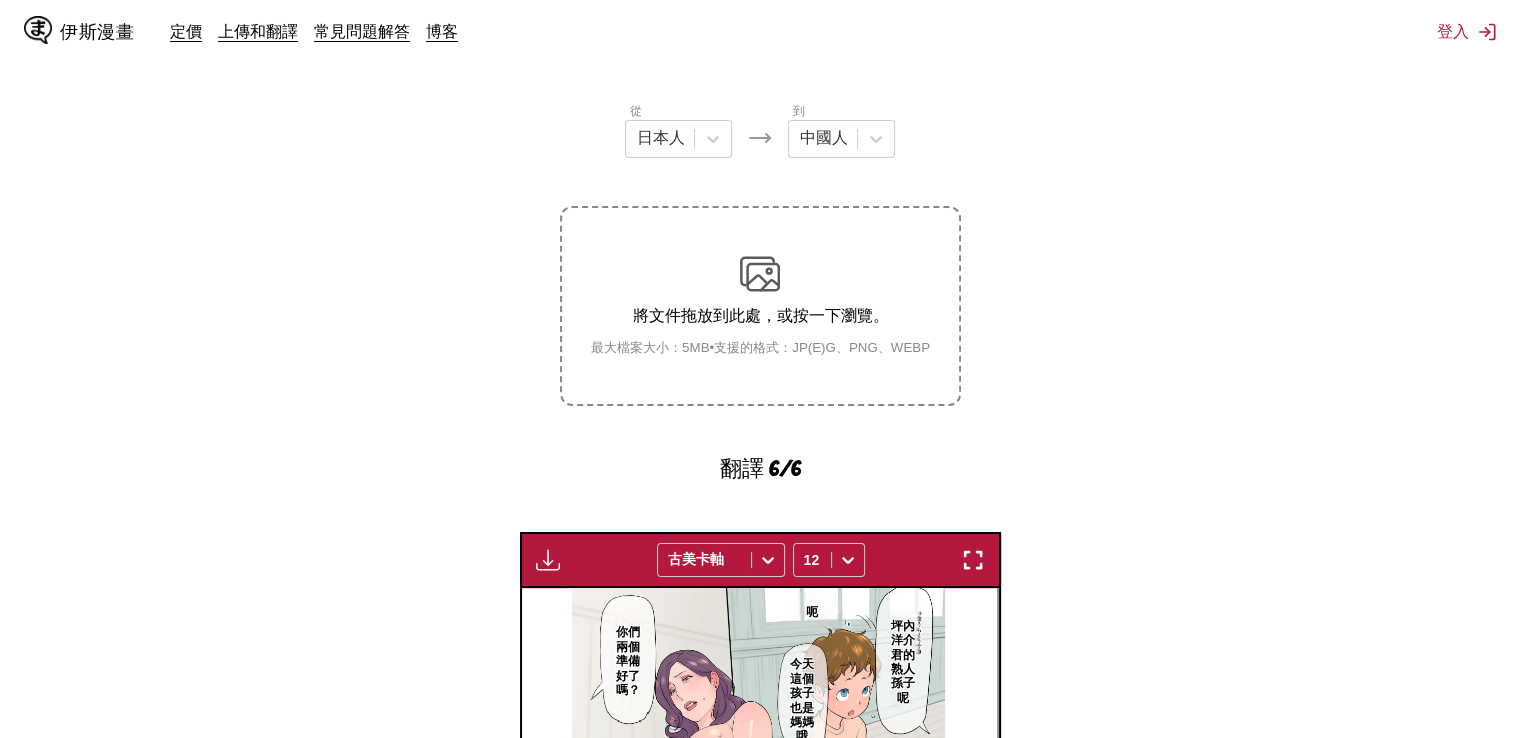 scroll, scrollTop: 583, scrollLeft: 0, axis: vertical 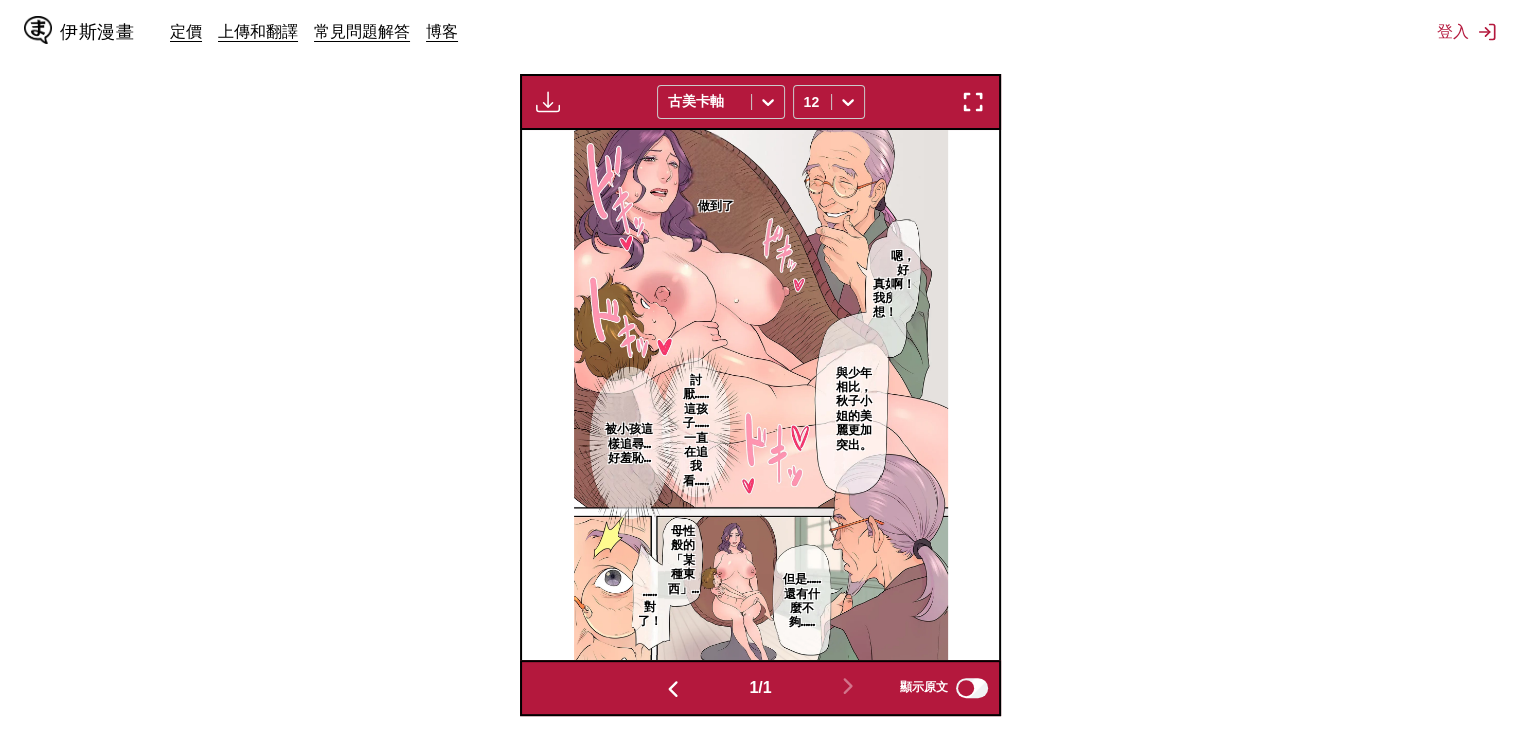click at bounding box center [973, 102] 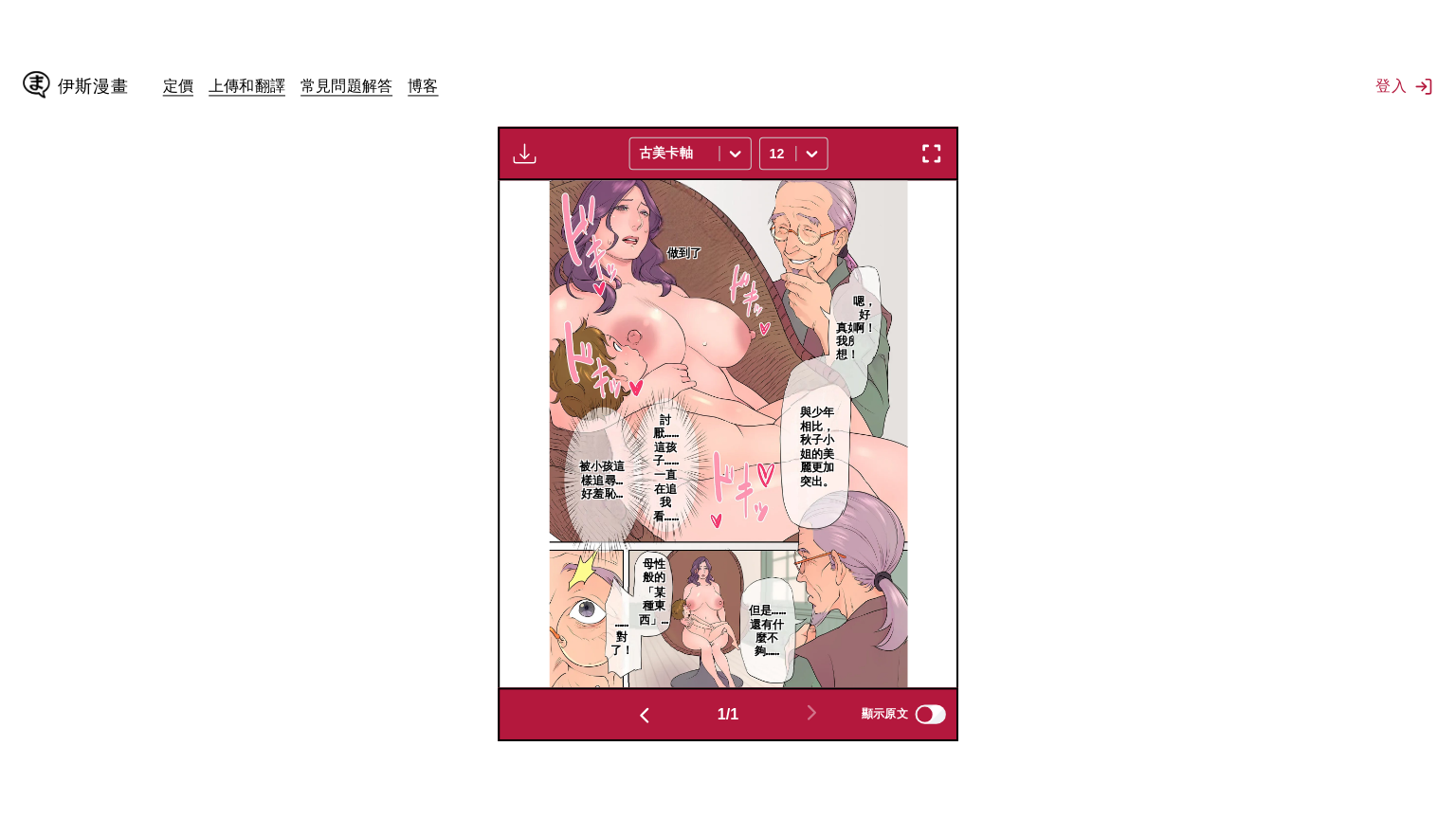 scroll, scrollTop: 220, scrollLeft: 0, axis: vertical 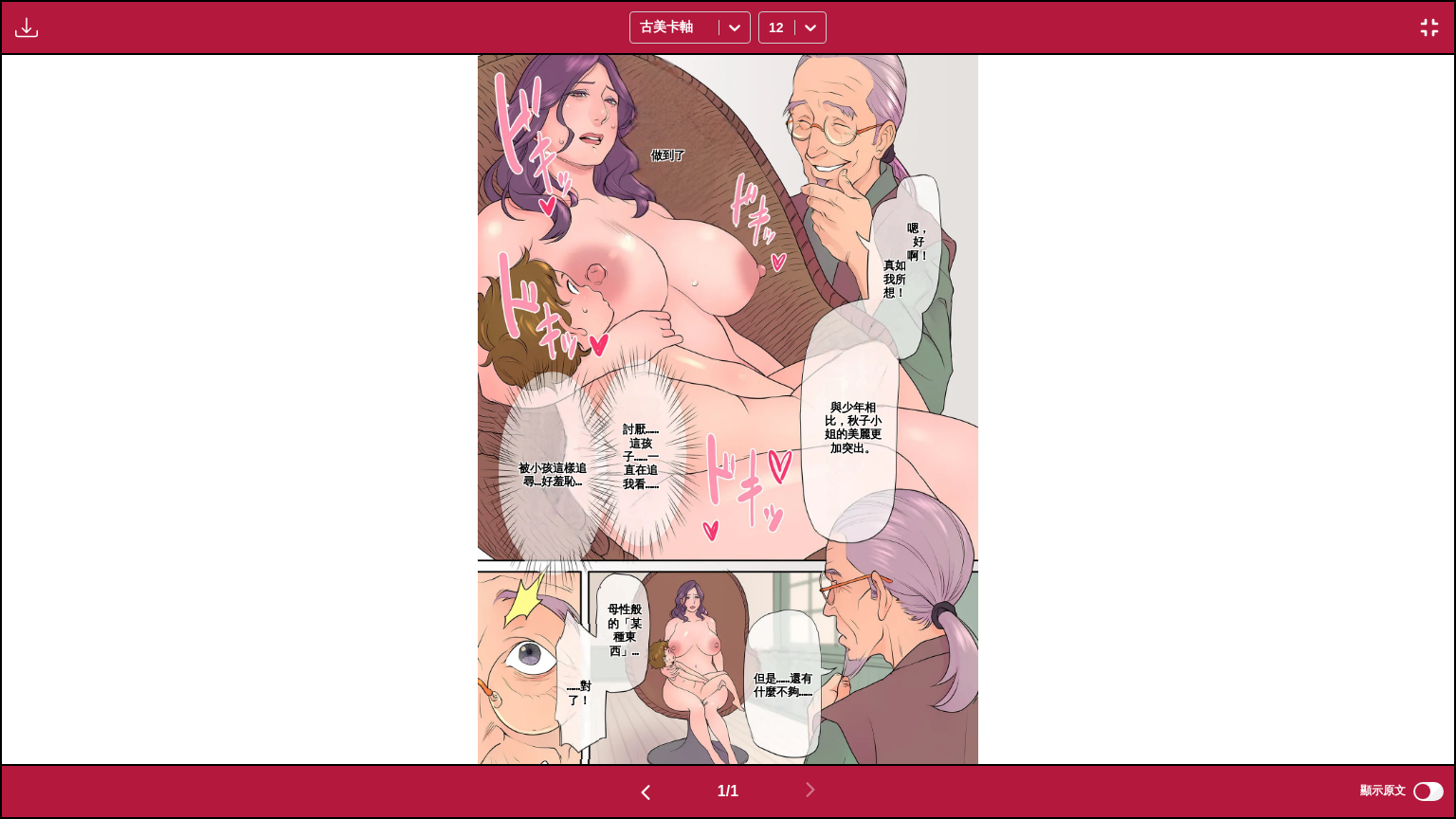 type 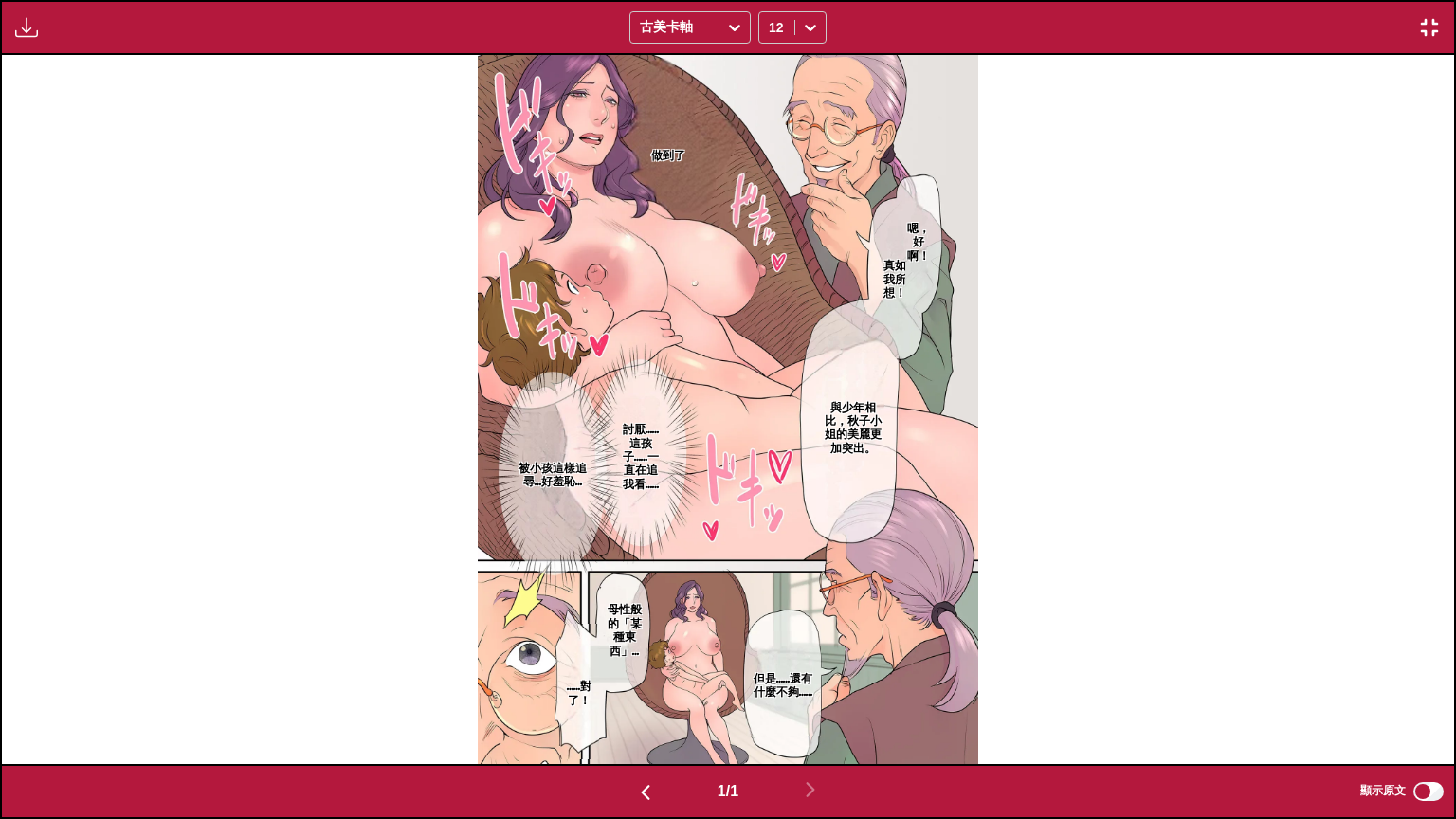 click at bounding box center (1429, 27) 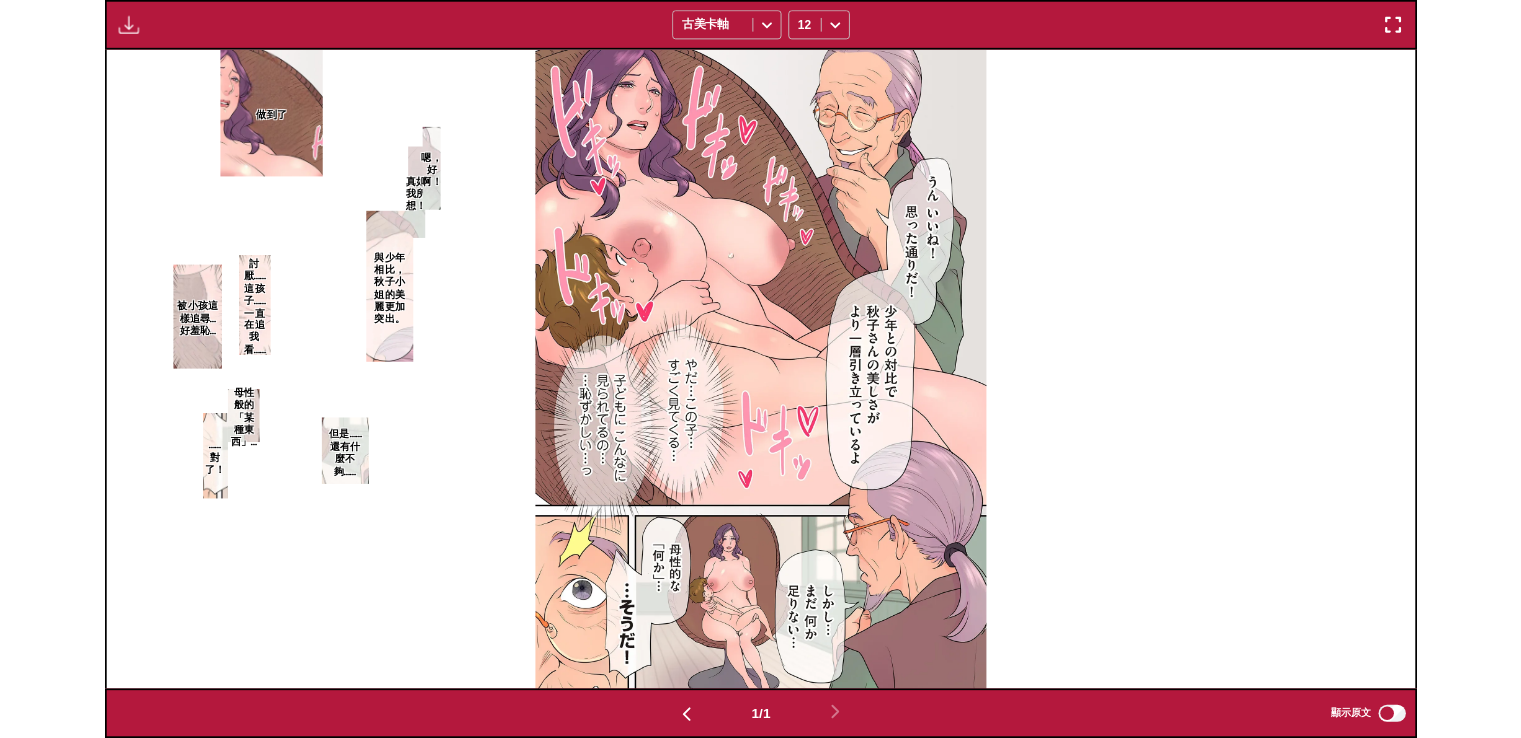 scroll, scrollTop: 503, scrollLeft: 0, axis: vertical 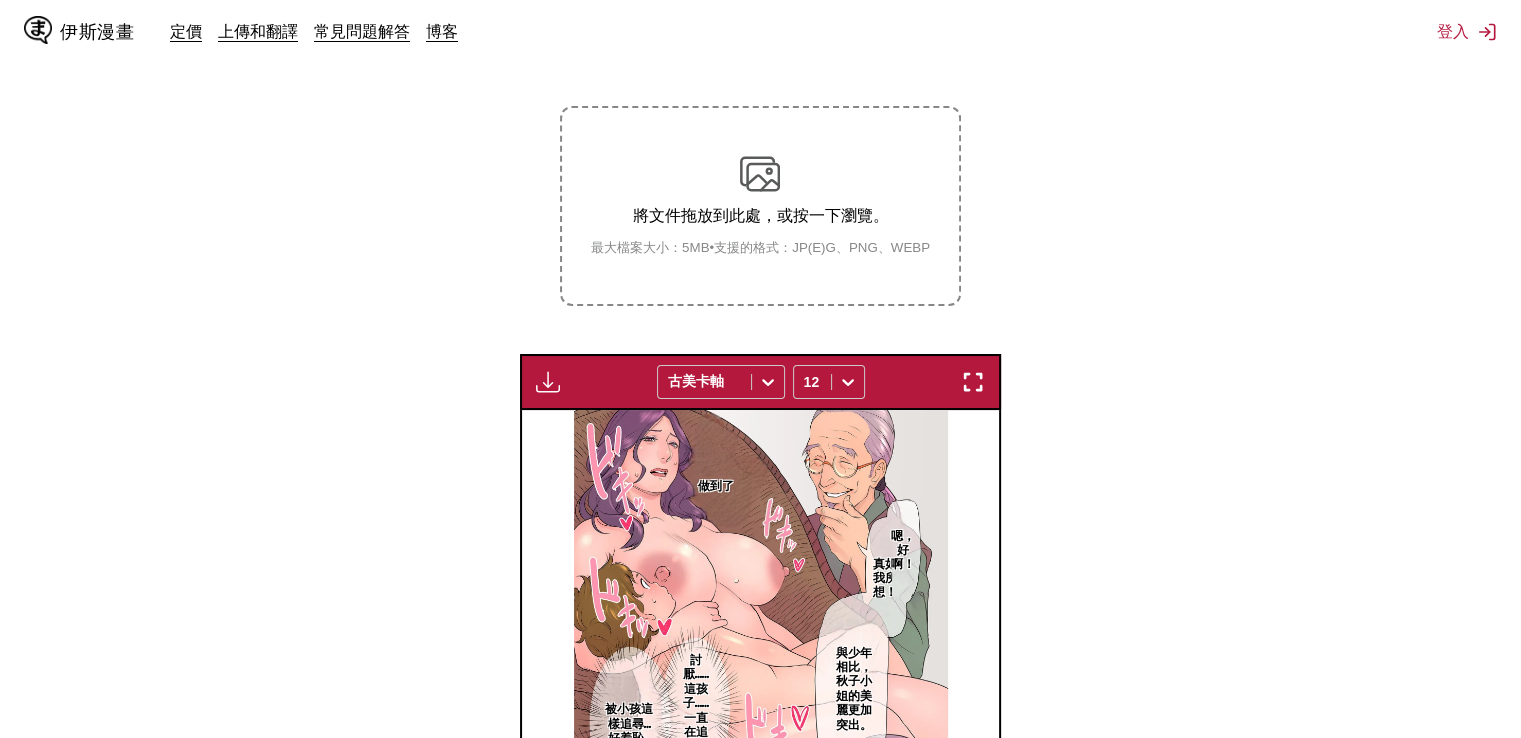 click on "將文件拖放到此處，或按一下瀏覽。 最大檔案大小：5MB   •  支援的格式：JP(E)G、PNG、WEBP" at bounding box center (760, 205) 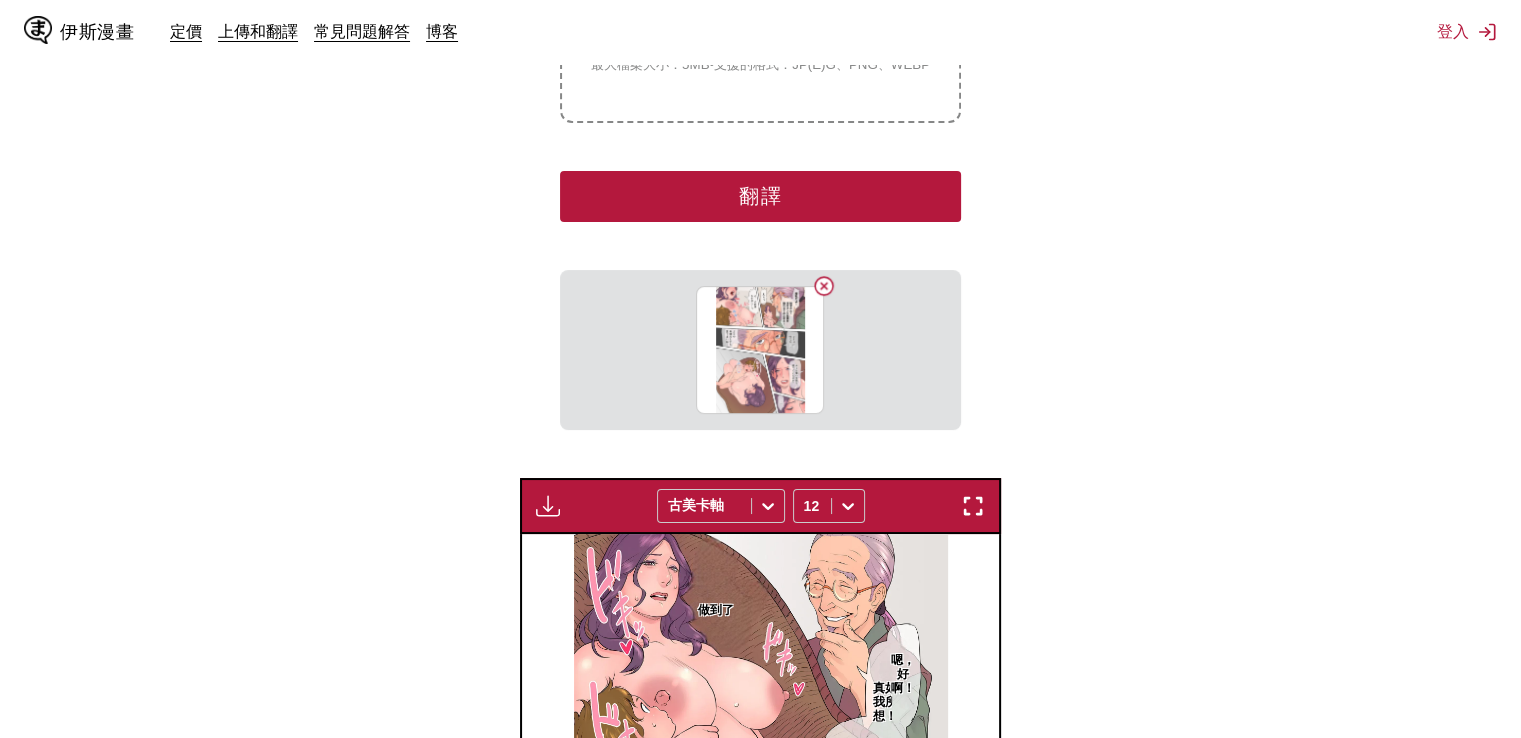 scroll, scrollTop: 503, scrollLeft: 0, axis: vertical 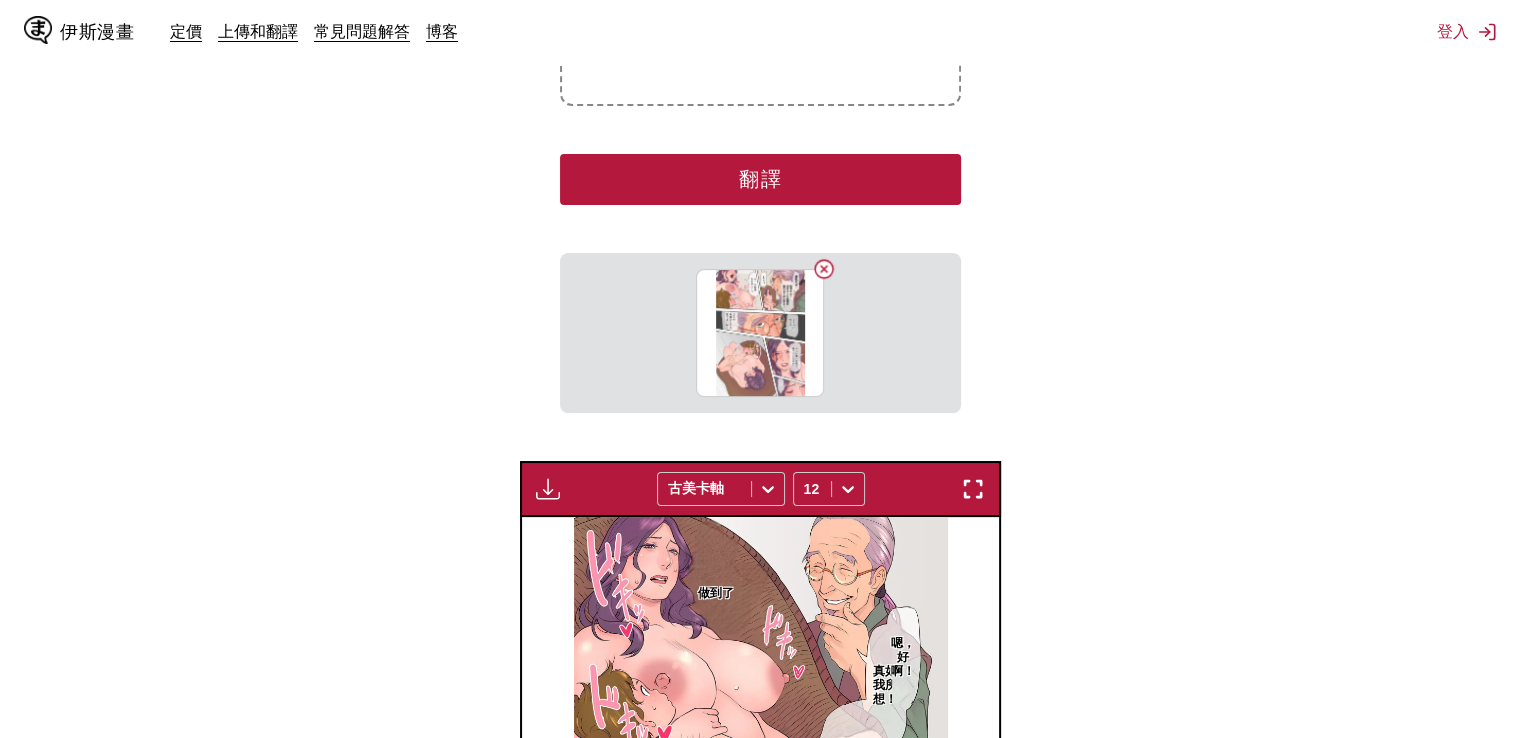 click on "翻譯" at bounding box center [760, 179] 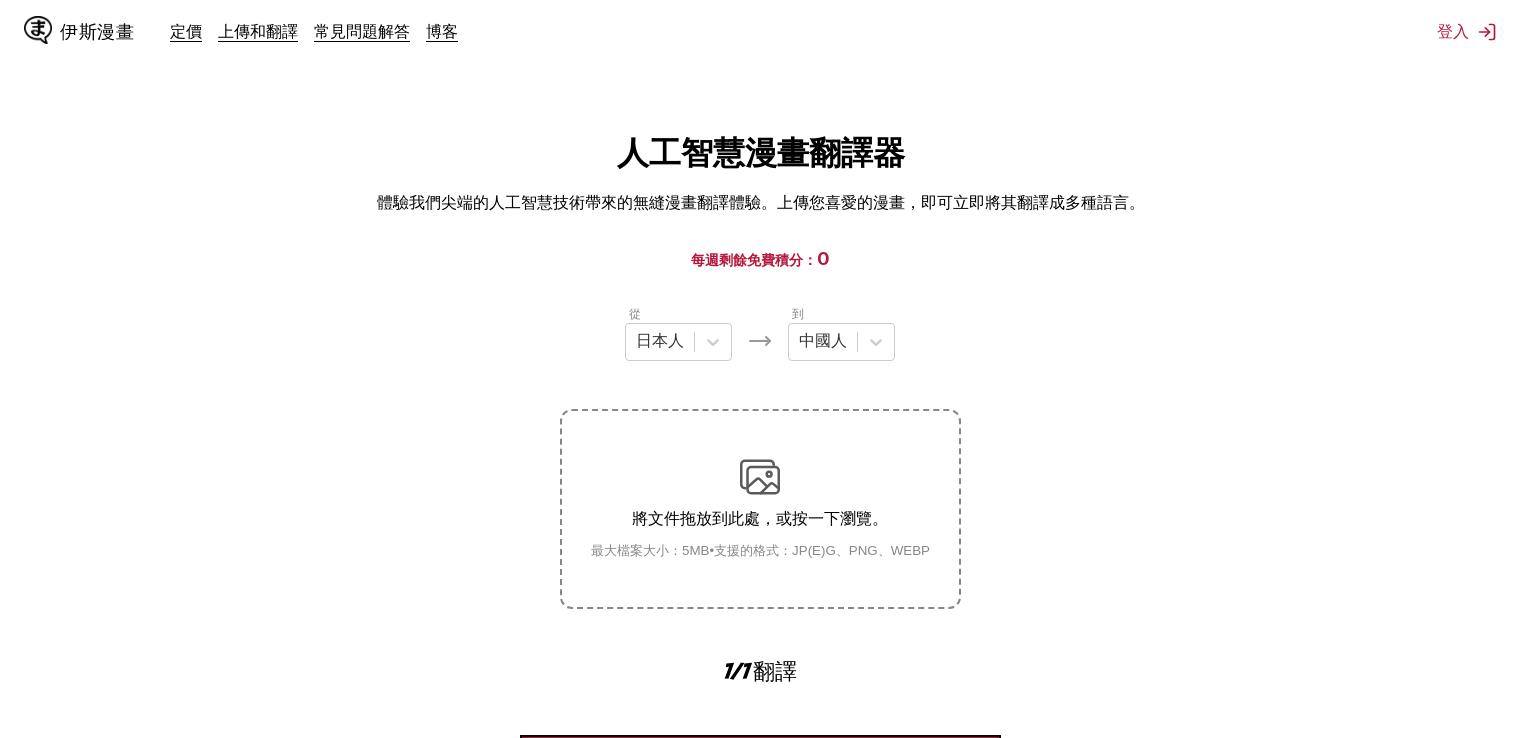scroll, scrollTop: 503, scrollLeft: 0, axis: vertical 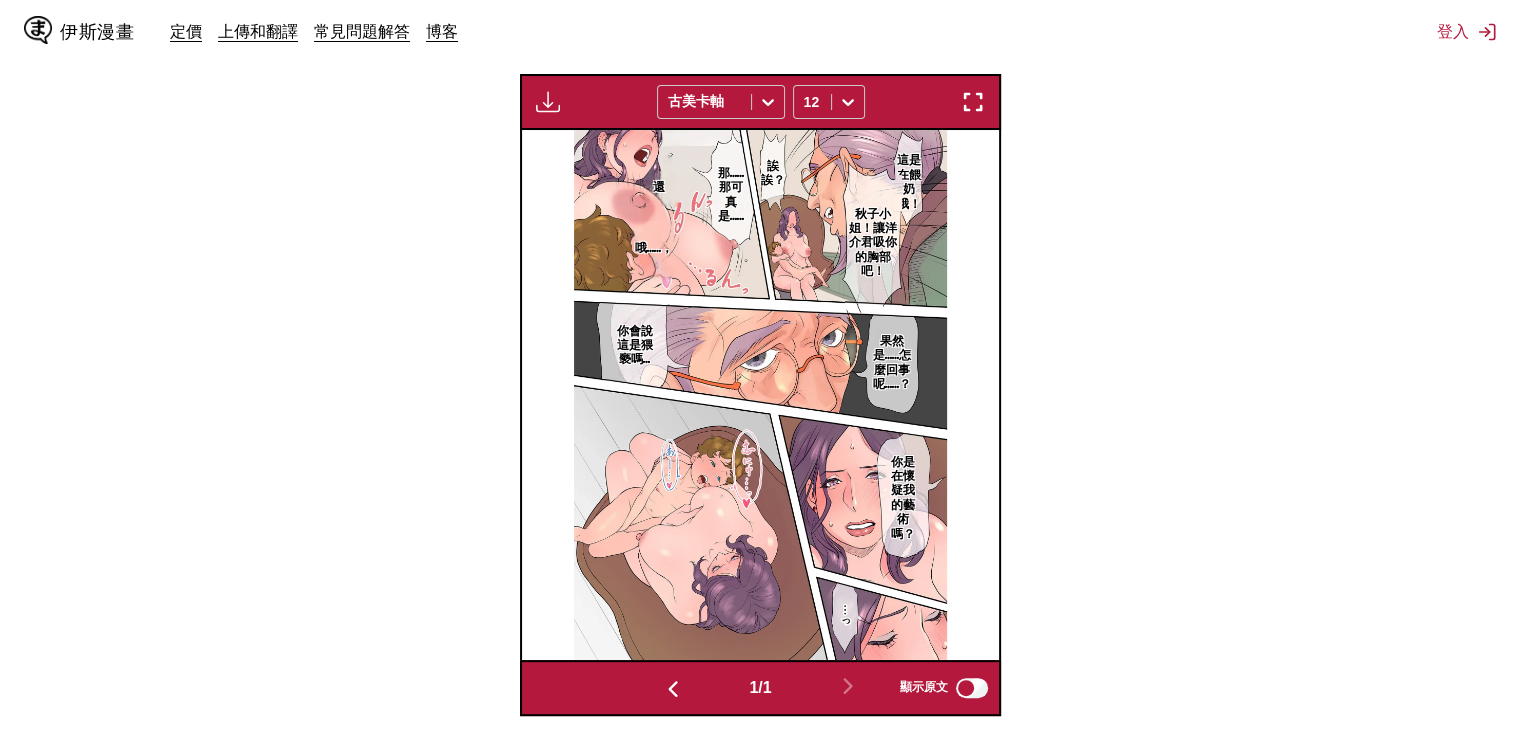 click at bounding box center [973, 102] 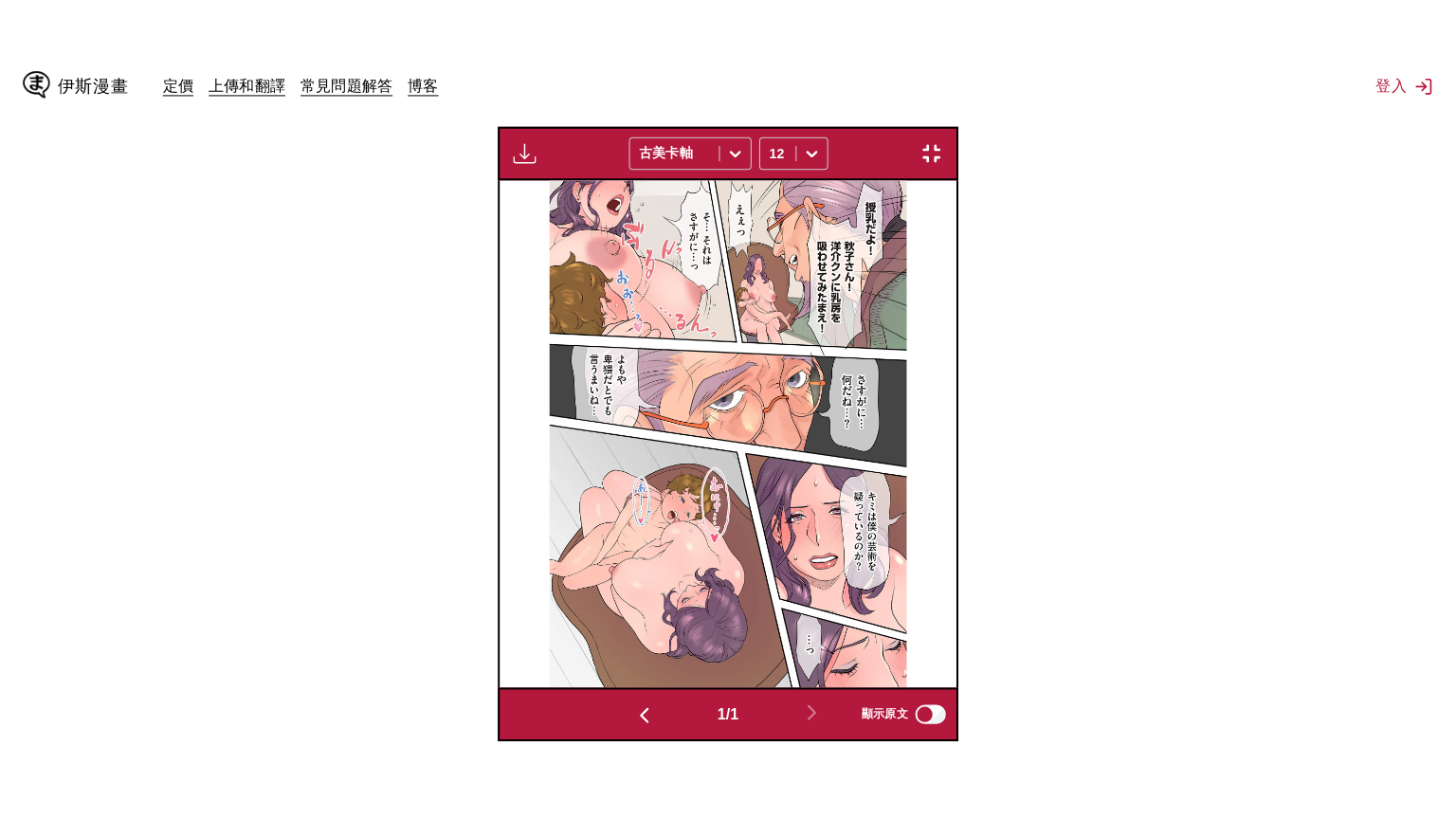scroll, scrollTop: 220, scrollLeft: 0, axis: vertical 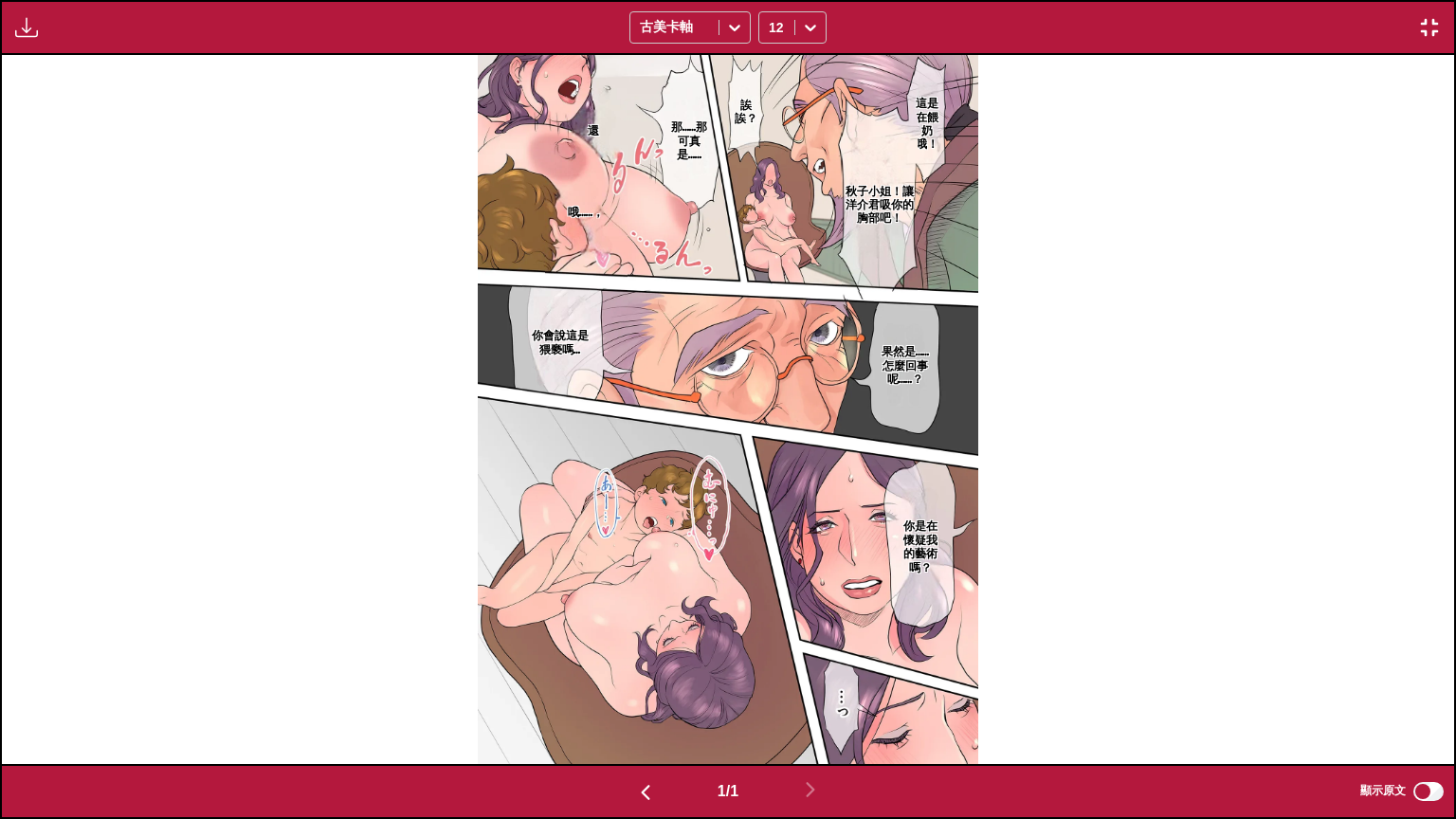 click on "還 這是在餵奶哦！ [PERSON] 小姐！讓[PERSON]君吸你的胸部吧！ 果然是……怎麼回事呢……？ 你會說這是猥褻嗎… 你是在懷疑我的藝術嗎？ 誒誒？ 那……那可真是…… 哦……，" at bounding box center (728, 410) 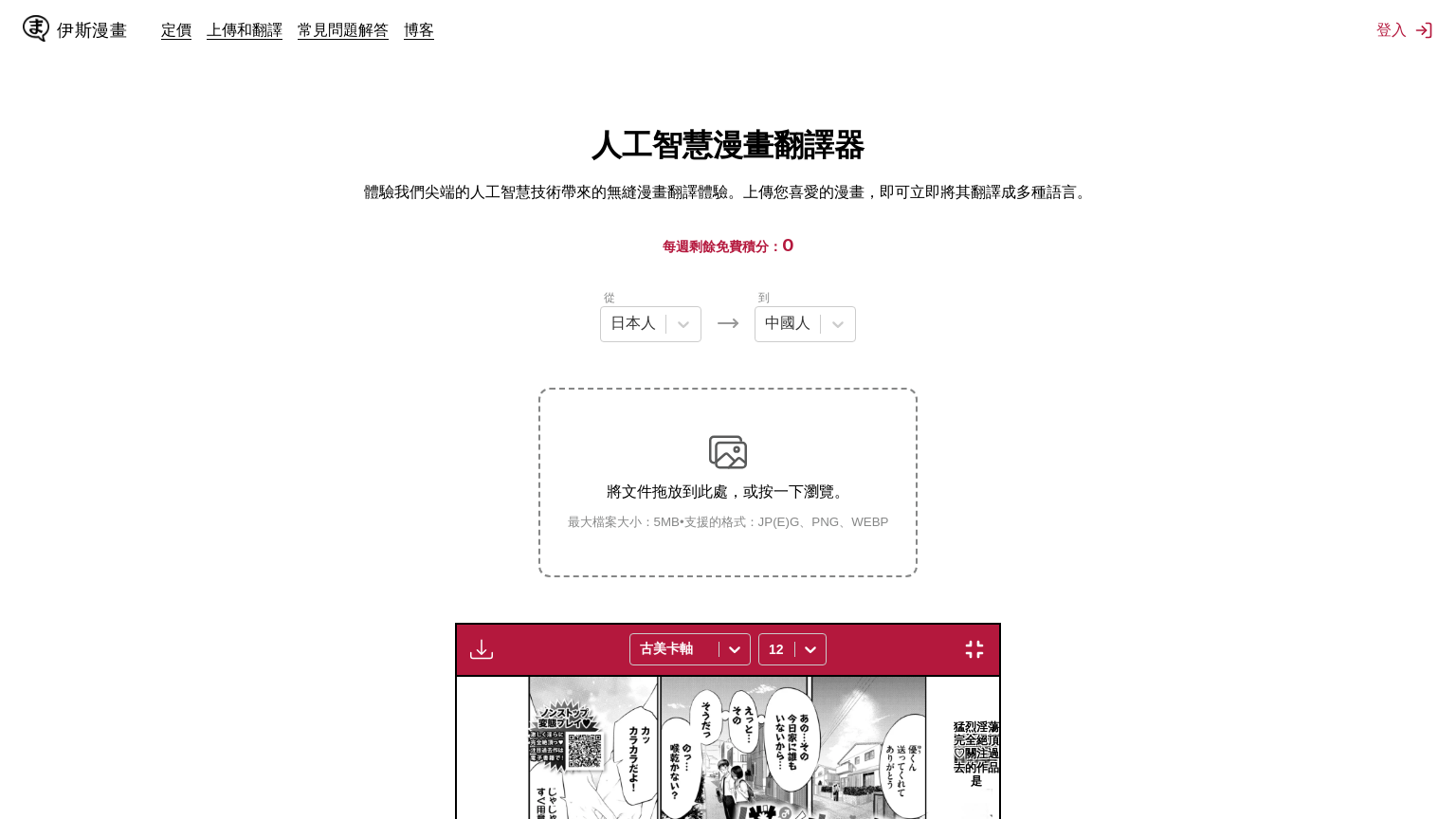 scroll, scrollTop: 220, scrollLeft: 0, axis: vertical 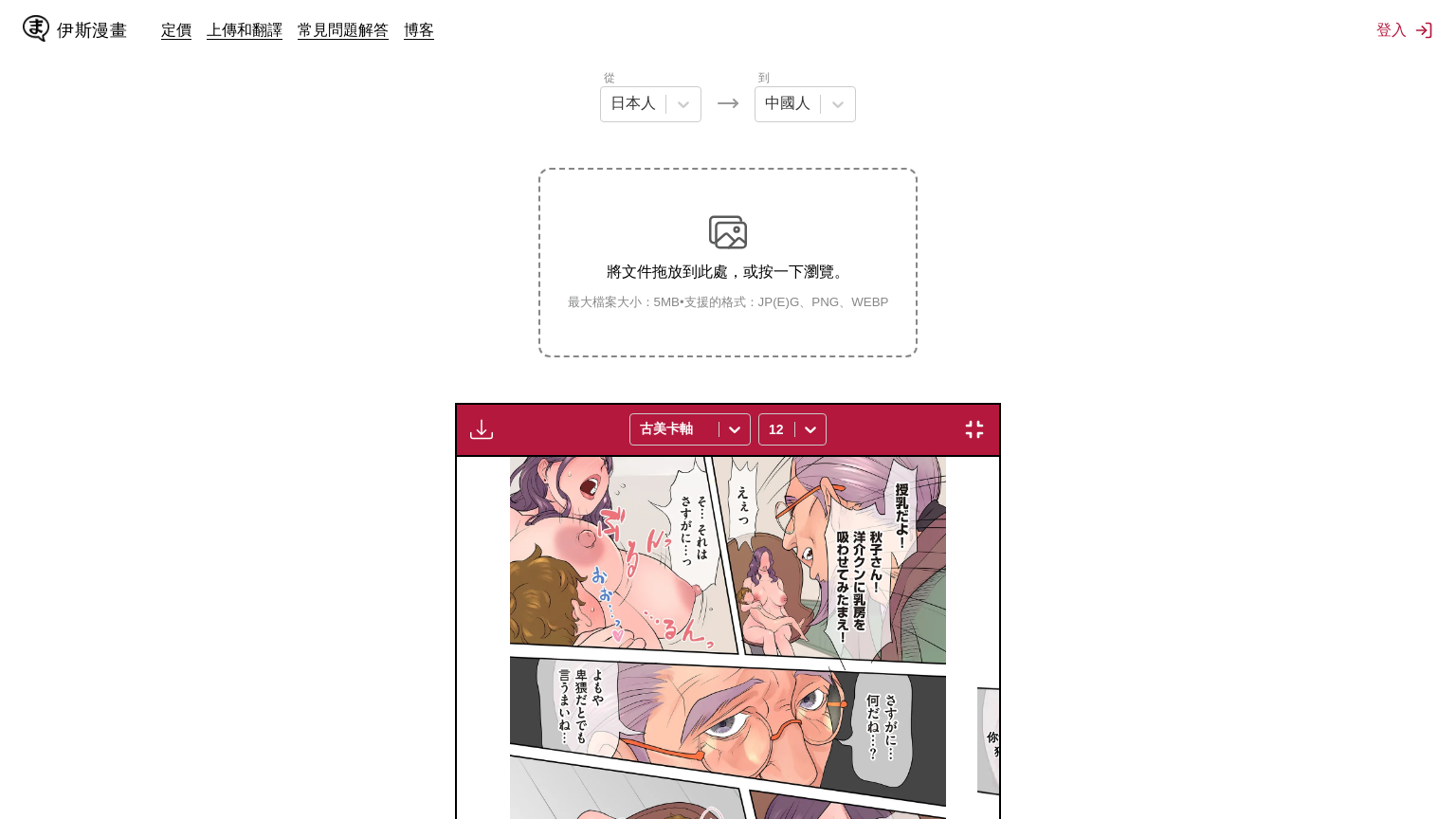 click at bounding box center [974, 429] 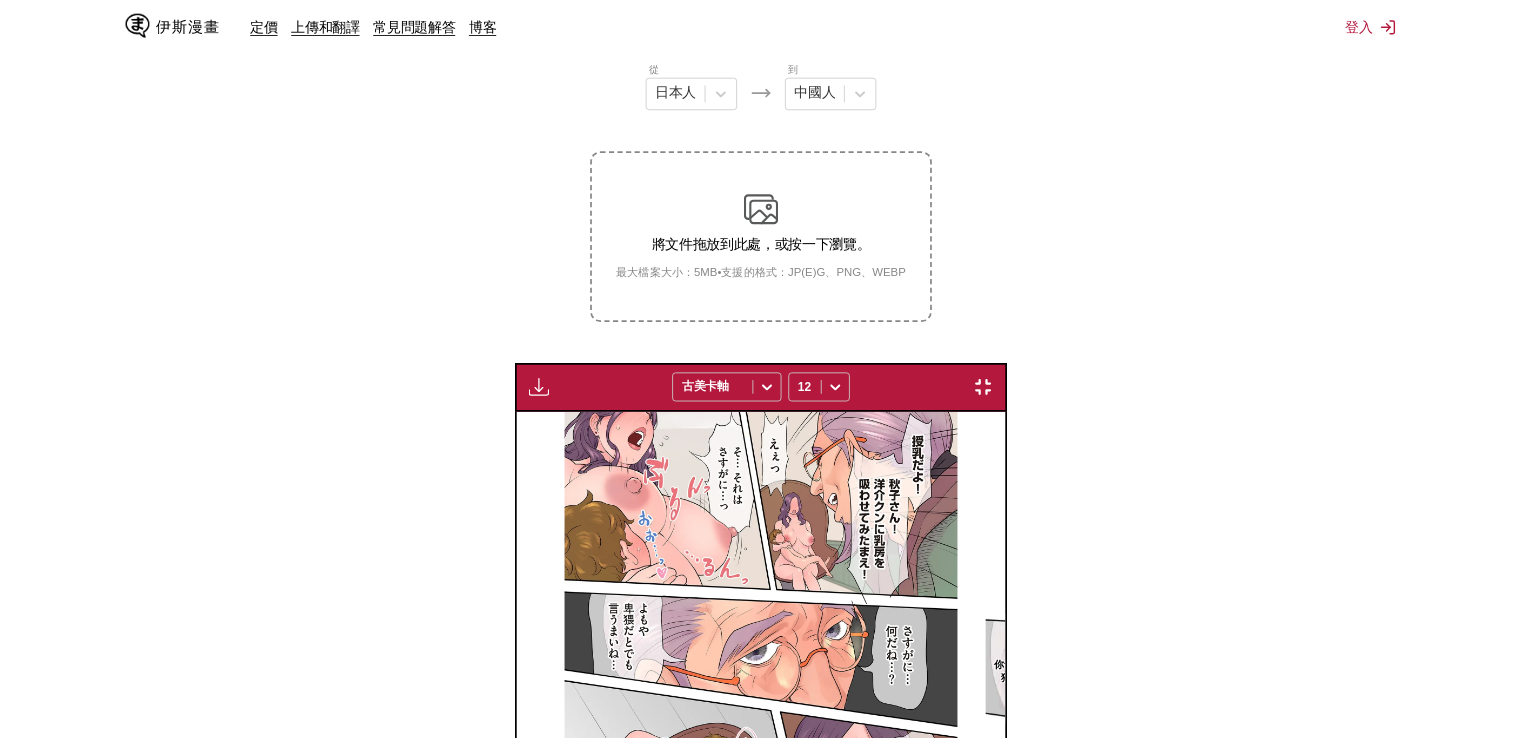 scroll, scrollTop: 503, scrollLeft: 0, axis: vertical 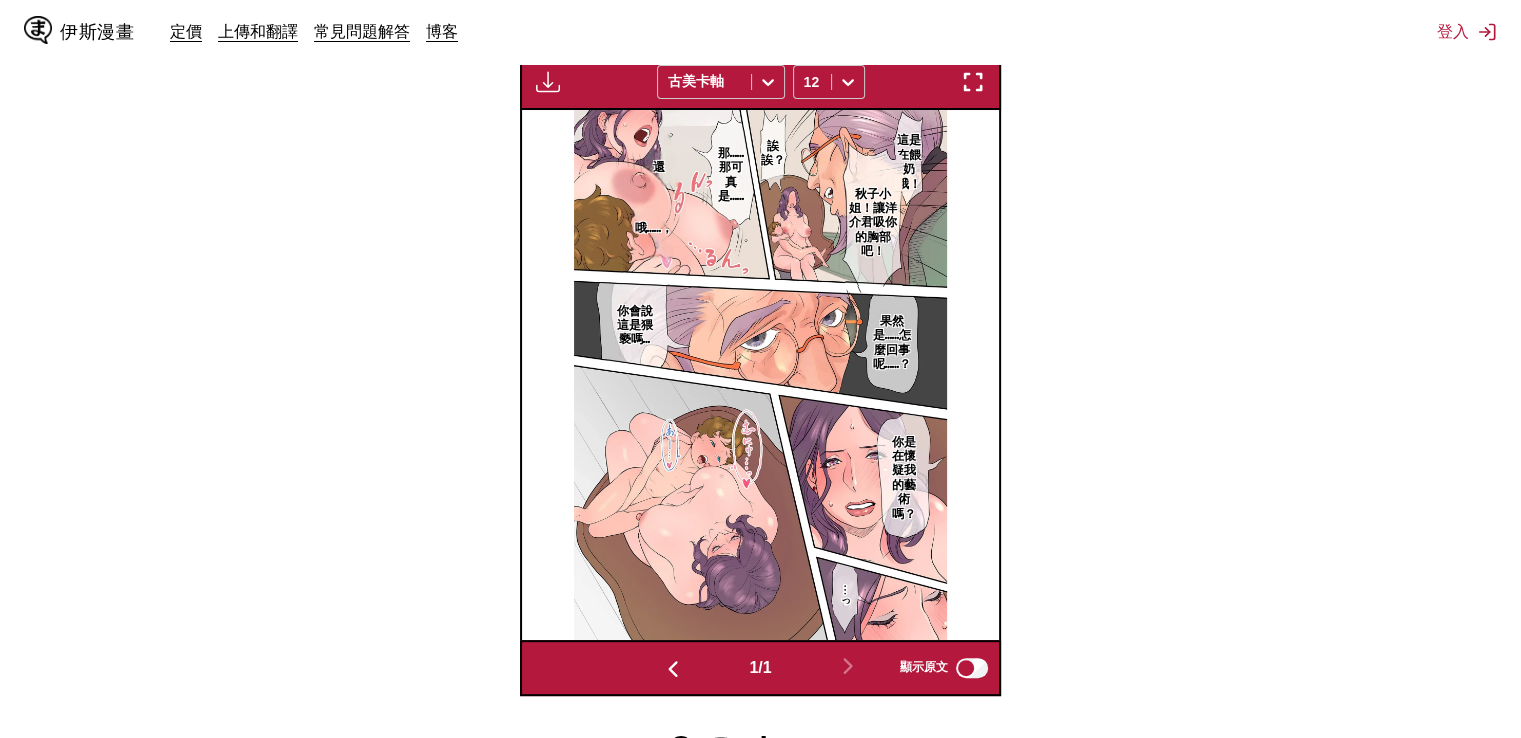 click at bounding box center (548, 82) 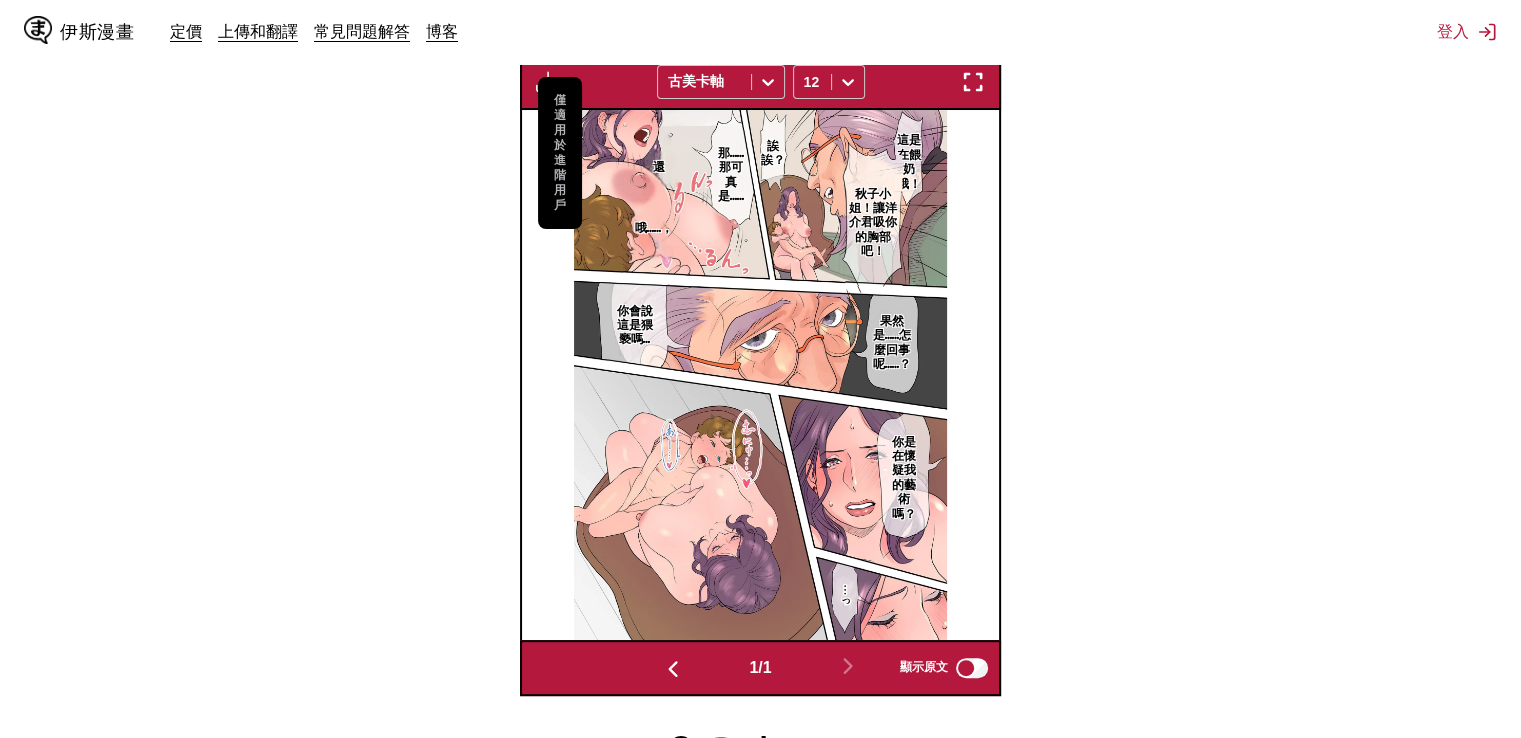 click on "僅適用於進階用戶" at bounding box center (560, 153) 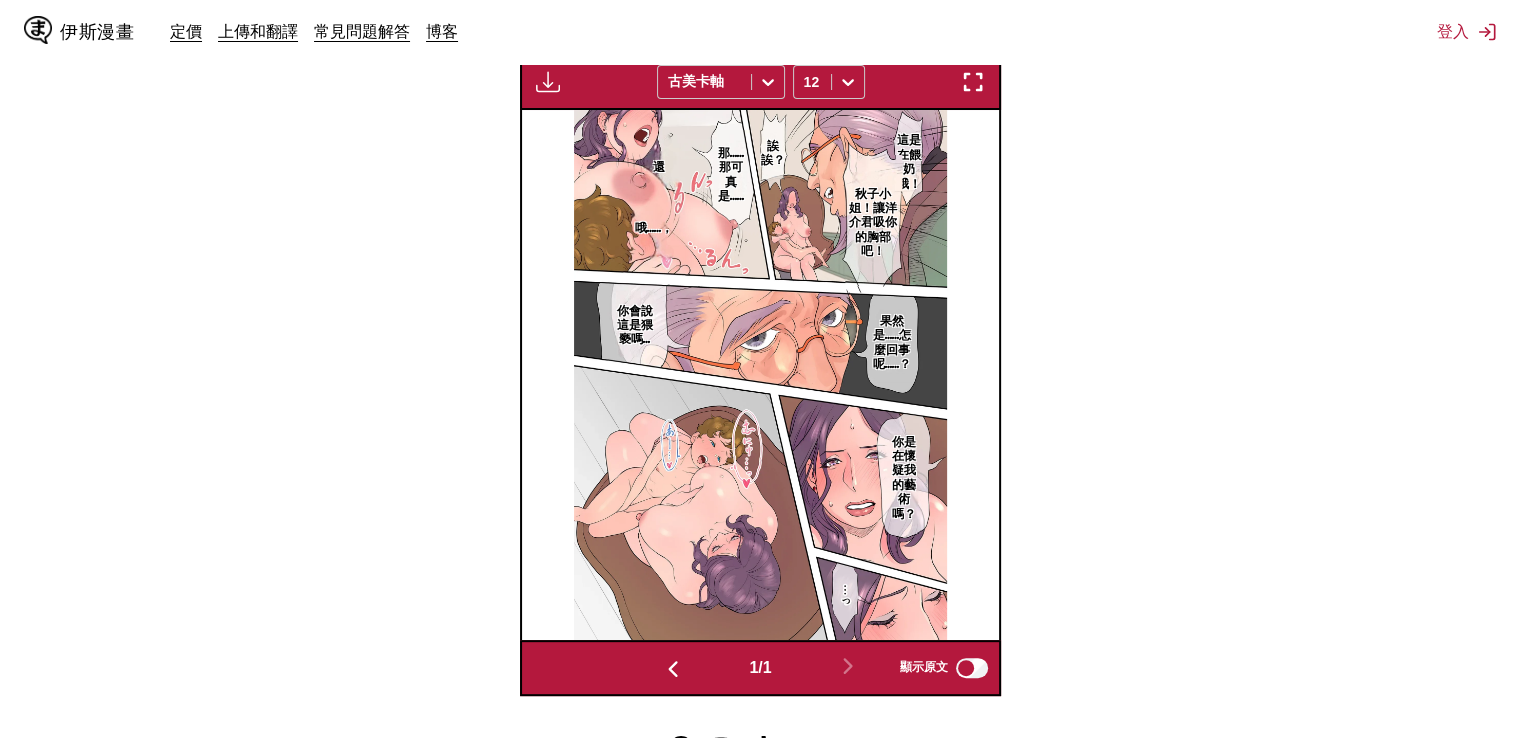 click at bounding box center [548, 82] 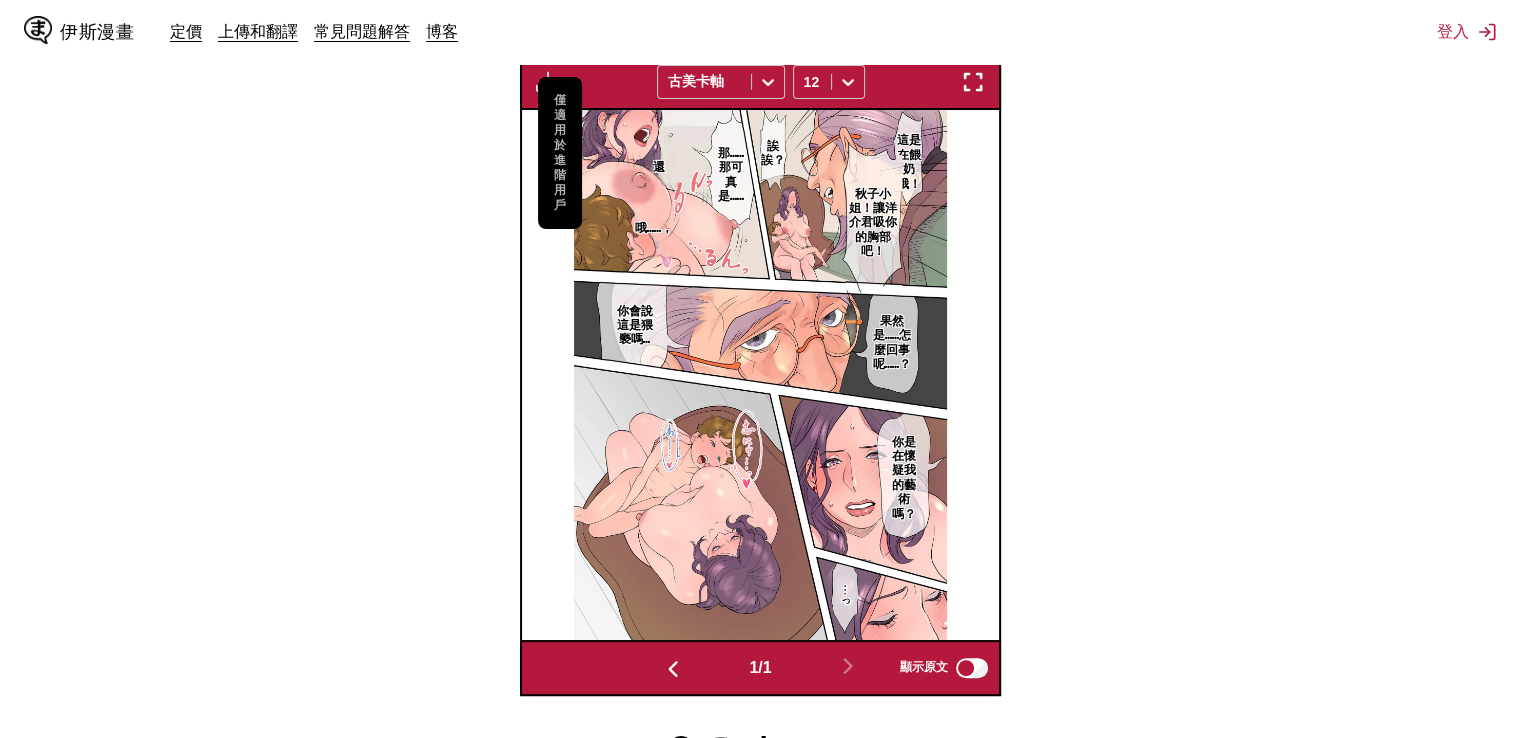click on "從 日本人 到 中國人 將文件拖放到此處，或按一下瀏覽。 最大檔案大小：5MB   •  支援的格式：JP(E)G、PNG、WEBP 僅適用於進階用戶 古美卡軸 12 謝謝你送我，優君 那個…今天家裡沒有人所以… 猛烈淫蕩完全絕頂♡關注過去的作品是 那……服務生不渴嗎？ 那我馬上準備哦！ 哦…打擾了 哦，姐姐你回來了？ 跟他分手了好無聊啊～ 哈，第一次見面，我是井上優太 嘿，那個女孩是愛弓說的男朋友嗎？ 又在吃我的布丁……！ 我是沙耶，拜託多關照哦，優太 呃…感覺好像有 幹得要命！ 曾經 歡迎光臨～ 姊姊的奶奶黏糊糊的了啊 智君幫我弄乾淨好嗎？ 你……在發呆嗎？ 等一下，我去拿紙巾… 好的，可以舔哦？ 等等…理保姐姐… 透明度白皙得如同手指會沉下去一樣柔軟… 從早上能夠做這種事真是太幸福了… 瓶子 我動了！ 嗯……雖然不太明白…… 嘿嘿 哈 啊哈♡ 哈 1" at bounding box center (760, 198) 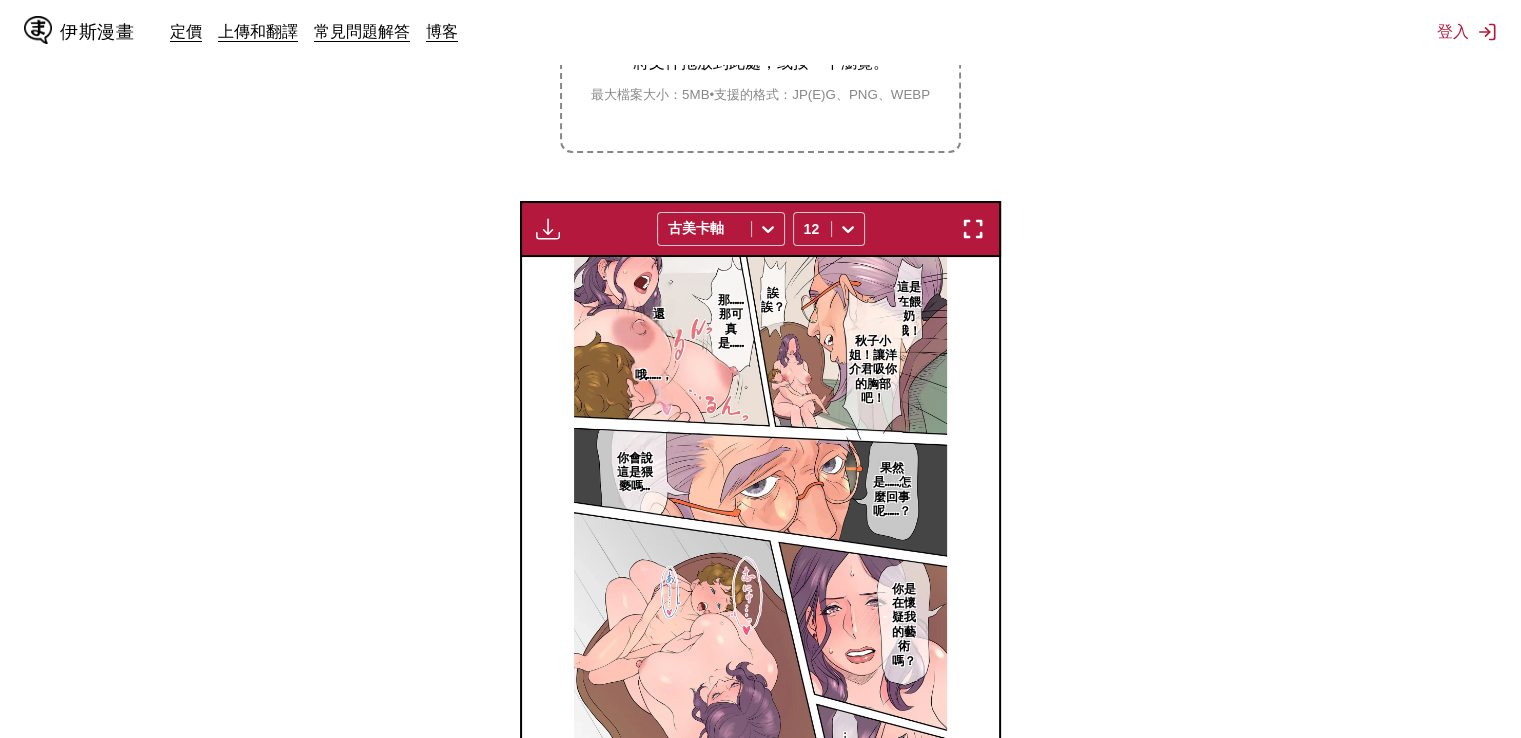 scroll, scrollTop: 303, scrollLeft: 0, axis: vertical 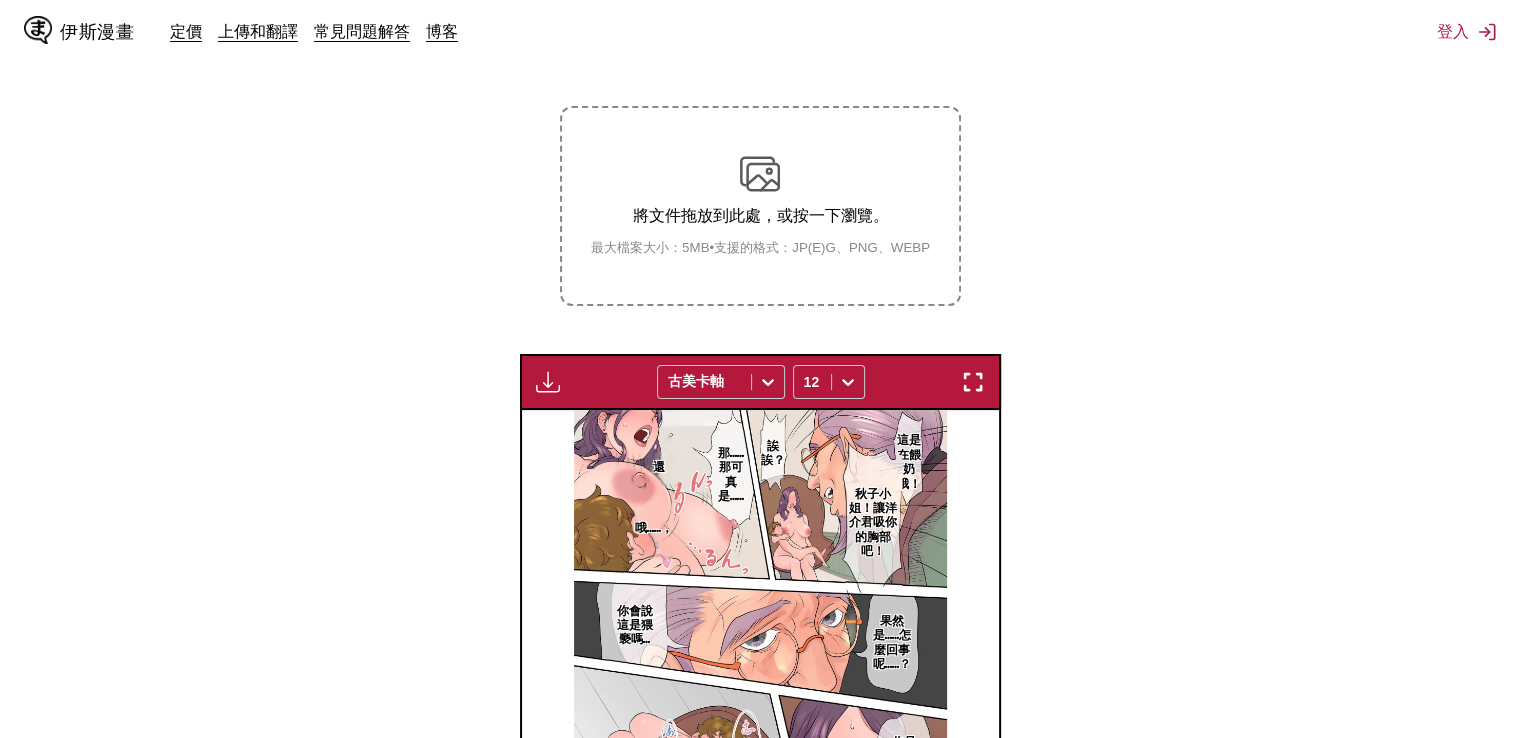 click on "支援的格式：JP(E)G、PNG、WEBP" at bounding box center [822, 247] 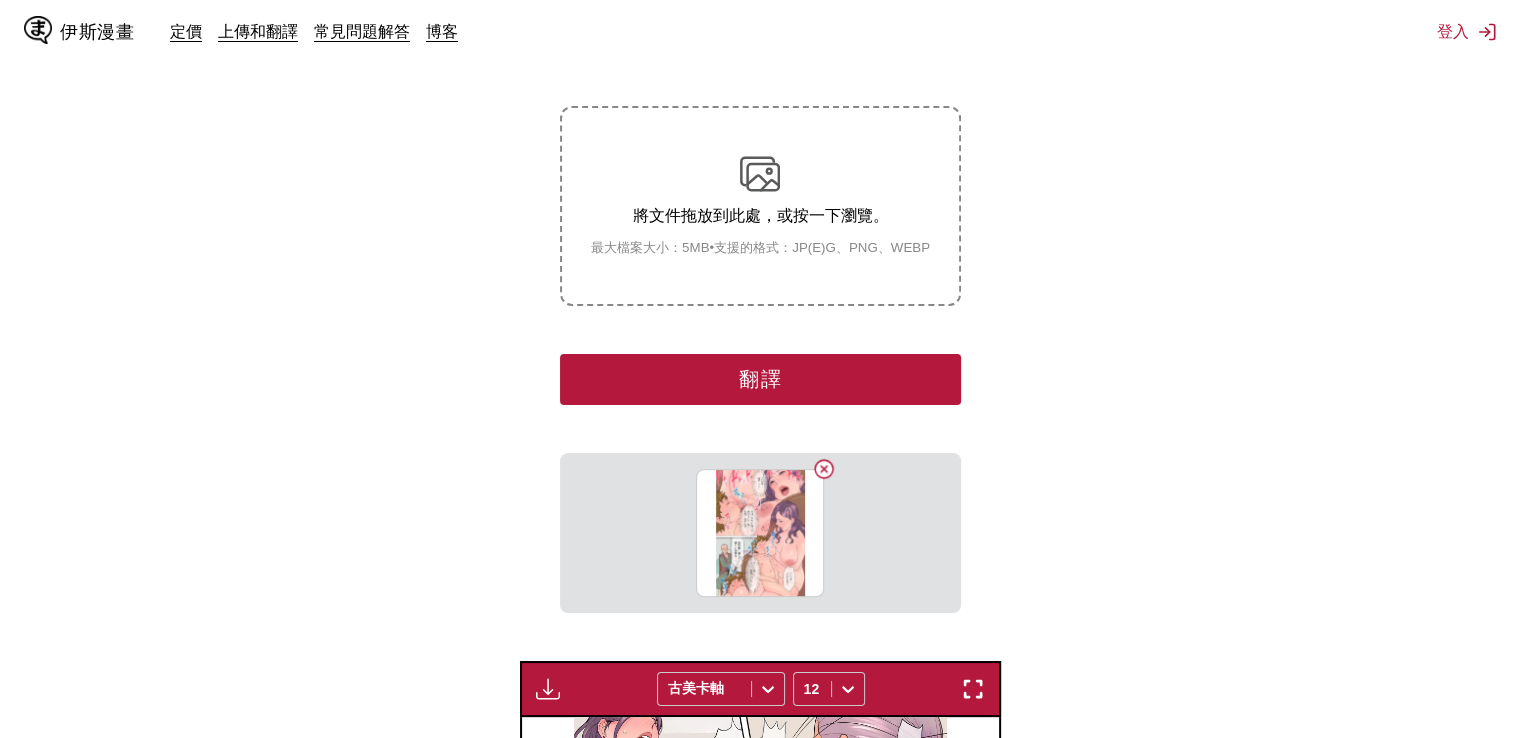 click on "翻譯" at bounding box center (760, 379) 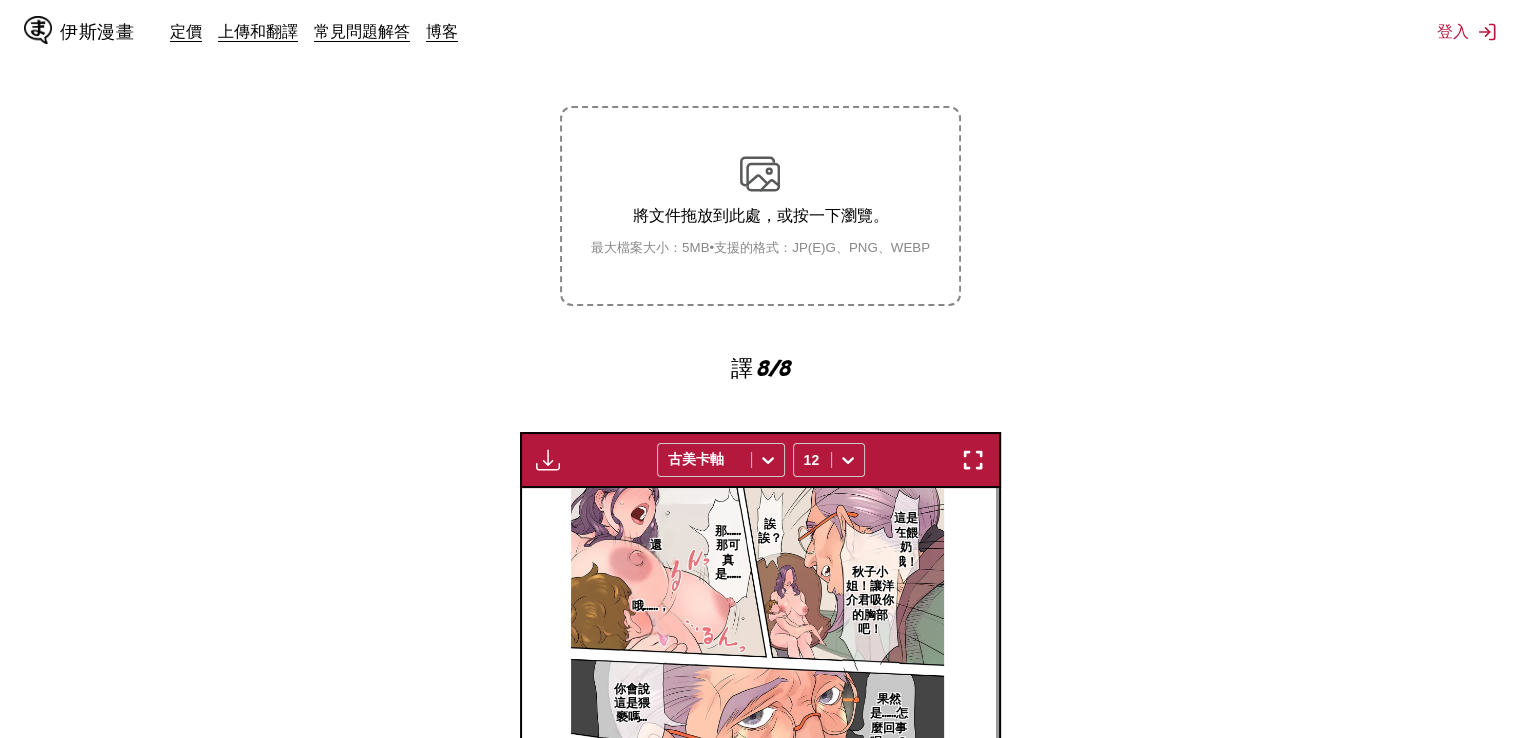 scroll, scrollTop: 583, scrollLeft: 0, axis: vertical 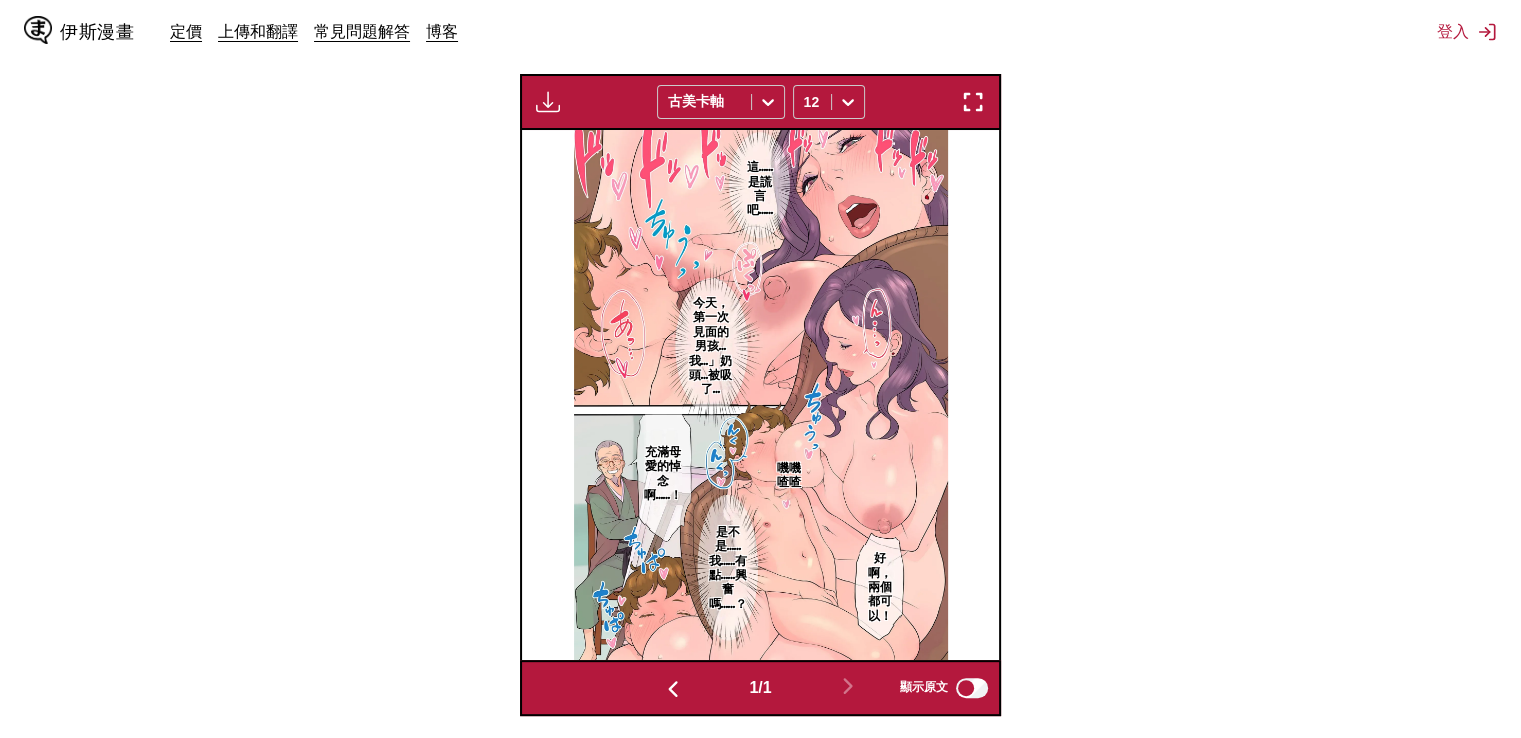 click at bounding box center (973, 102) 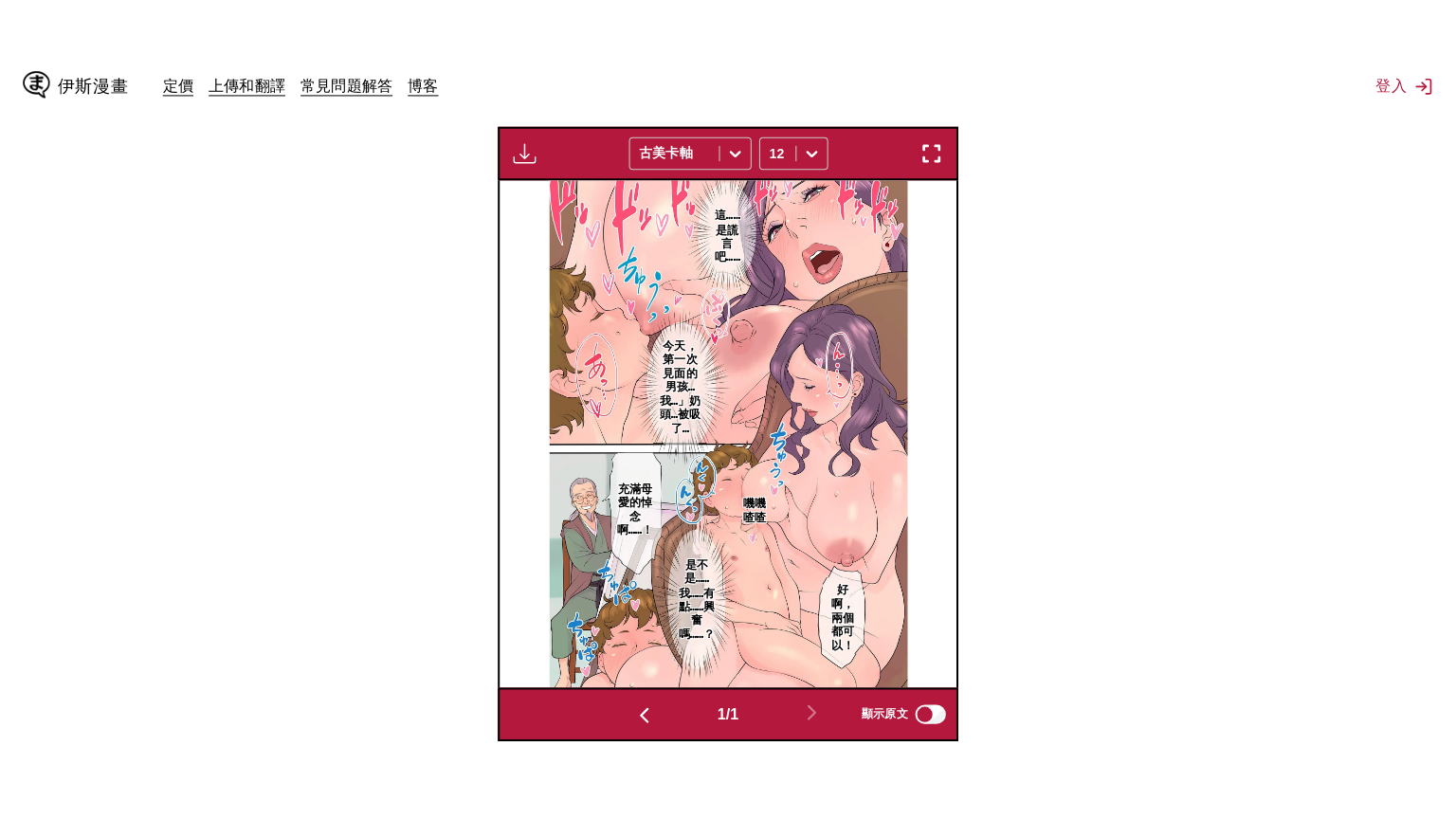 scroll, scrollTop: 220, scrollLeft: 0, axis: vertical 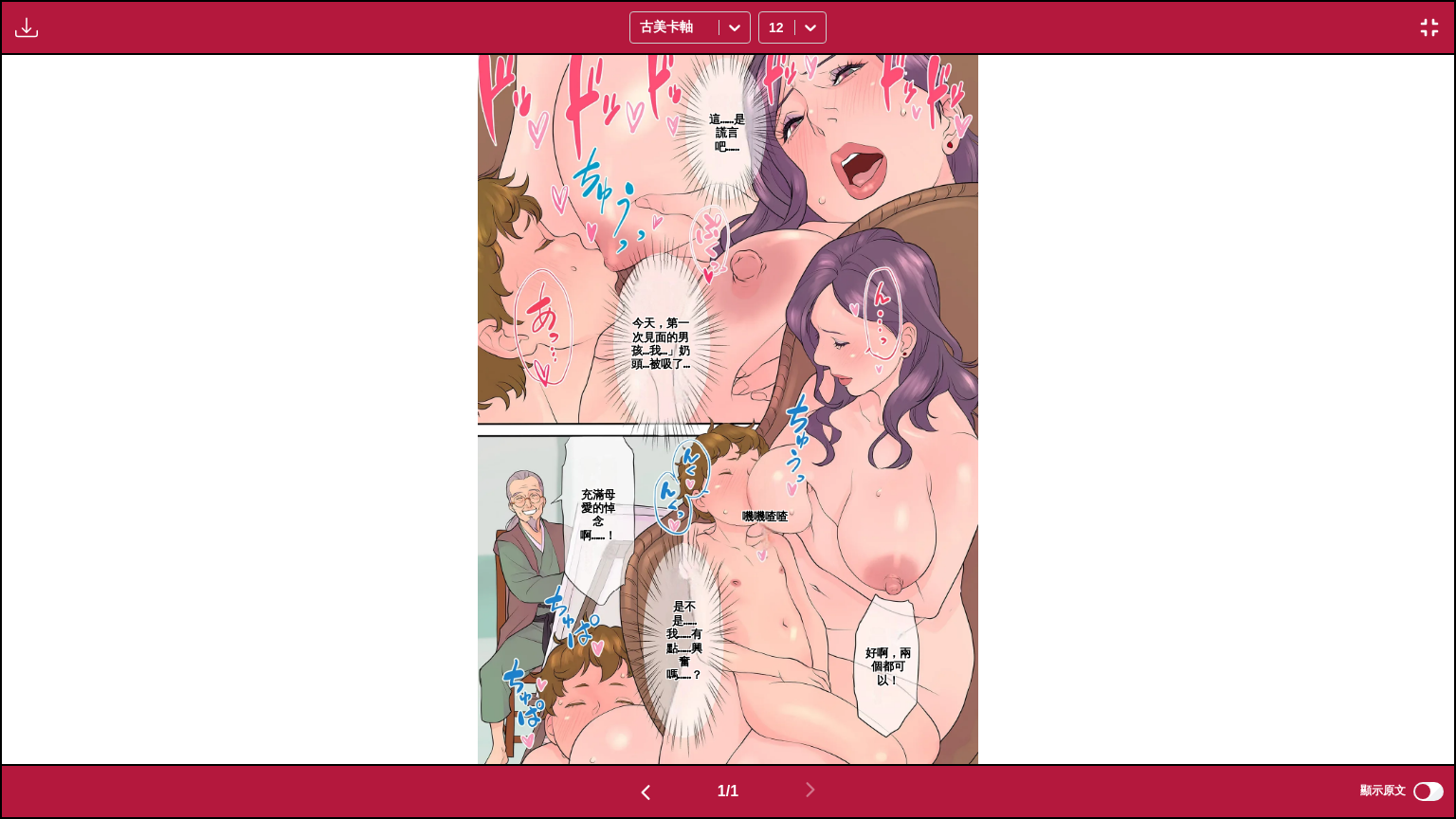 click on "這……是謊言吧…… 今天，第一次見面的男孩…我…」奶頭…被吸了… 充滿母愛的悼念啊……！ 好啊，兩個都可以！ 是不是……我……有點……興奮嗎……？ 嘰嘰喳喳" at bounding box center [728, 410] 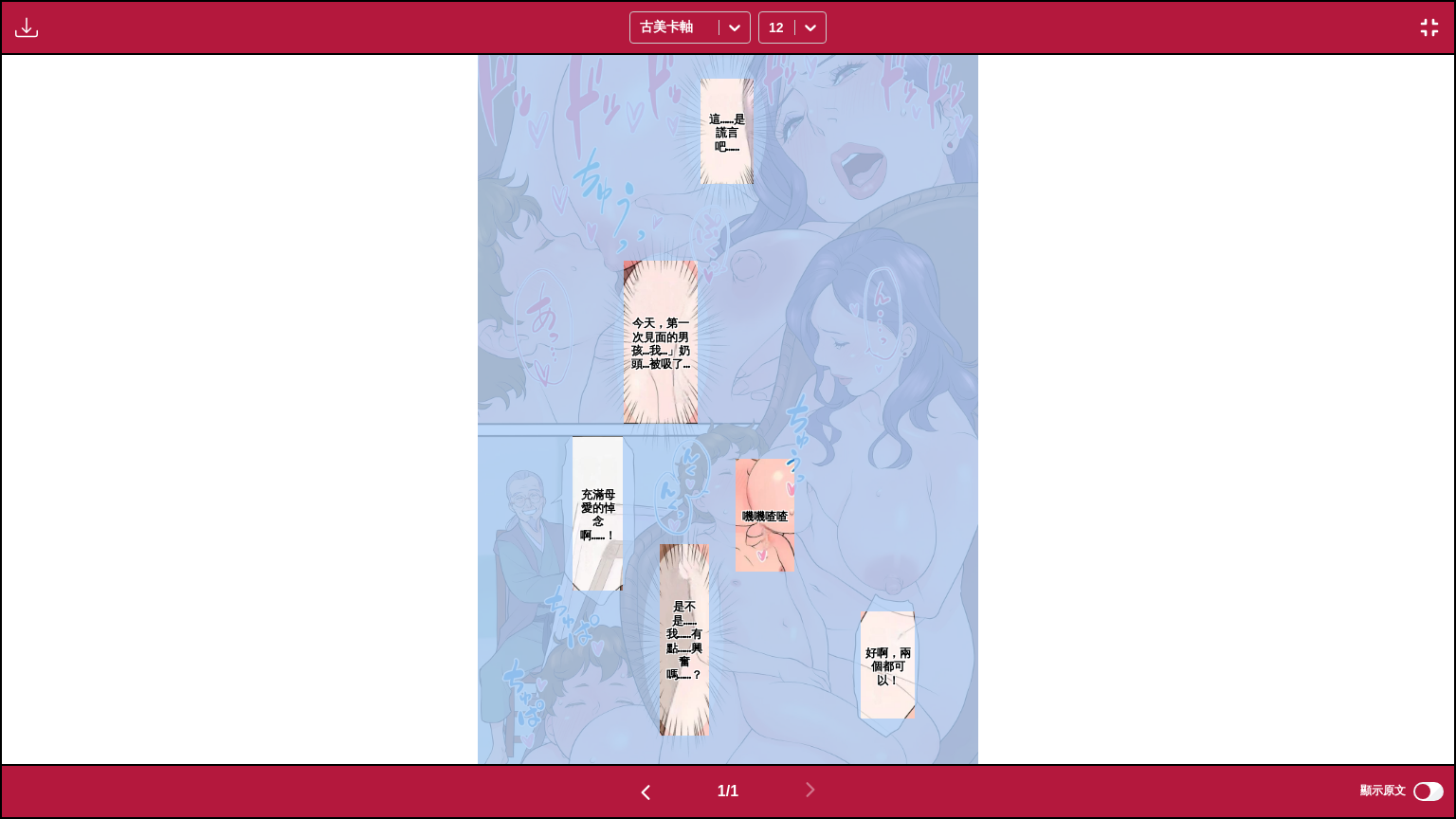 click on "這……是謊言吧…… 今天，第一次見面的男孩…我…」奶頭…被吸了… 充滿母愛的悼念啊……！ 好啊，兩個都可以！ 是不是……我……有點……興奮嗎……？ 嘰嘰喳喳" at bounding box center (728, 410) 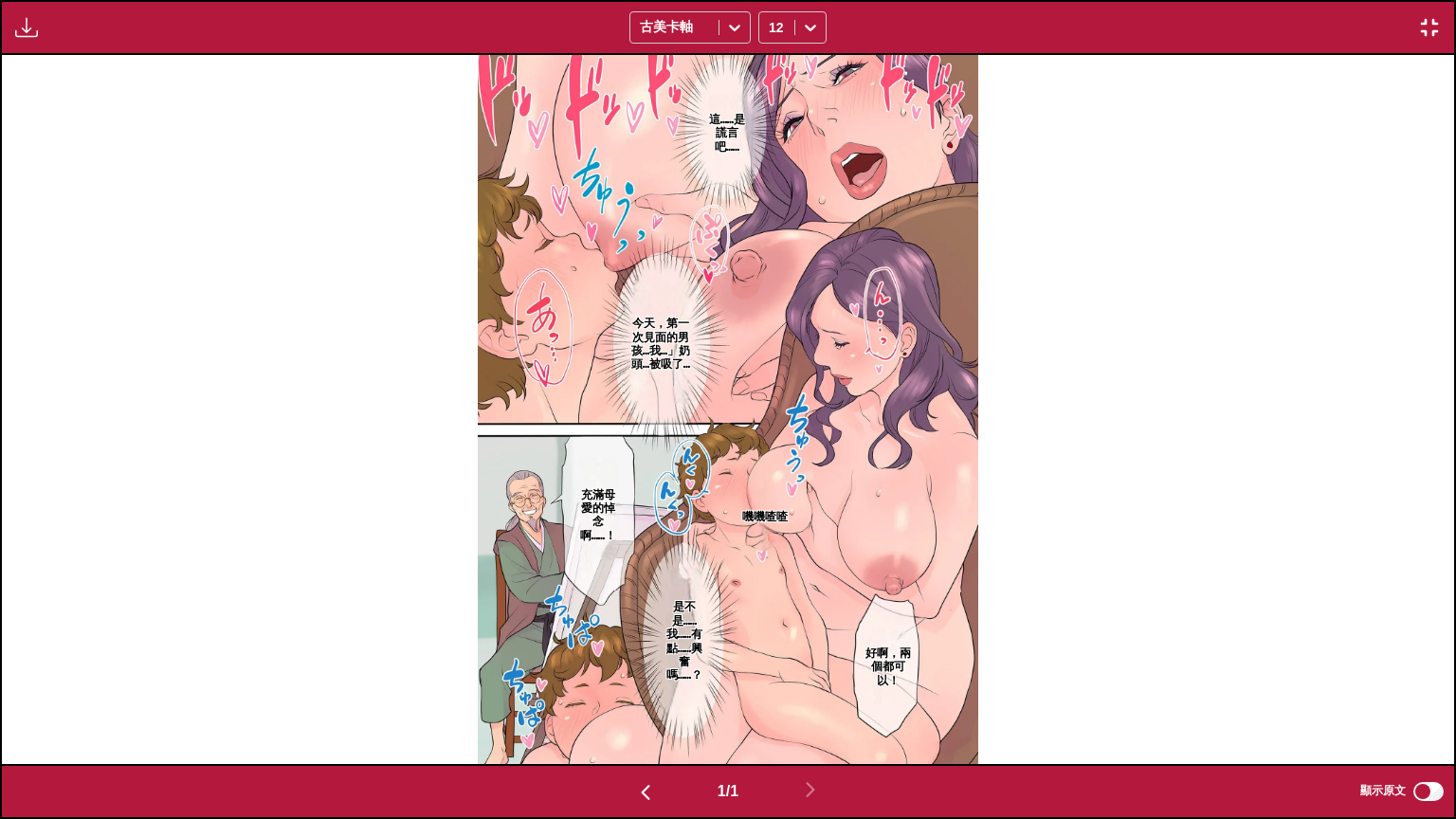 click on "這……是謊言吧…… 今天，第一次見面的男孩…我…」奶頭…被吸了… 充滿母愛的悼念啊……！ 好啊，兩個都可以！ 是不是……我……有點……興奮嗎……？ 嘰嘰喳喳" at bounding box center [728, 410] 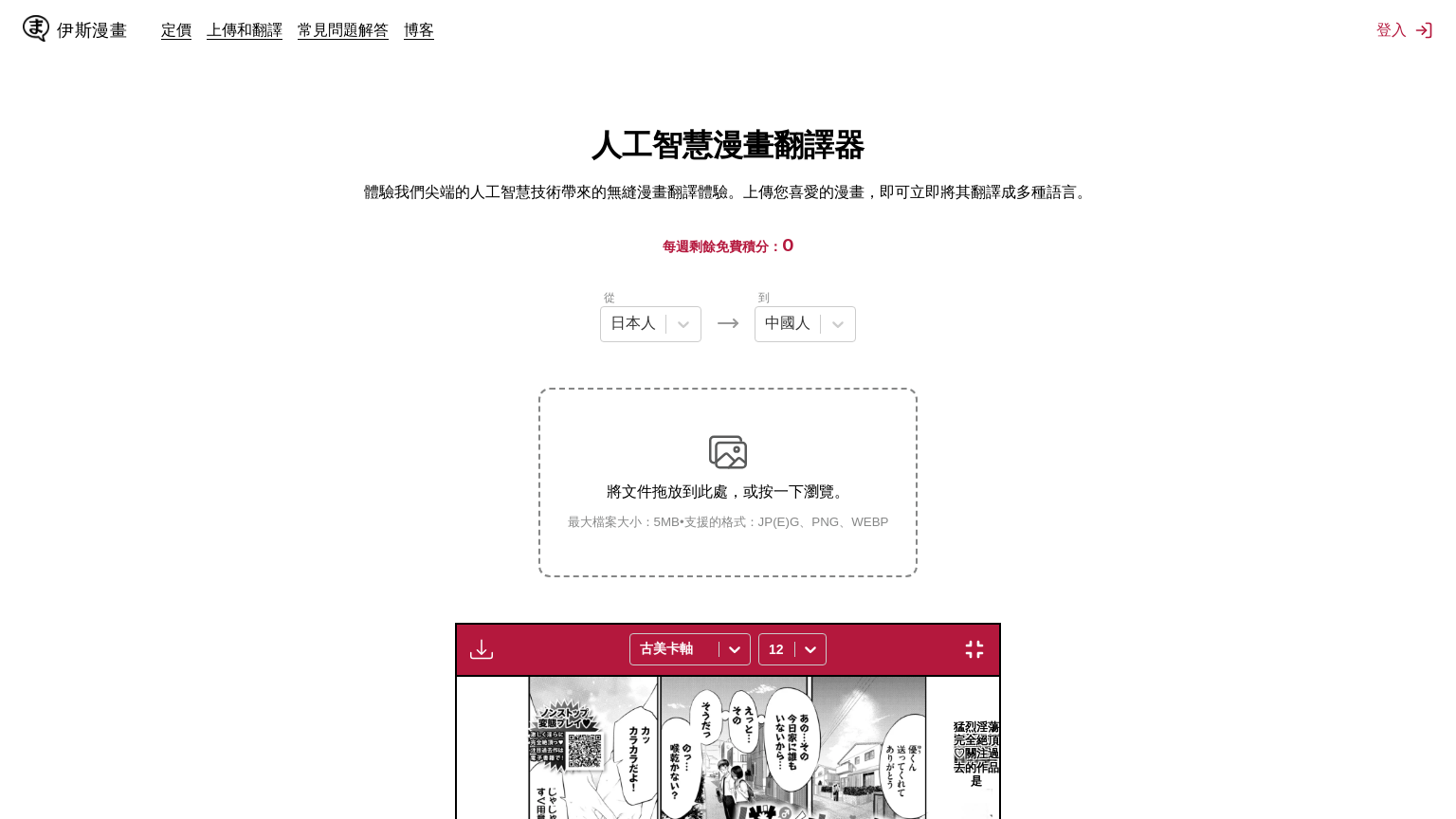 scroll, scrollTop: 220, scrollLeft: 0, axis: vertical 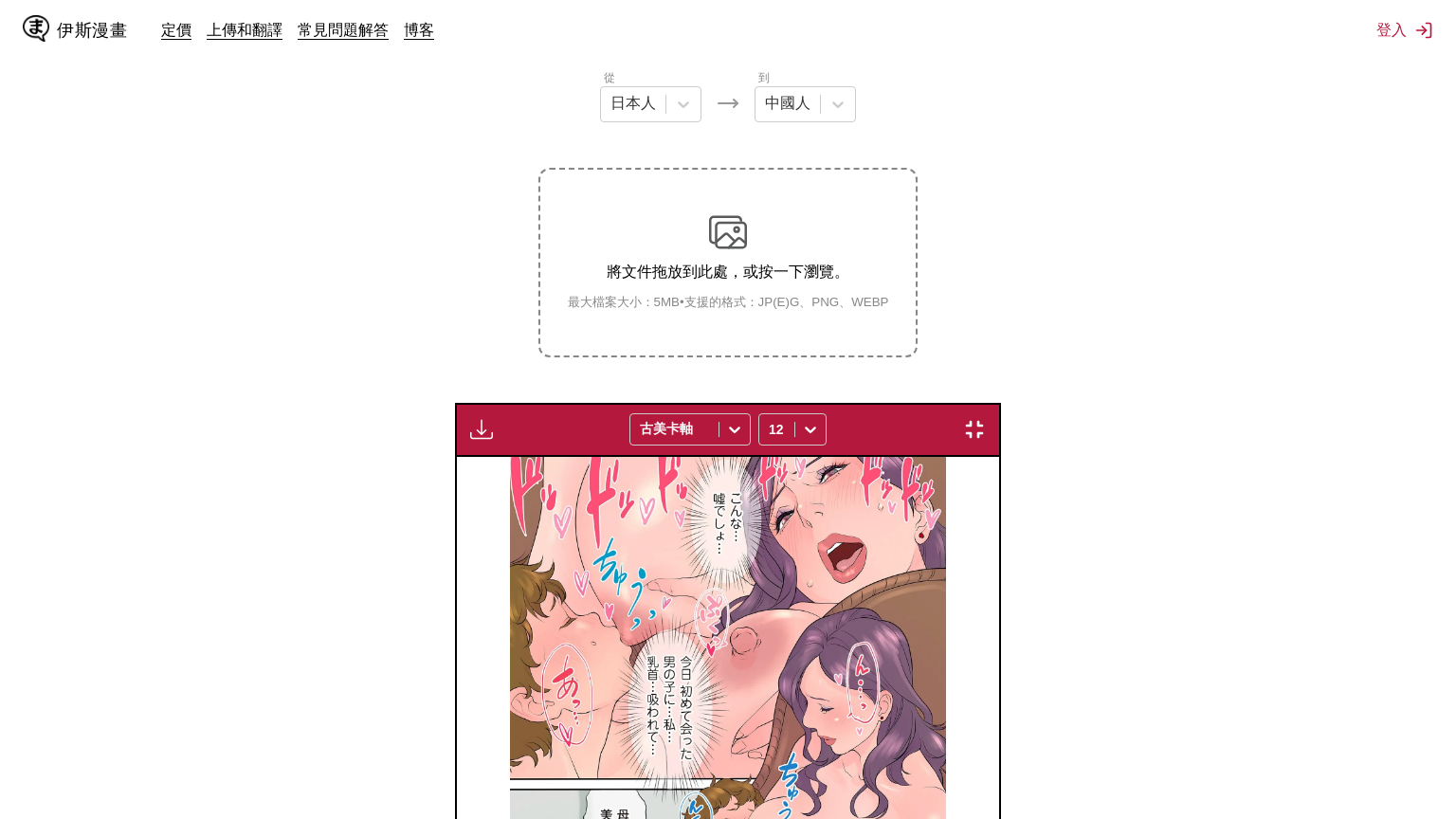 click at bounding box center (974, 429) 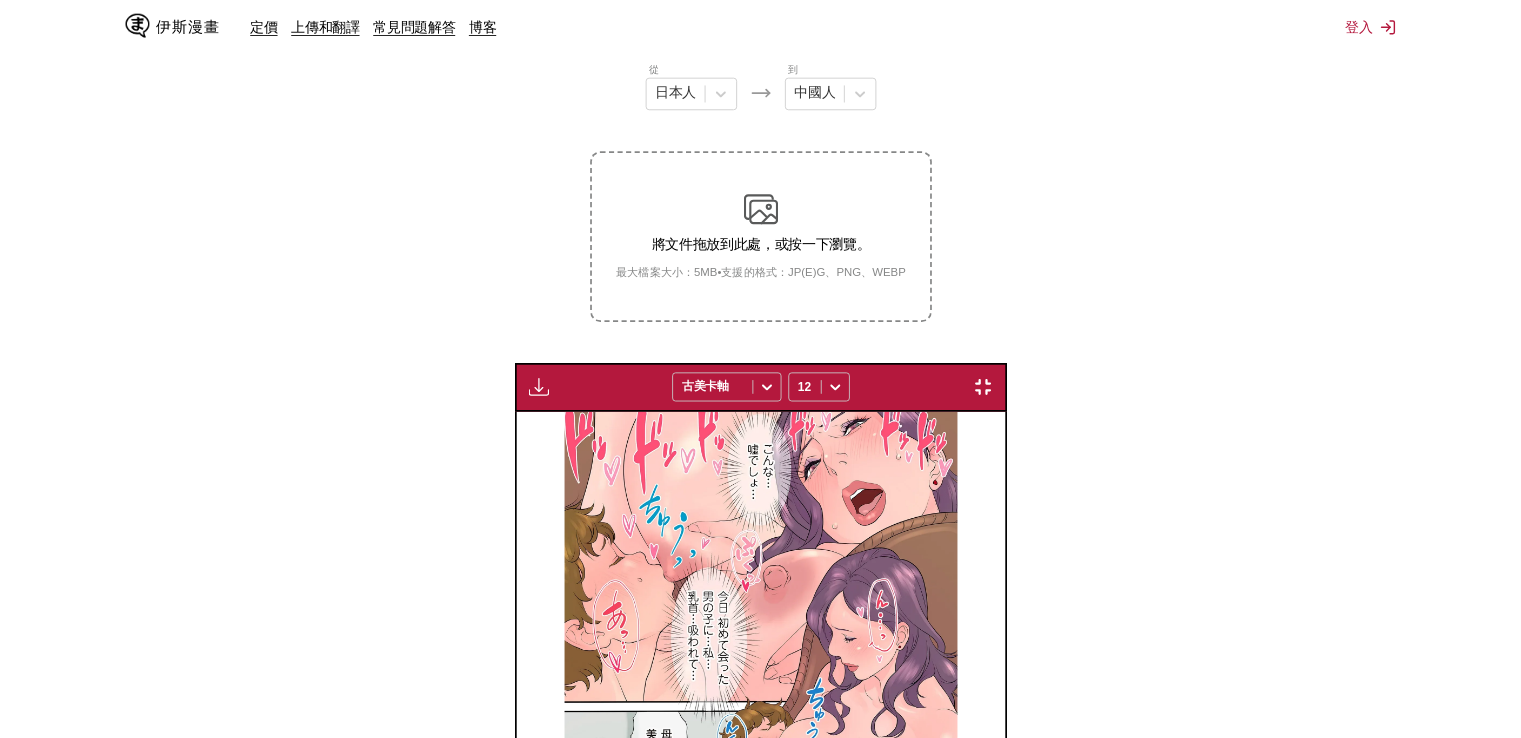 scroll, scrollTop: 503, scrollLeft: 0, axis: vertical 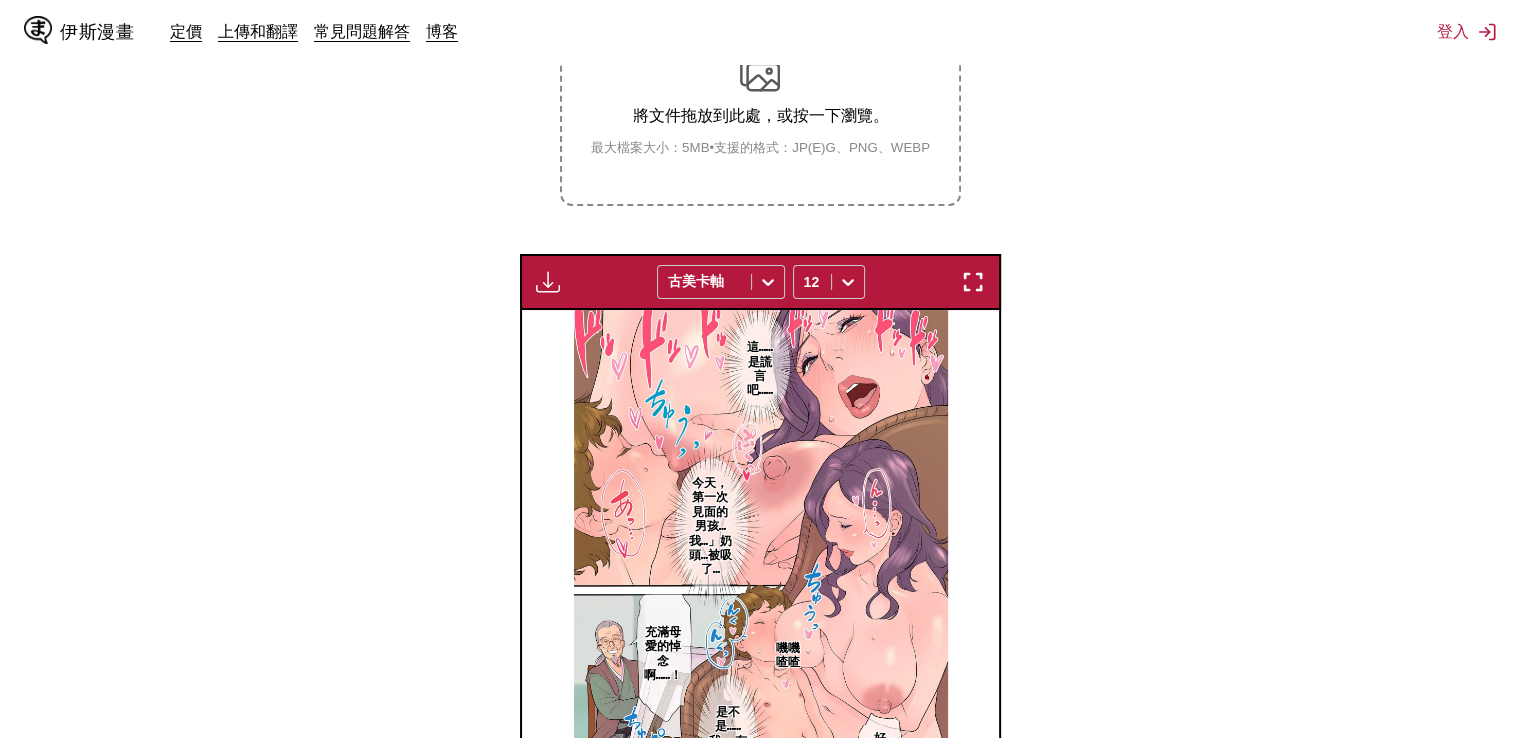 click on "將文件拖放到此處，或按一下瀏覽。" at bounding box center (760, 115) 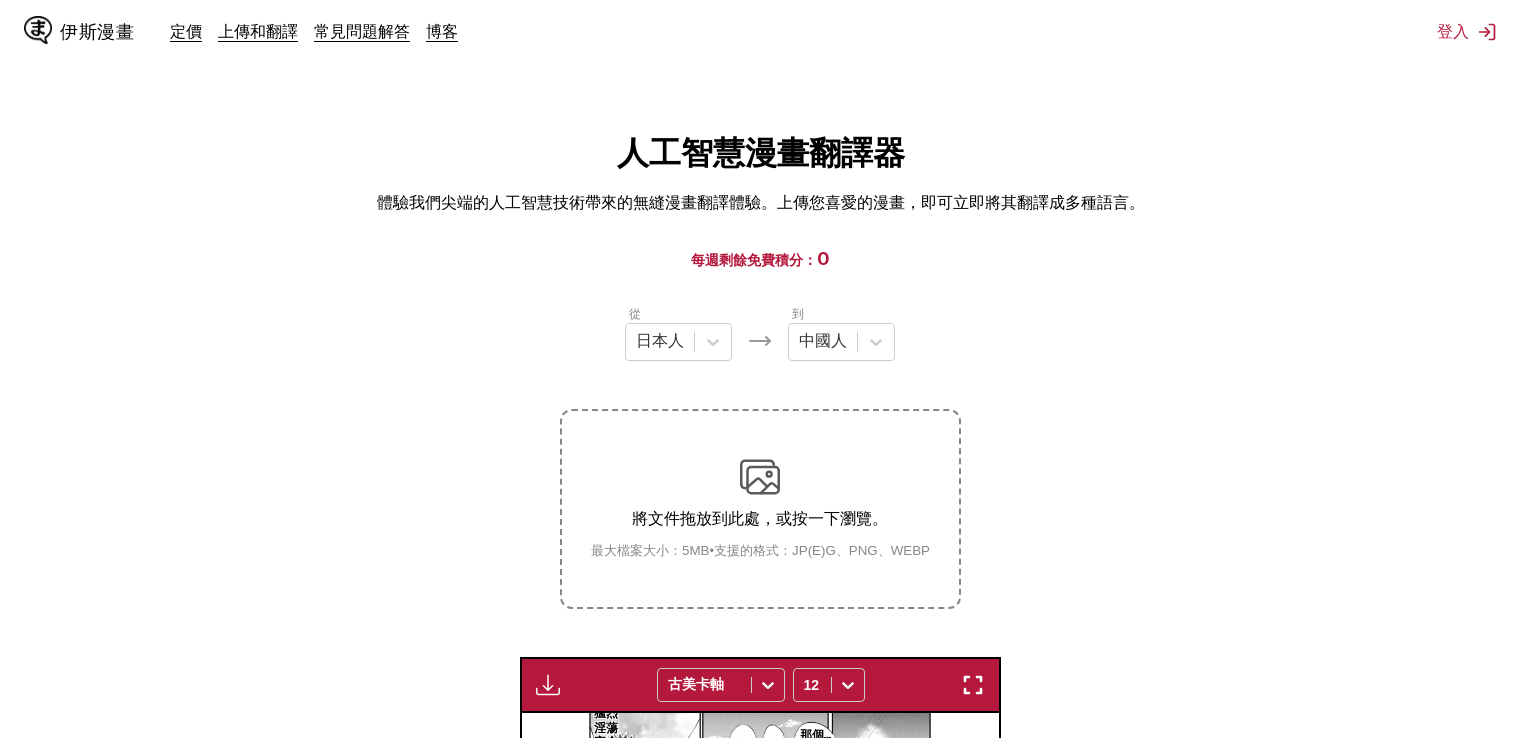 scroll, scrollTop: 403, scrollLeft: 0, axis: vertical 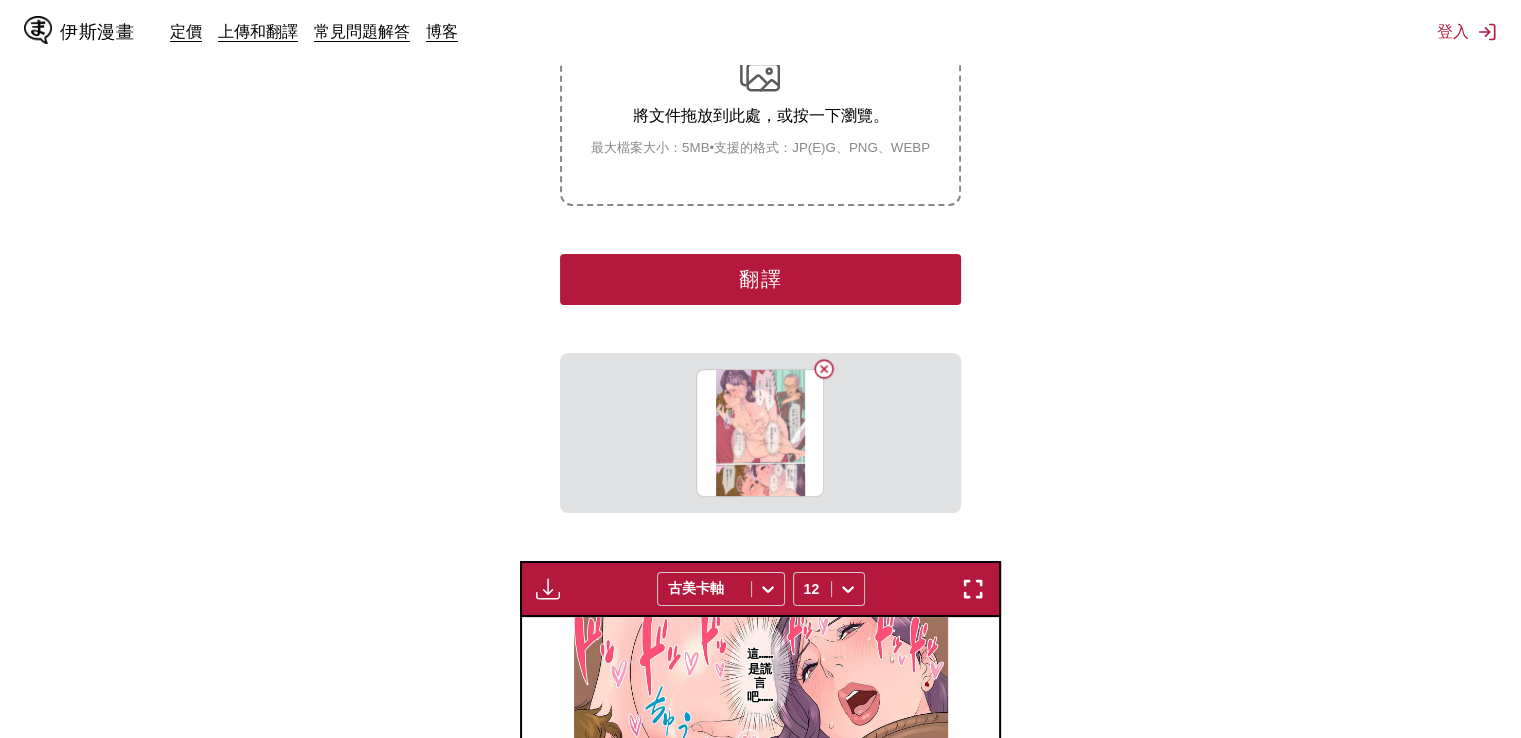 click on "翻譯" at bounding box center (760, 279) 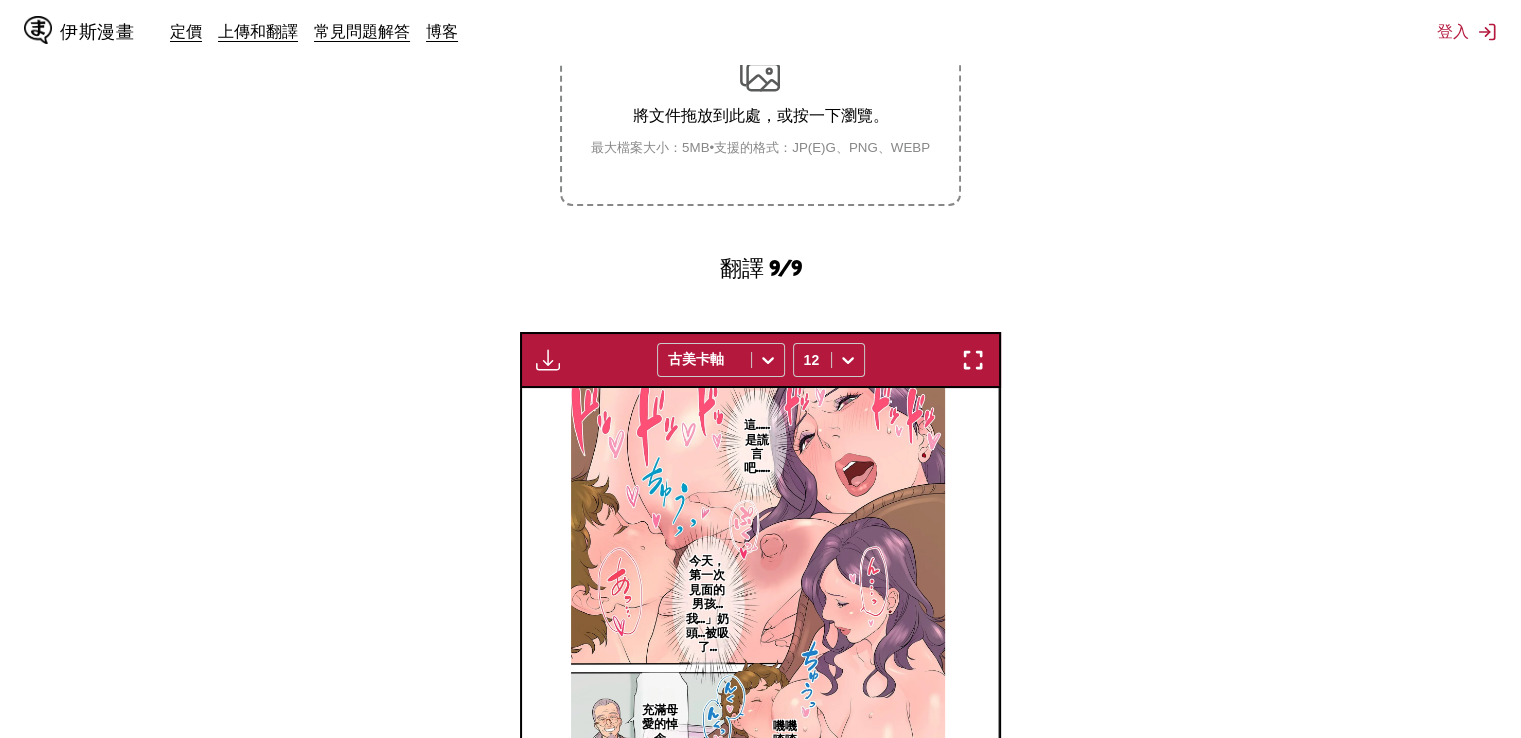scroll, scrollTop: 583, scrollLeft: 0, axis: vertical 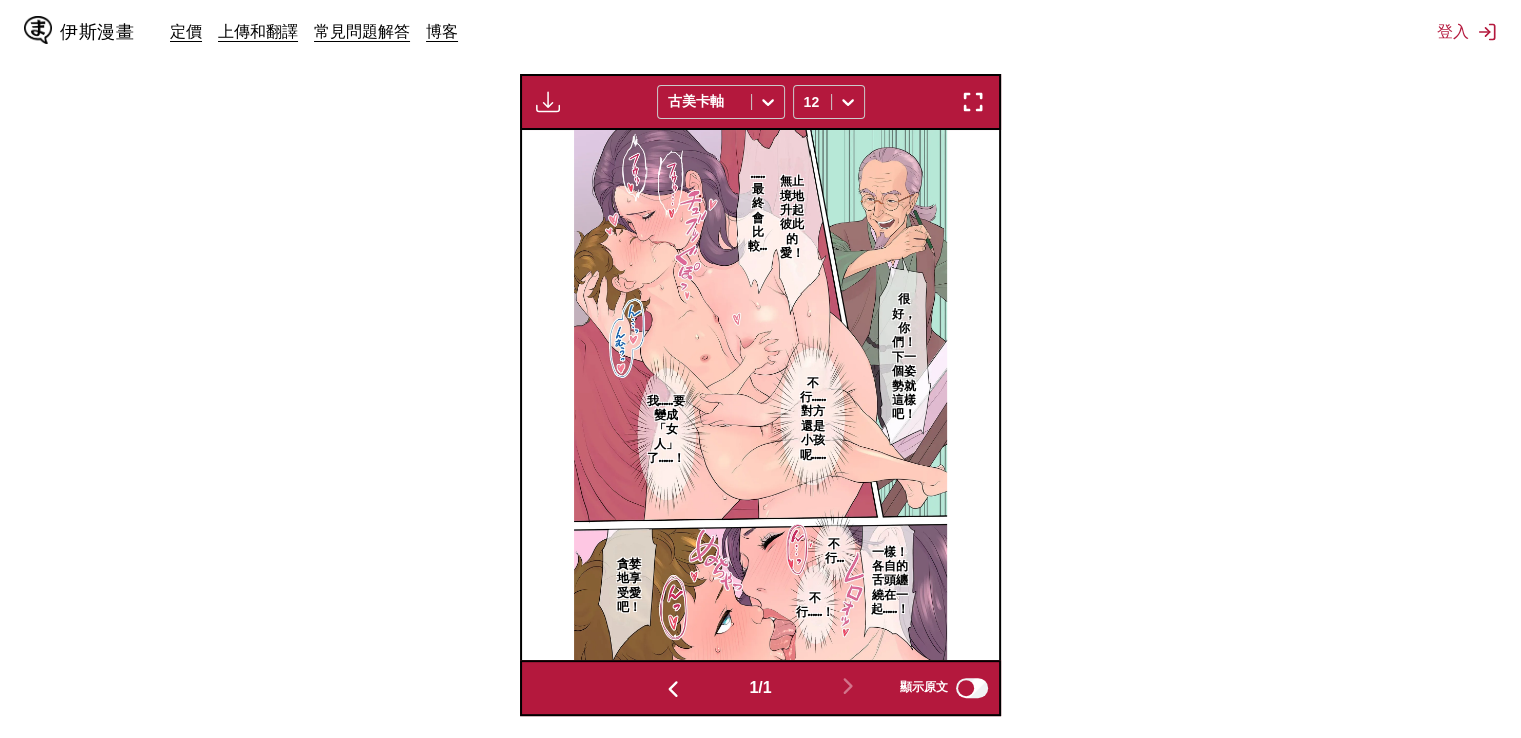 click at bounding box center [973, 102] 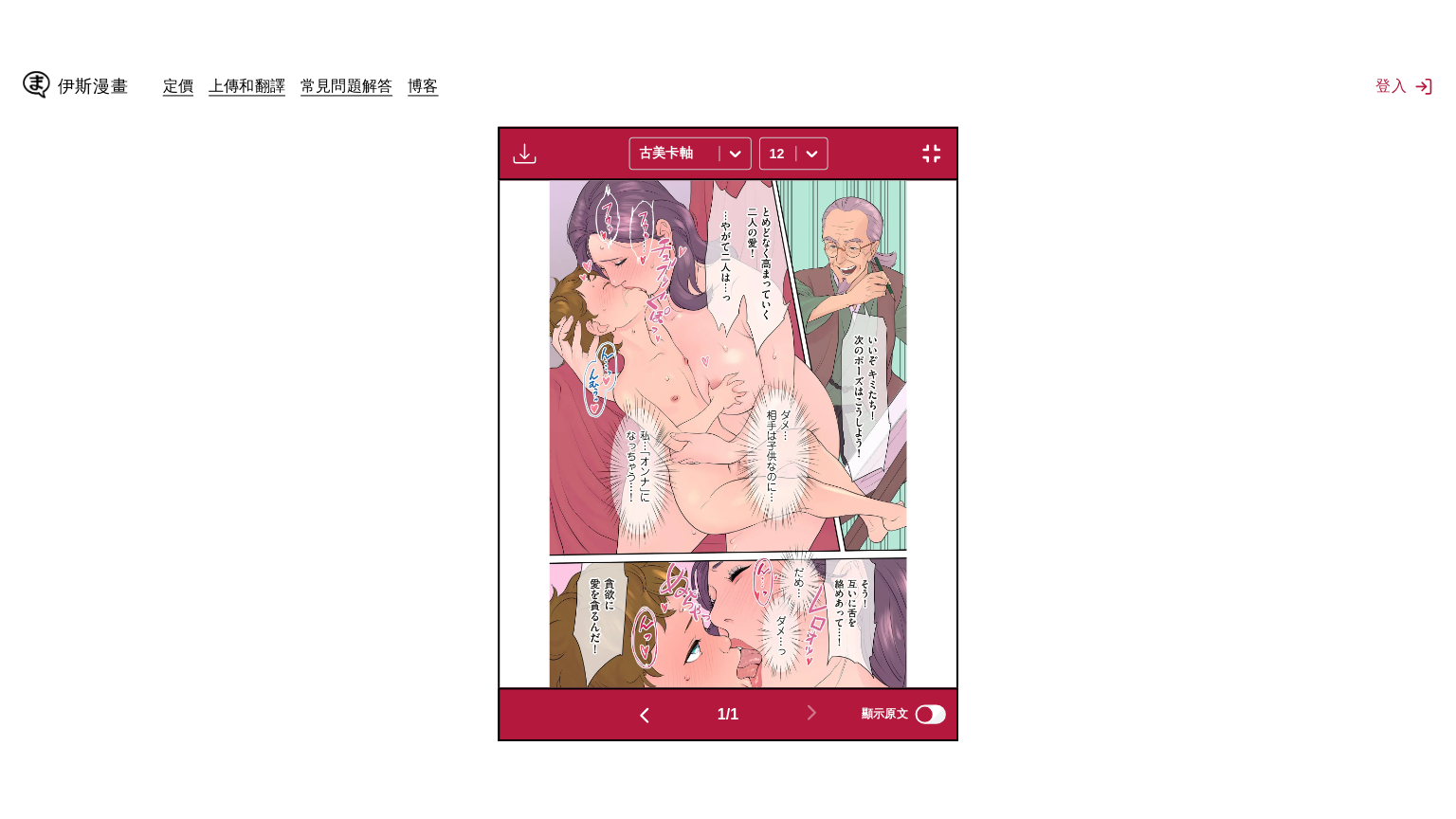 scroll, scrollTop: 220, scrollLeft: 0, axis: vertical 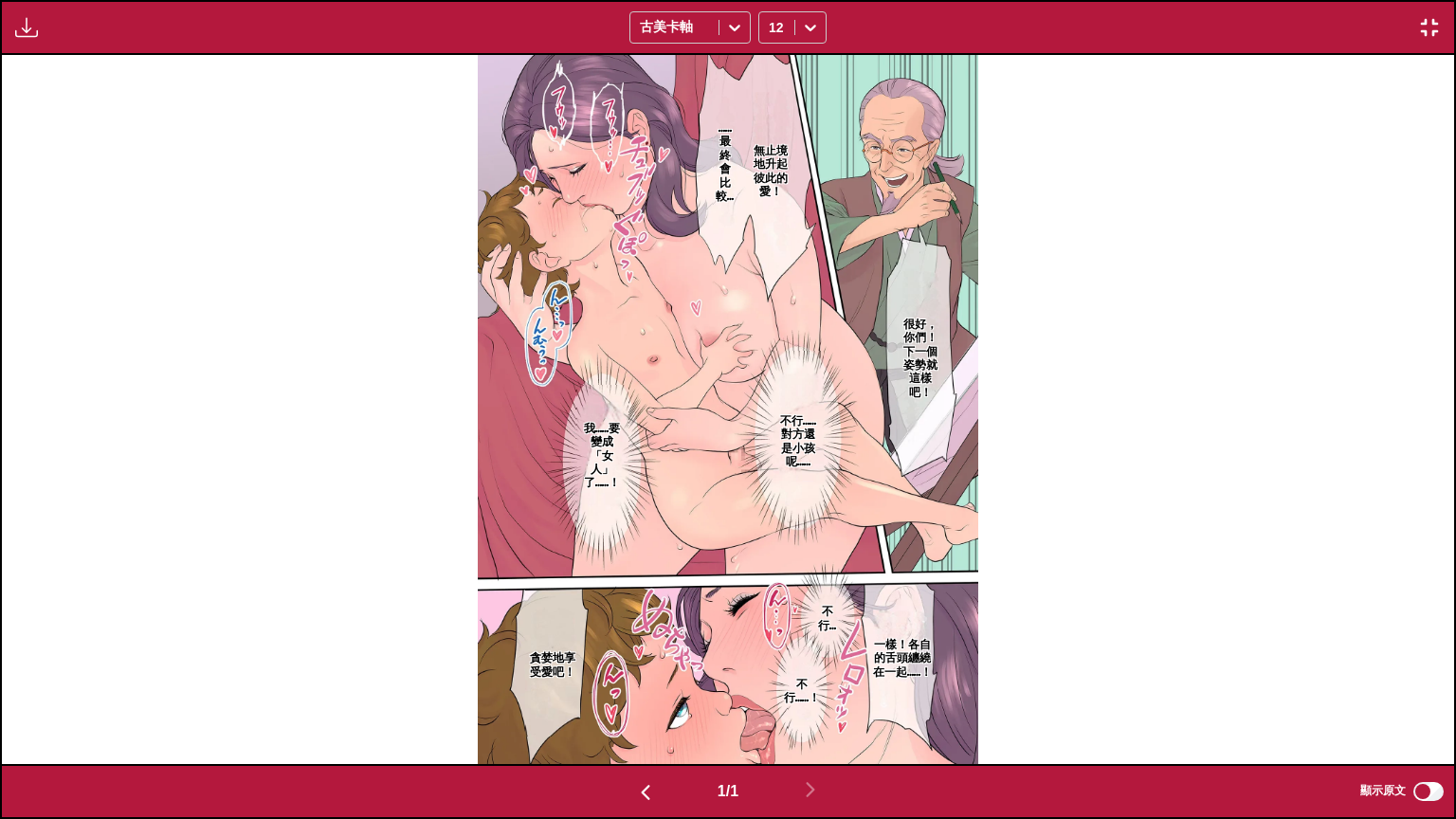 click on "無止境地升起彼此的愛！ ……最終會比較… 很好，你們！下一個姿勢就這樣吧！ 不行……對方還是小孩呢…… 我……要變成「女人」了……！ 一樣！各自的舌頭纏繞在一起……！ 貪婪地享受愛吧！ 不行… 不行……！" at bounding box center (728, 410) 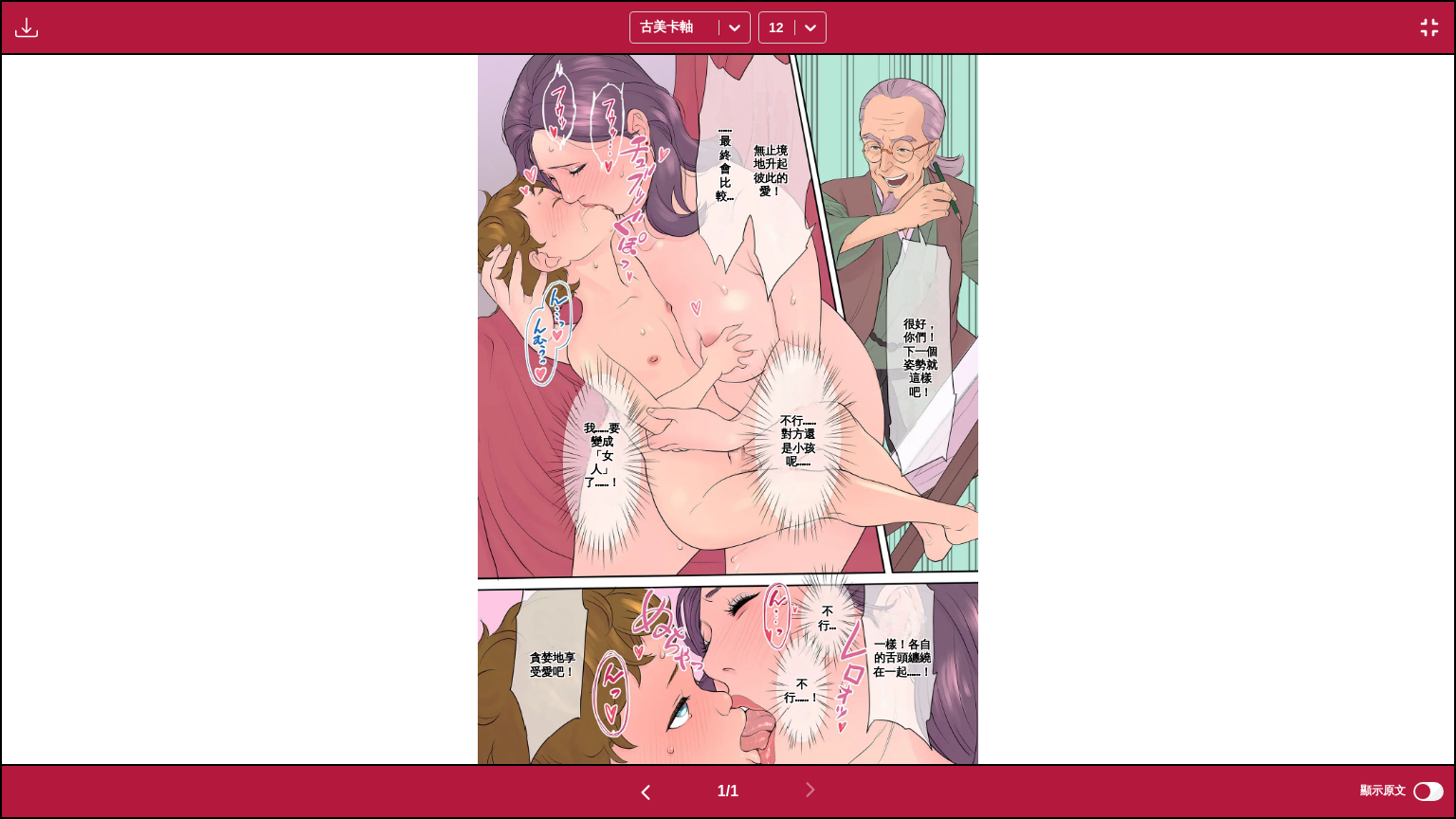 click on "無止境地升起彼此的愛！ ……最終會比較… 很好，你們！下一個姿勢就這樣吧！ 不行……對方還是小孩呢…… 我……要變成「女人」了……！ 一樣！各自的舌頭纏繞在一起……！ 貪婪地享受愛吧！ 不行… 不行……！" at bounding box center (728, 410) 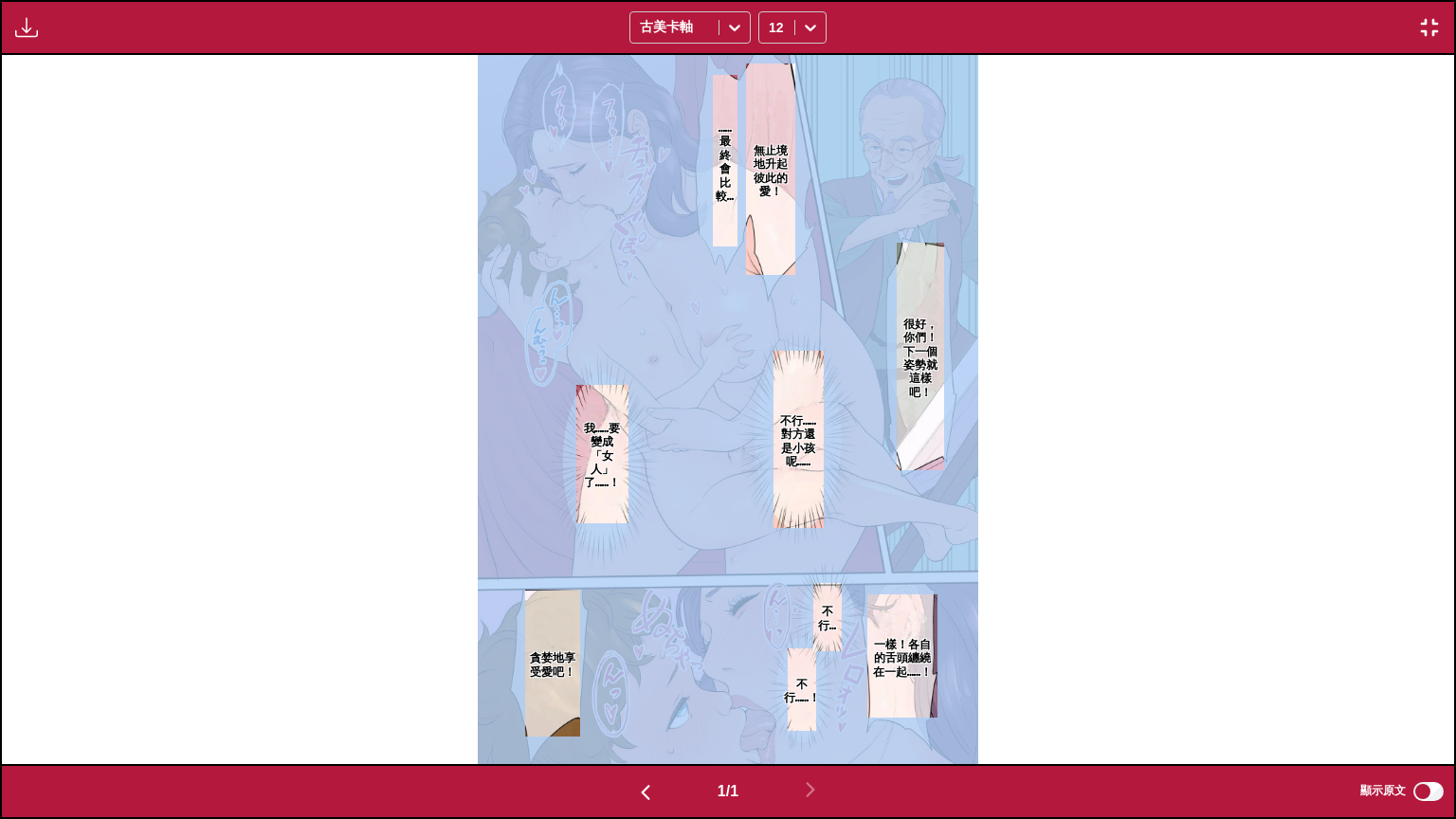 click on "無止境地升起彼此的愛！ ……最終會比較… 很好，你們！下一個姿勢就這樣吧！ 不行……對方還是小孩呢…… 我……要變成「女人」了……！ 一樣！各自的舌頭纏繞在一起……！ 貪婪地享受愛吧！ 不行… 不行……！" at bounding box center [728, 410] 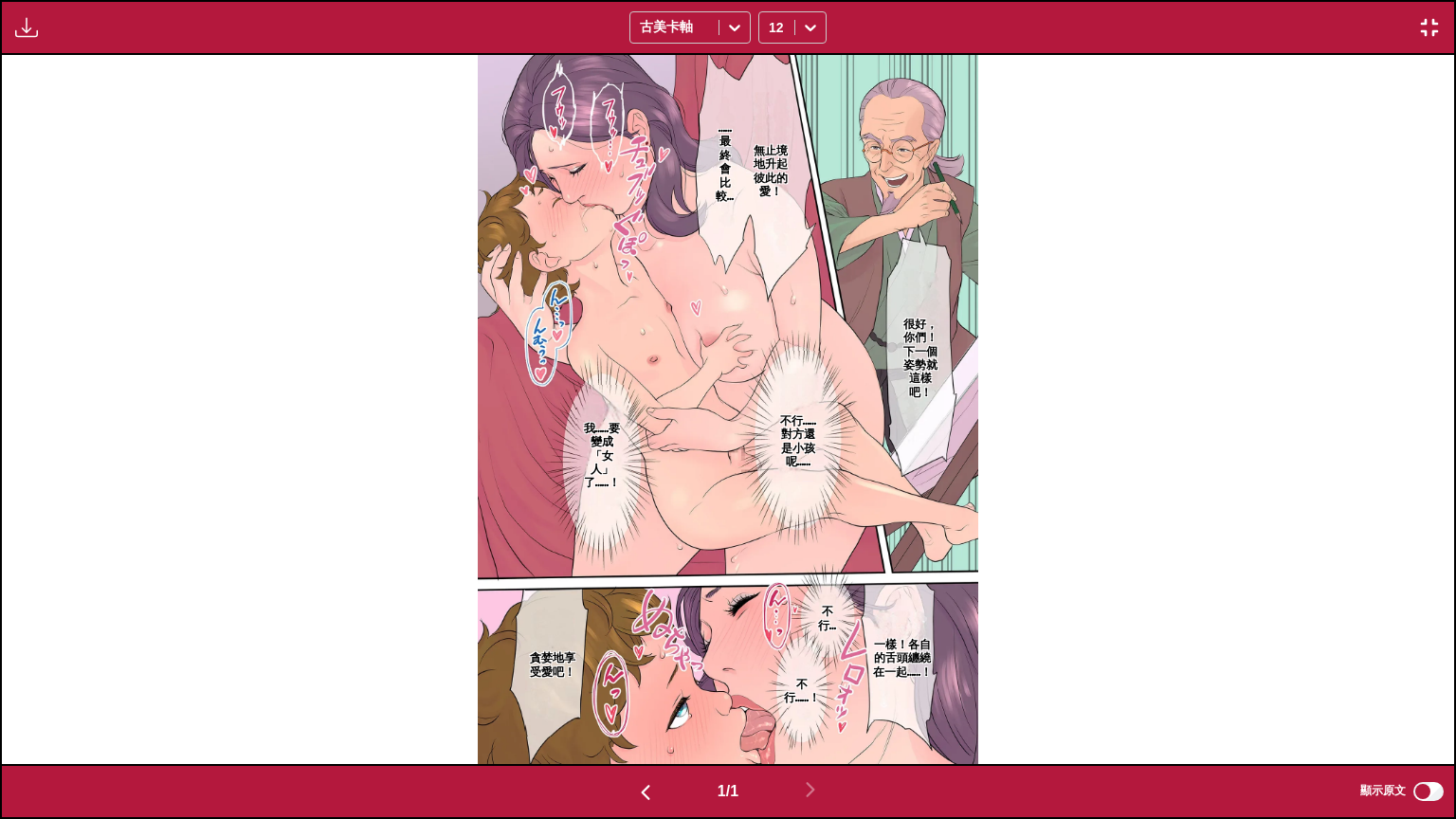 click at bounding box center (1429, 27) 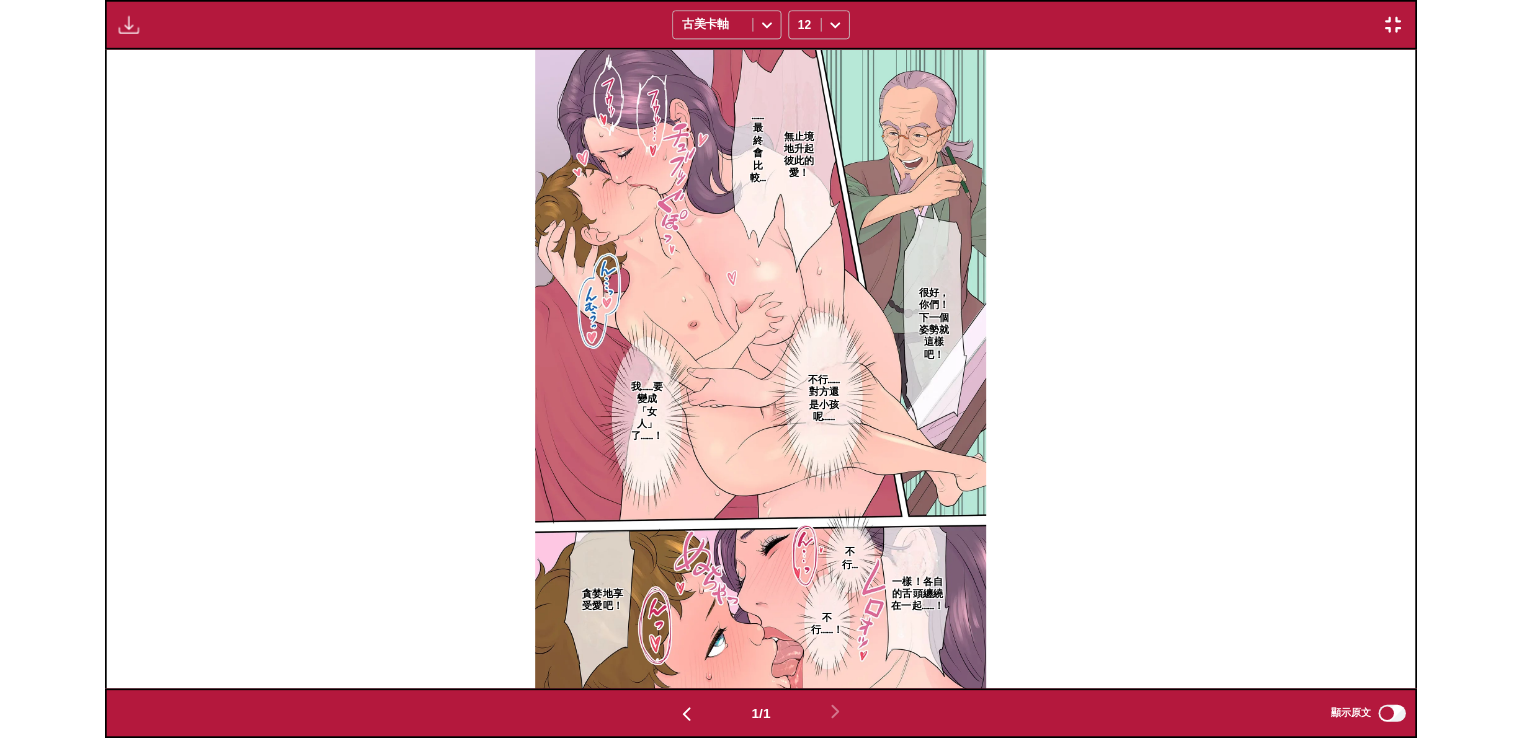 scroll, scrollTop: 503, scrollLeft: 0, axis: vertical 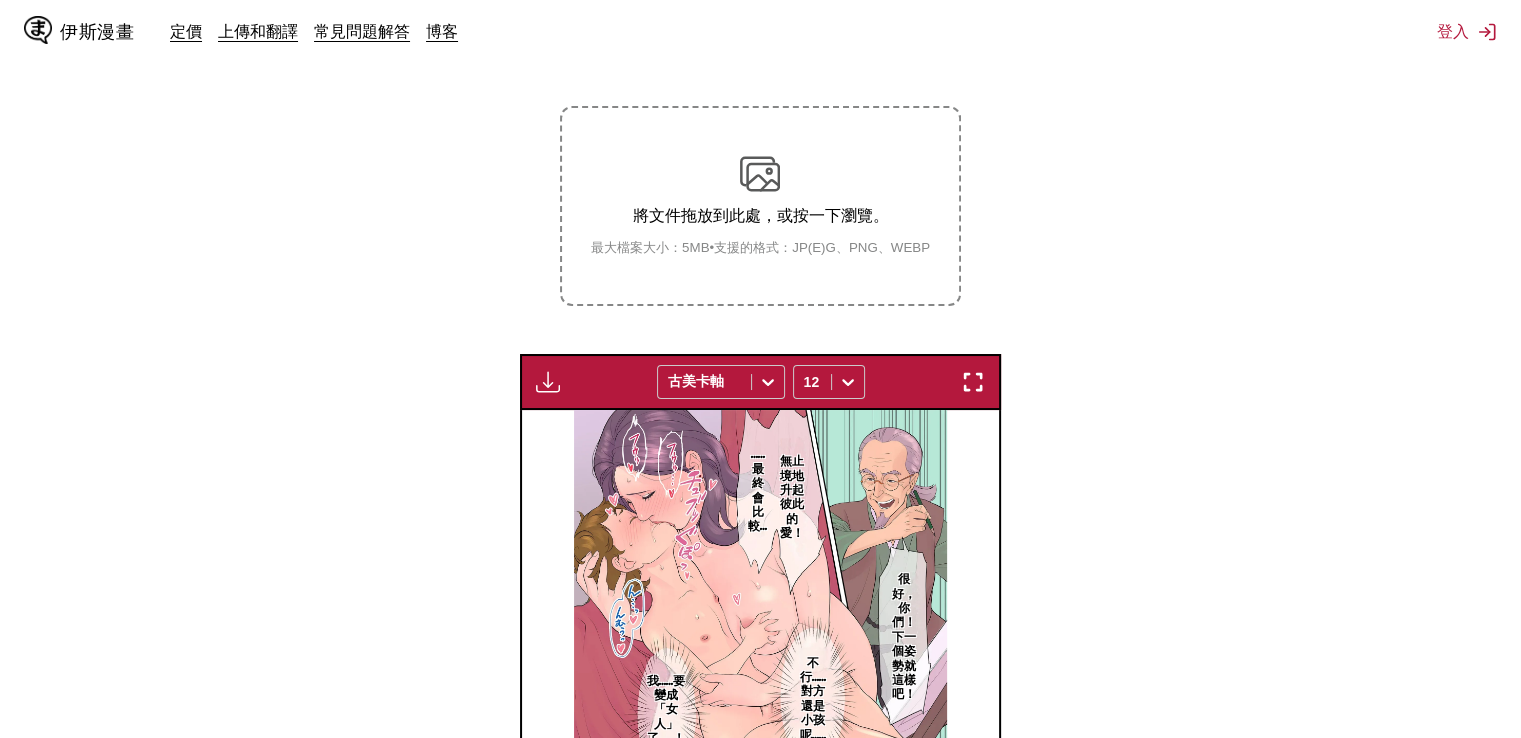 click on "將文件拖放到此處，或按一下瀏覽。 最大檔案大小：5MB   •  支援的格式：JP(E)G、PNG、WEBP" at bounding box center (760, 205) 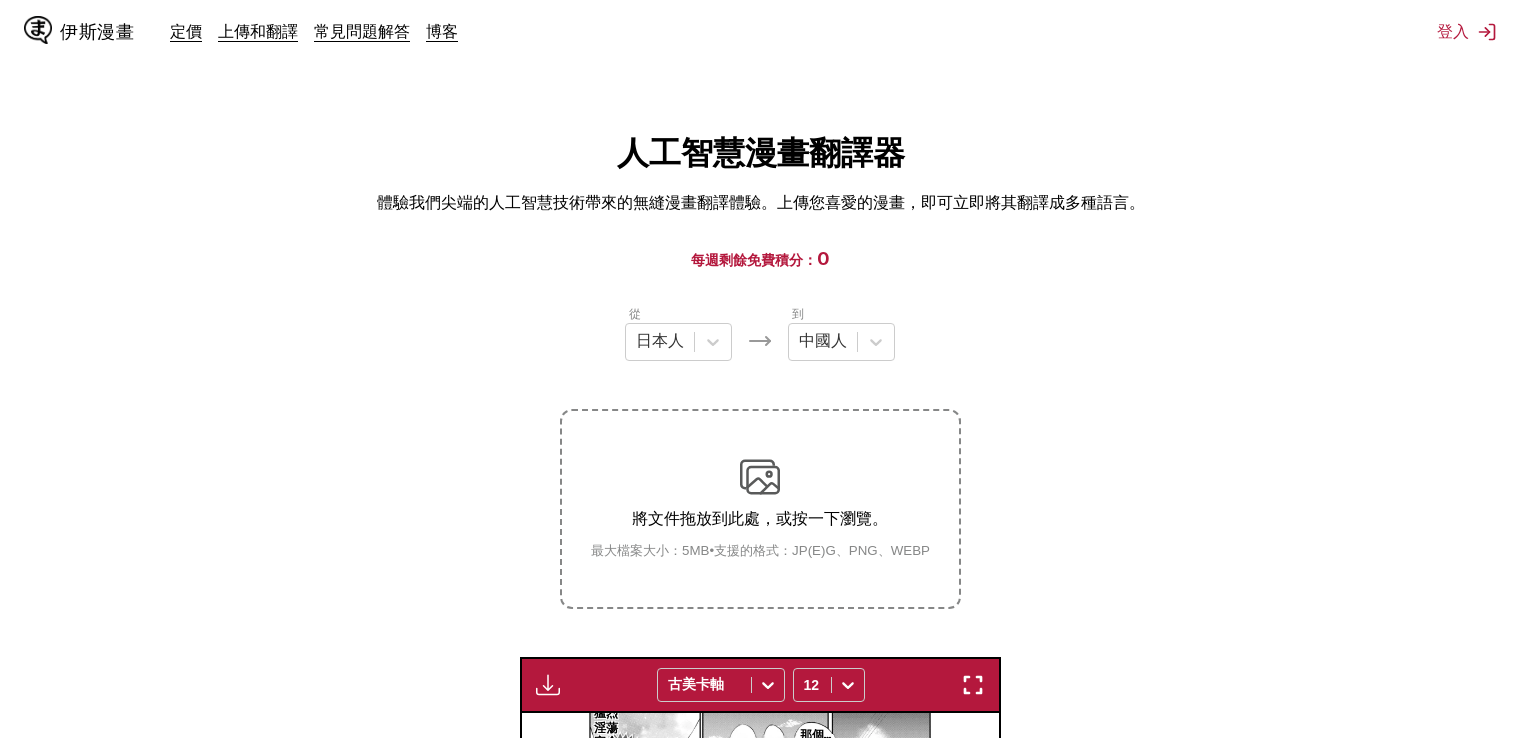 scroll, scrollTop: 303, scrollLeft: 0, axis: vertical 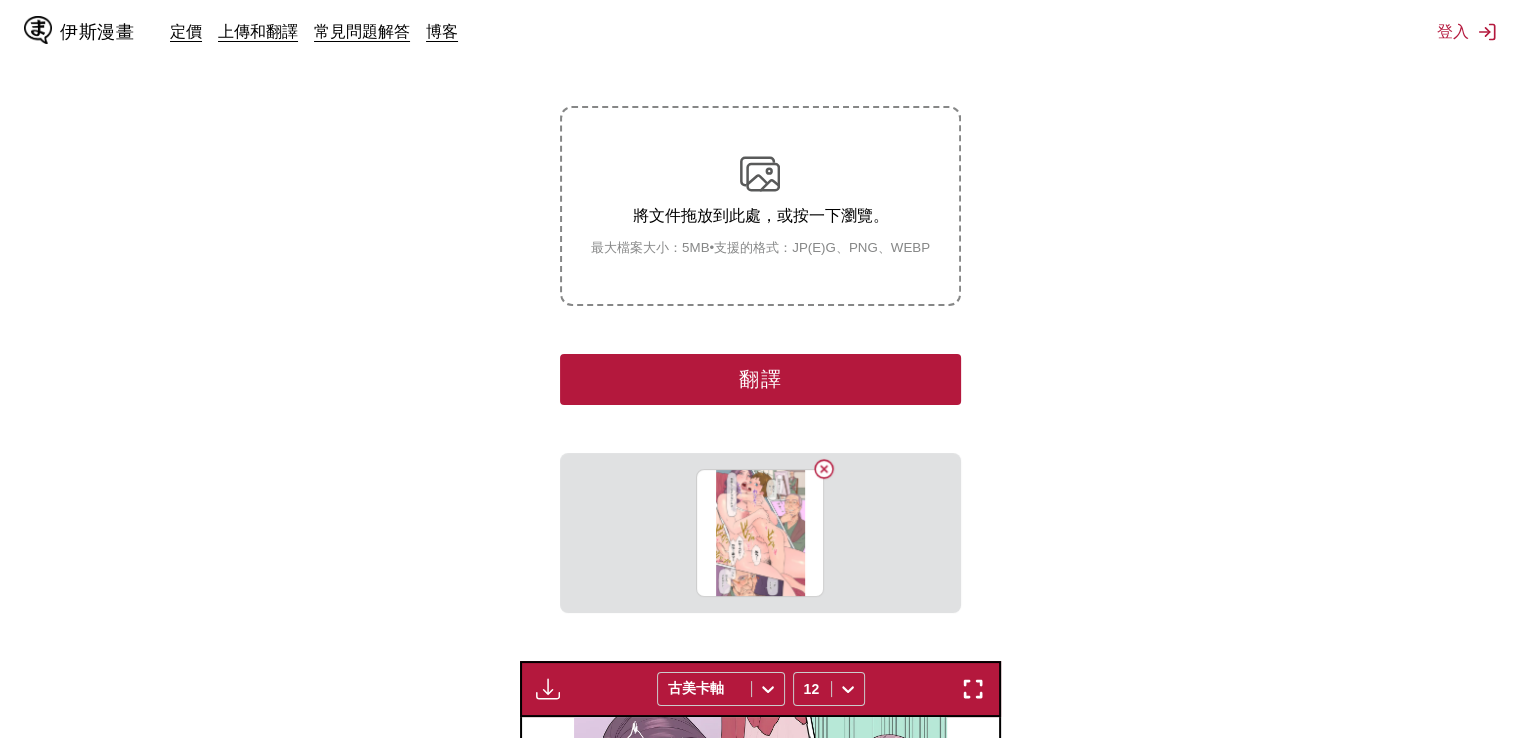 drag, startPoint x: 796, startPoint y: 384, endPoint x: 952, endPoint y: 500, distance: 194.40164 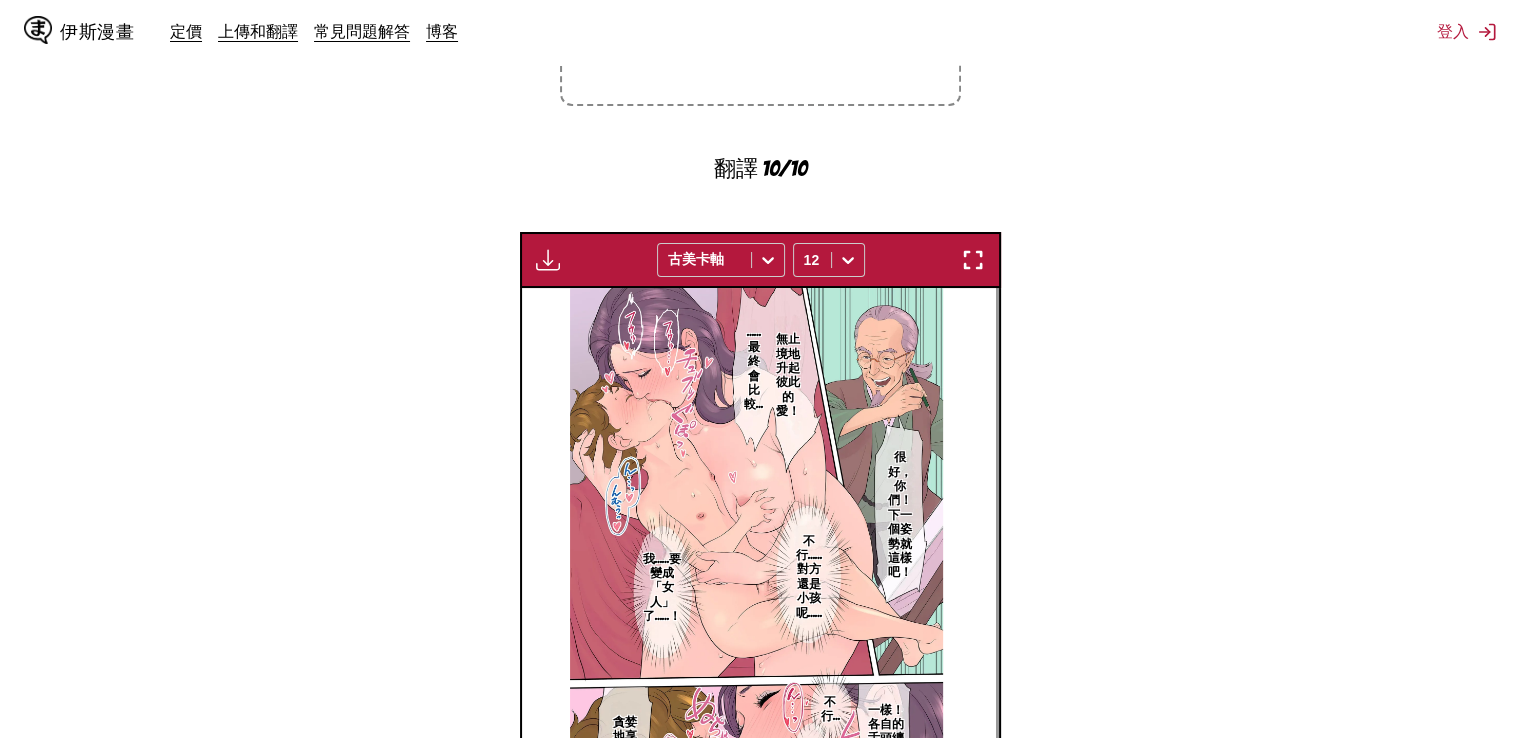 scroll, scrollTop: 583, scrollLeft: 0, axis: vertical 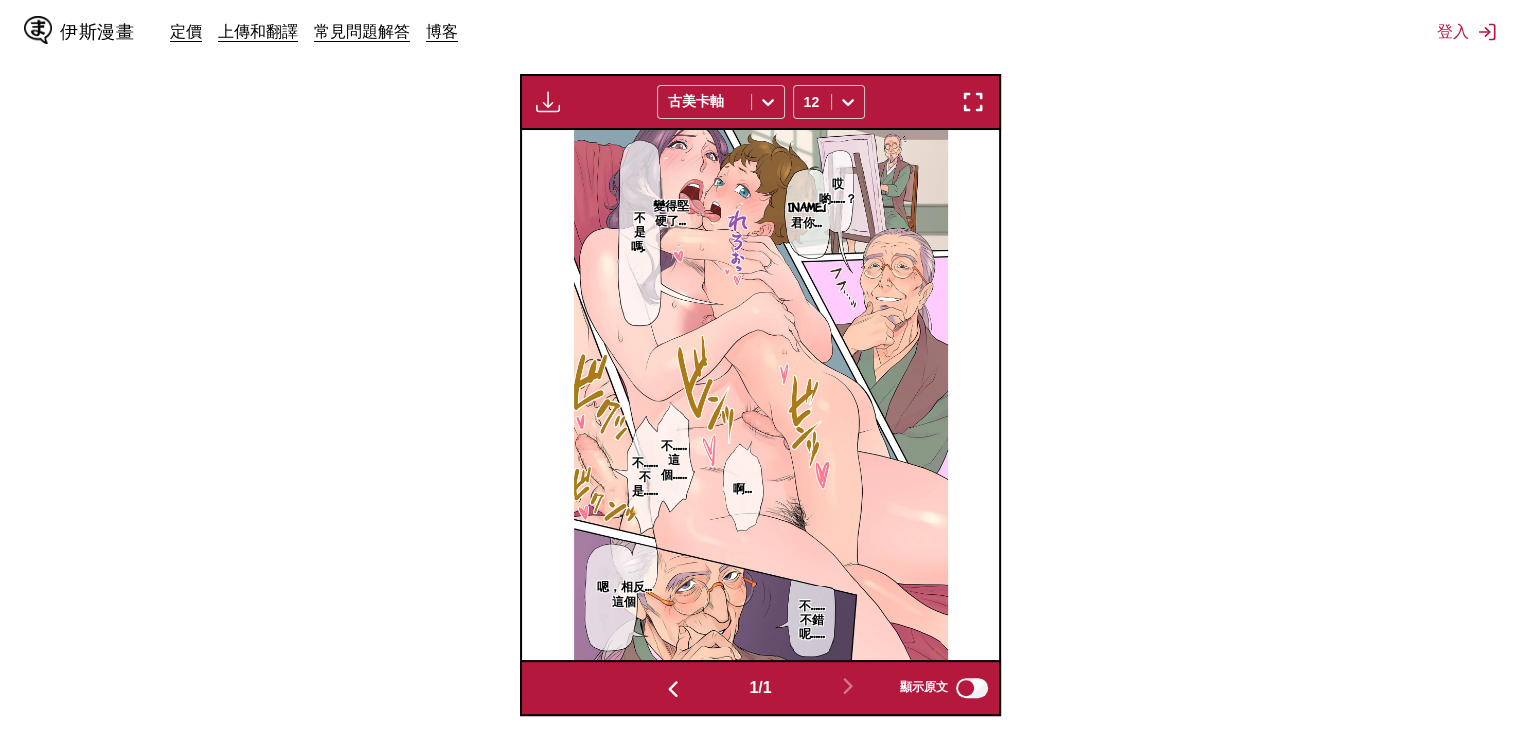 click at bounding box center [973, 102] 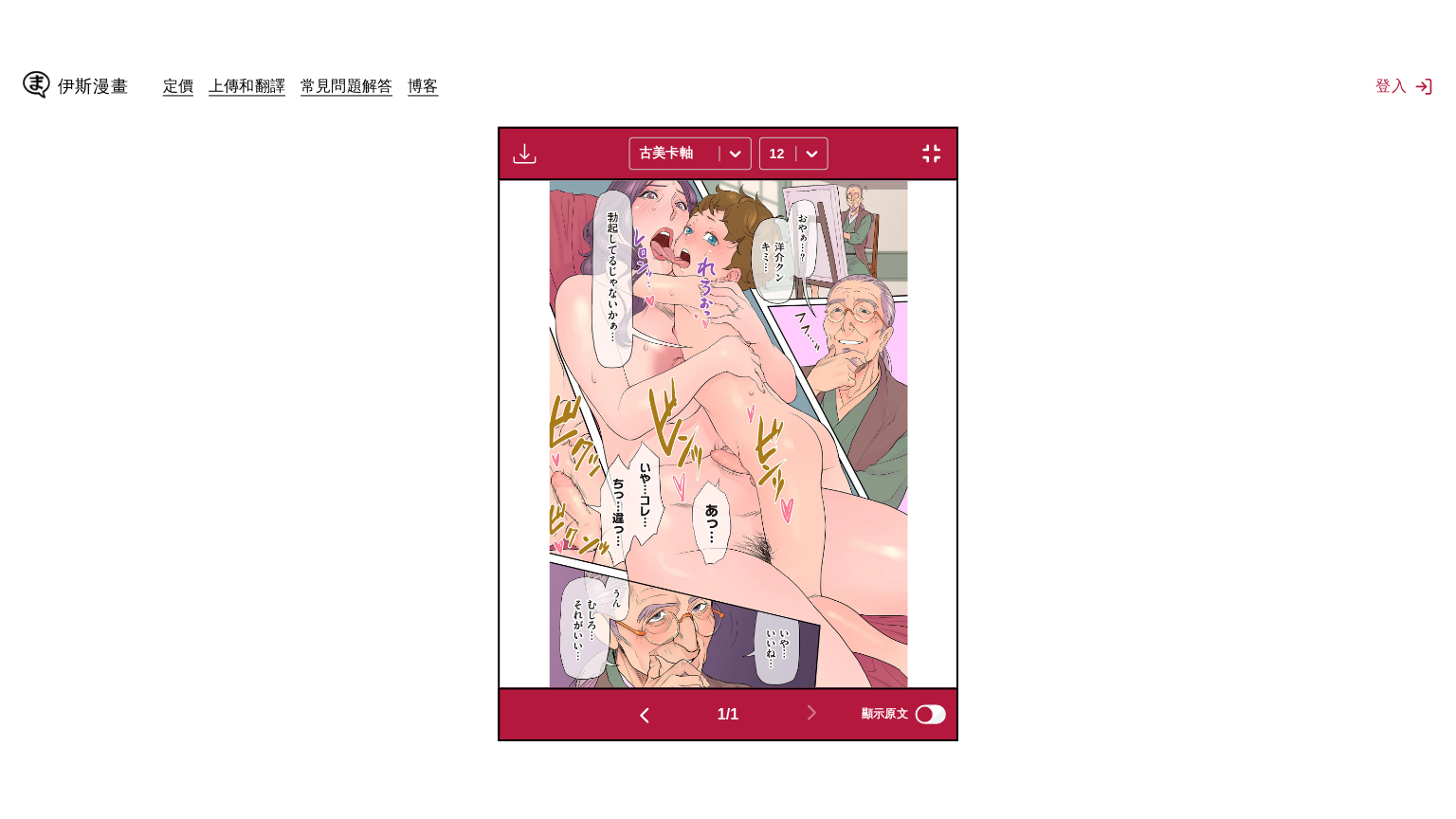 scroll, scrollTop: 220, scrollLeft: 0, axis: vertical 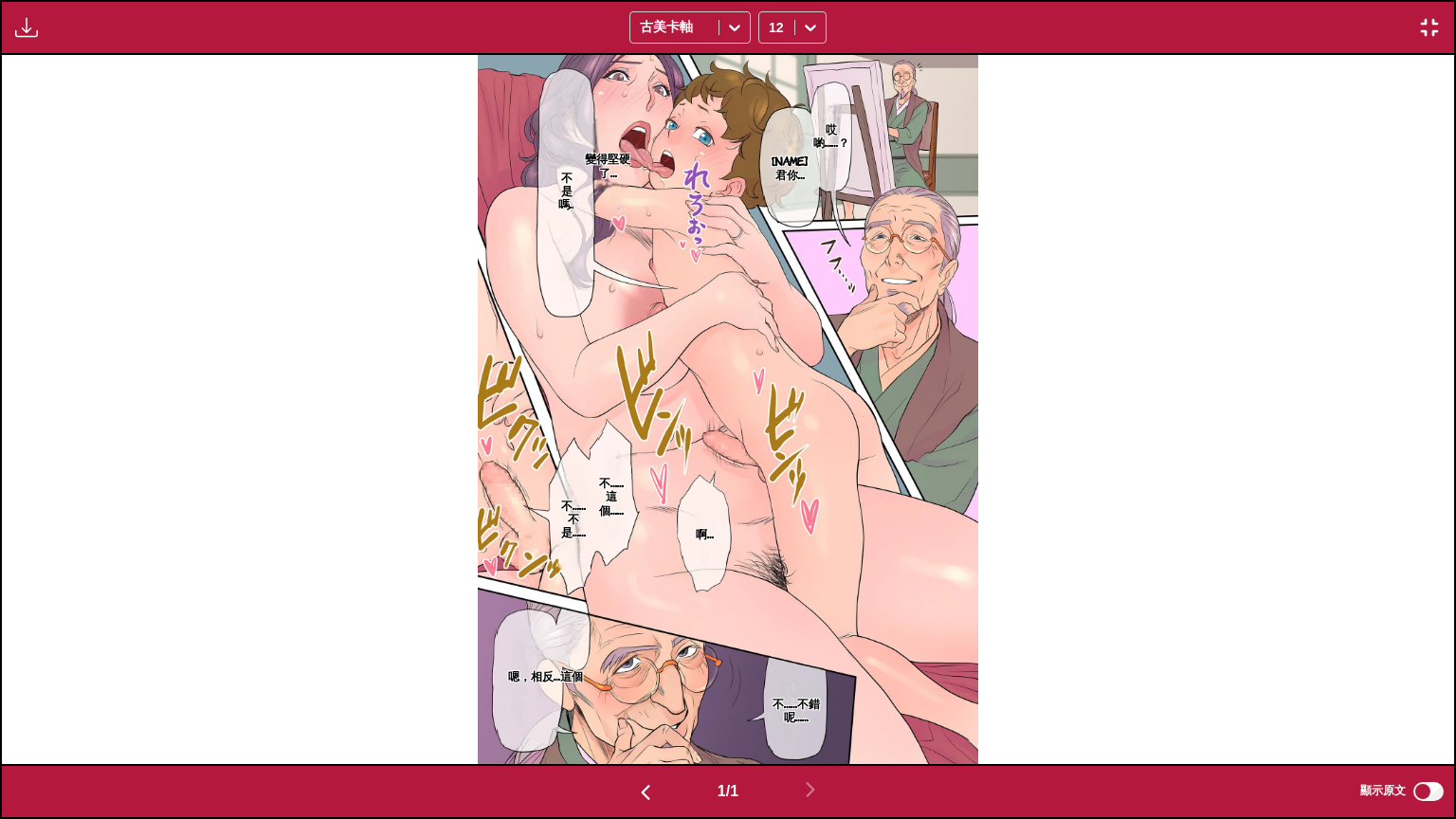 click on "洋介君你… 不是嗎… 不……不是…… 哎喲……？ 變得堅硬了… 啊… 不……這個…… 不……不錯呢…… 嗯，相反…這個" at bounding box center [728, 410] 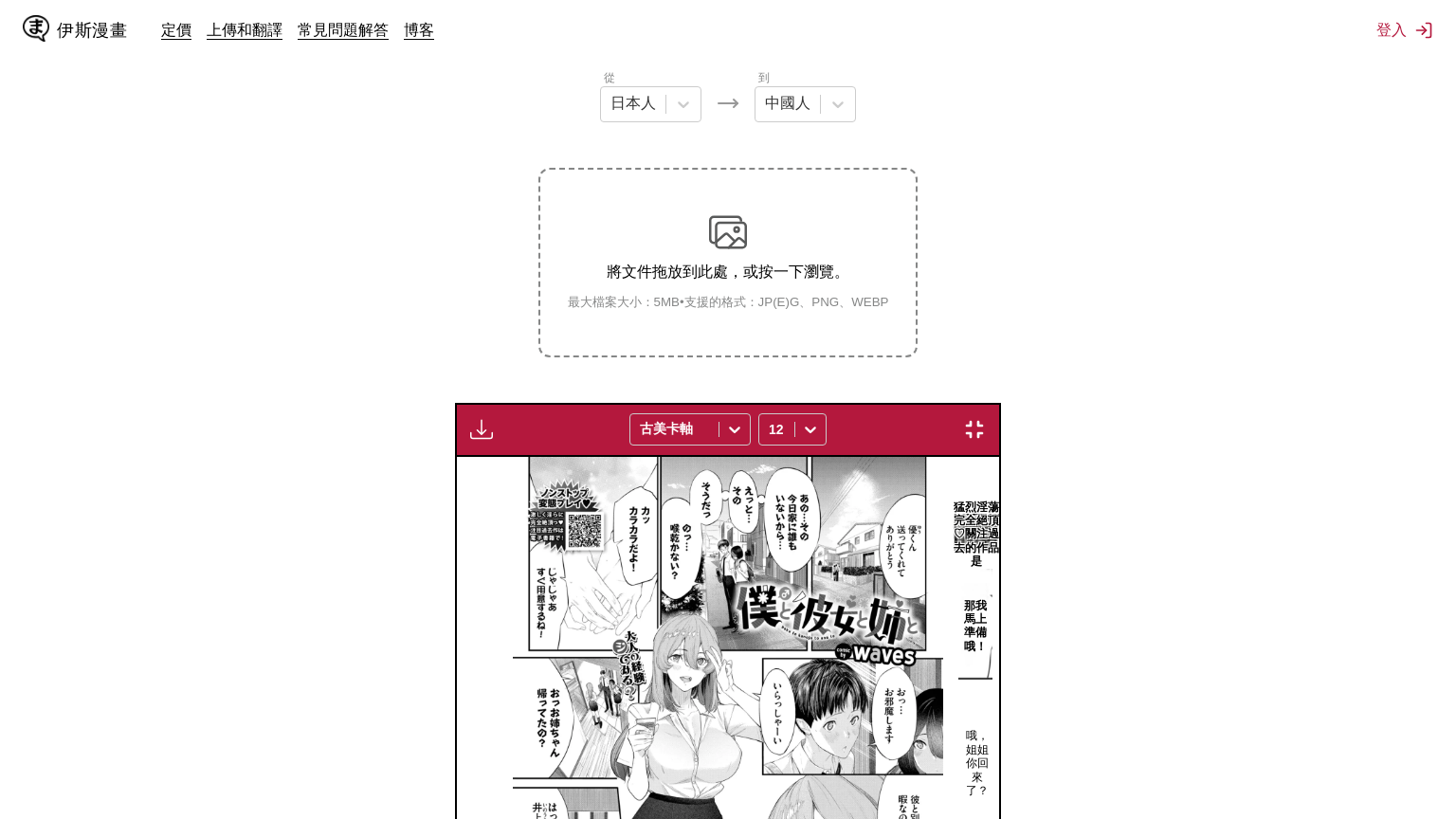 scroll, scrollTop: 0, scrollLeft: 0, axis: both 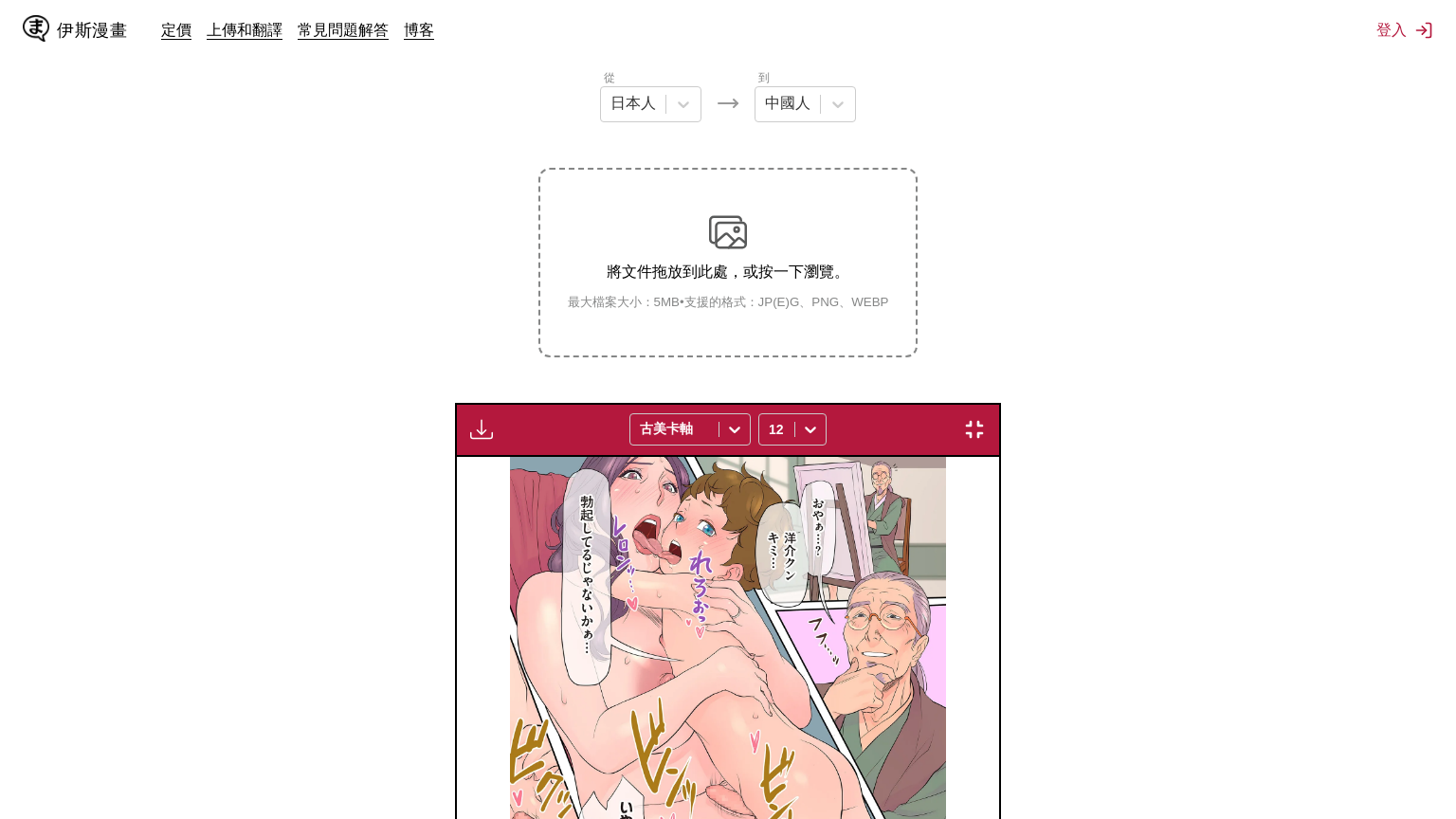 click at bounding box center (974, 429) 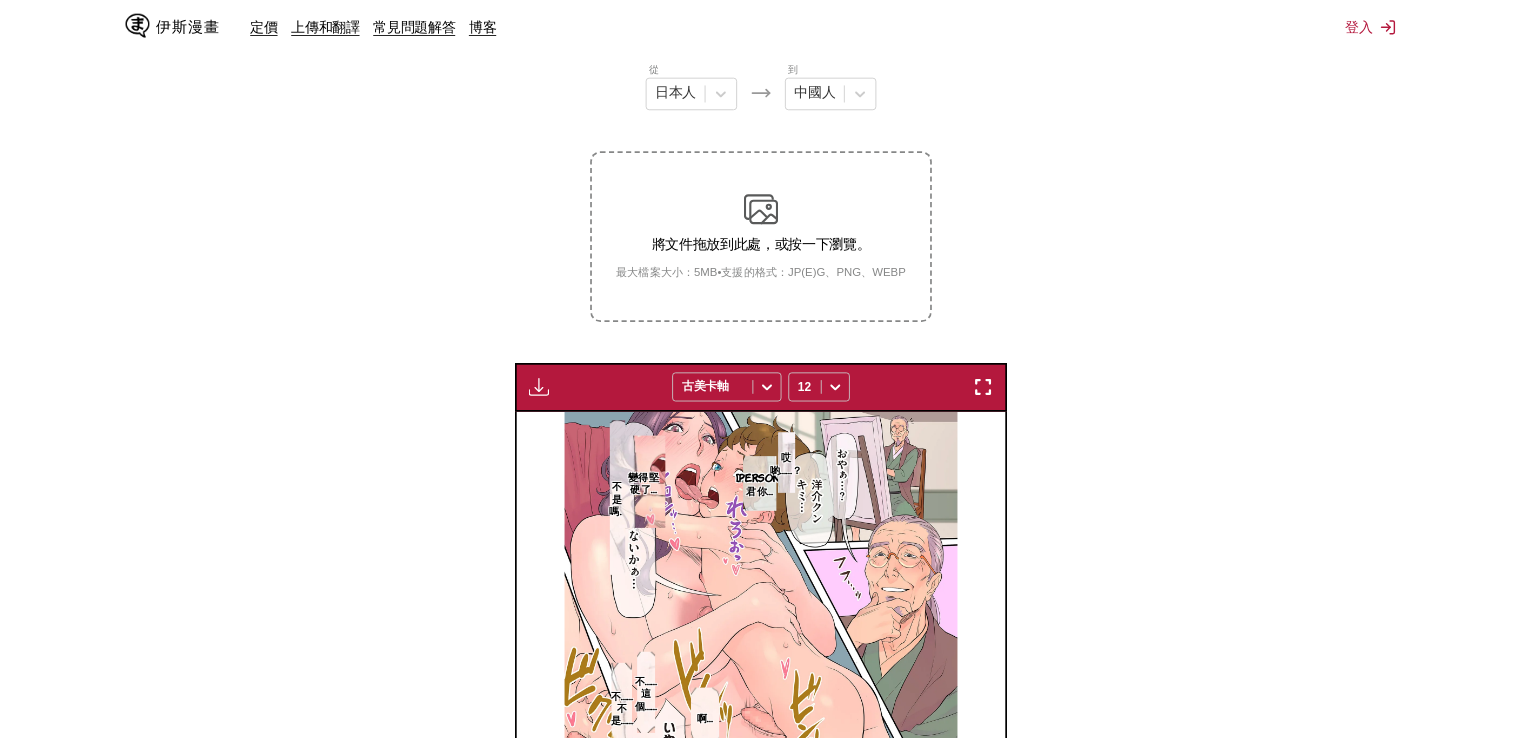 scroll, scrollTop: 503, scrollLeft: 0, axis: vertical 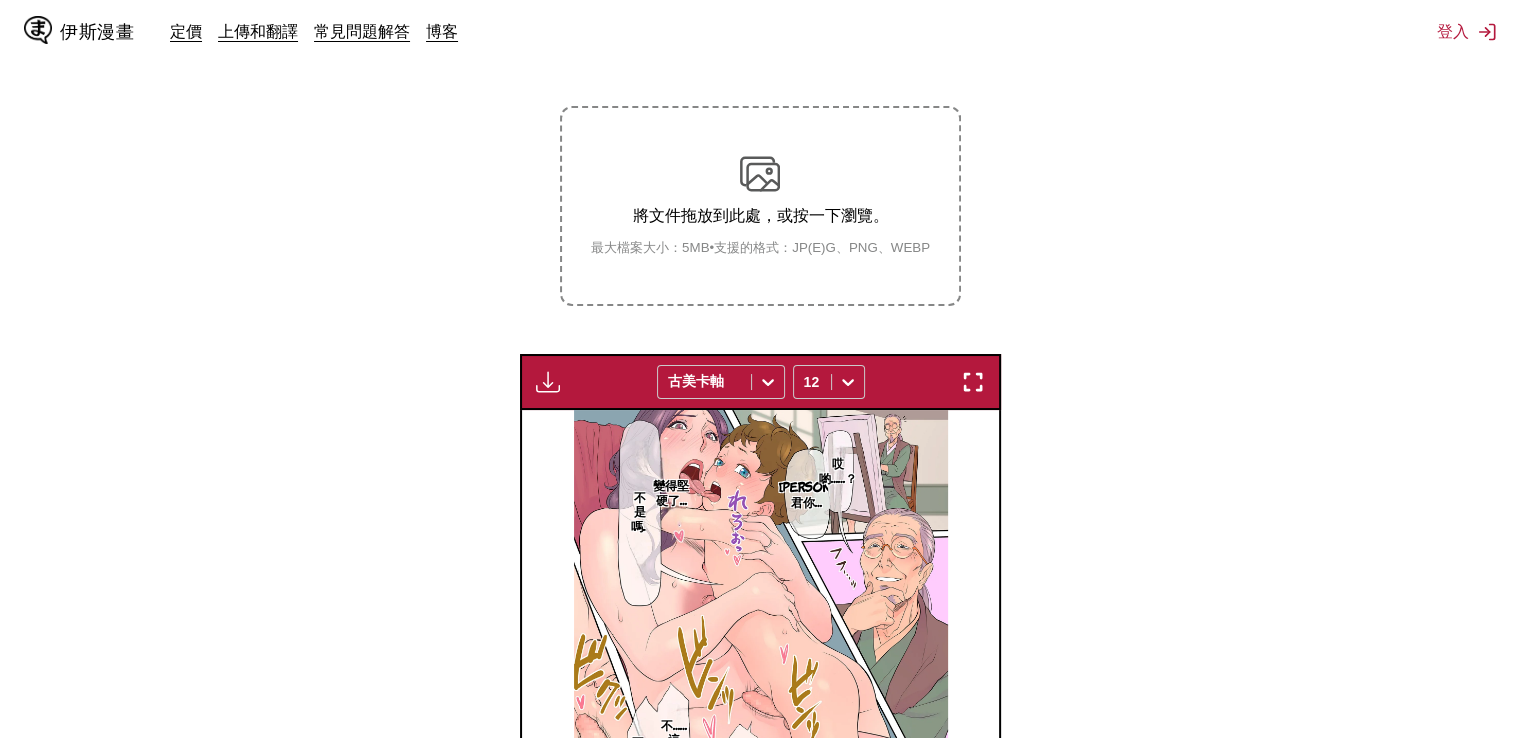 click on "將文件拖放到此處，或按一下瀏覽。" at bounding box center [760, 215] 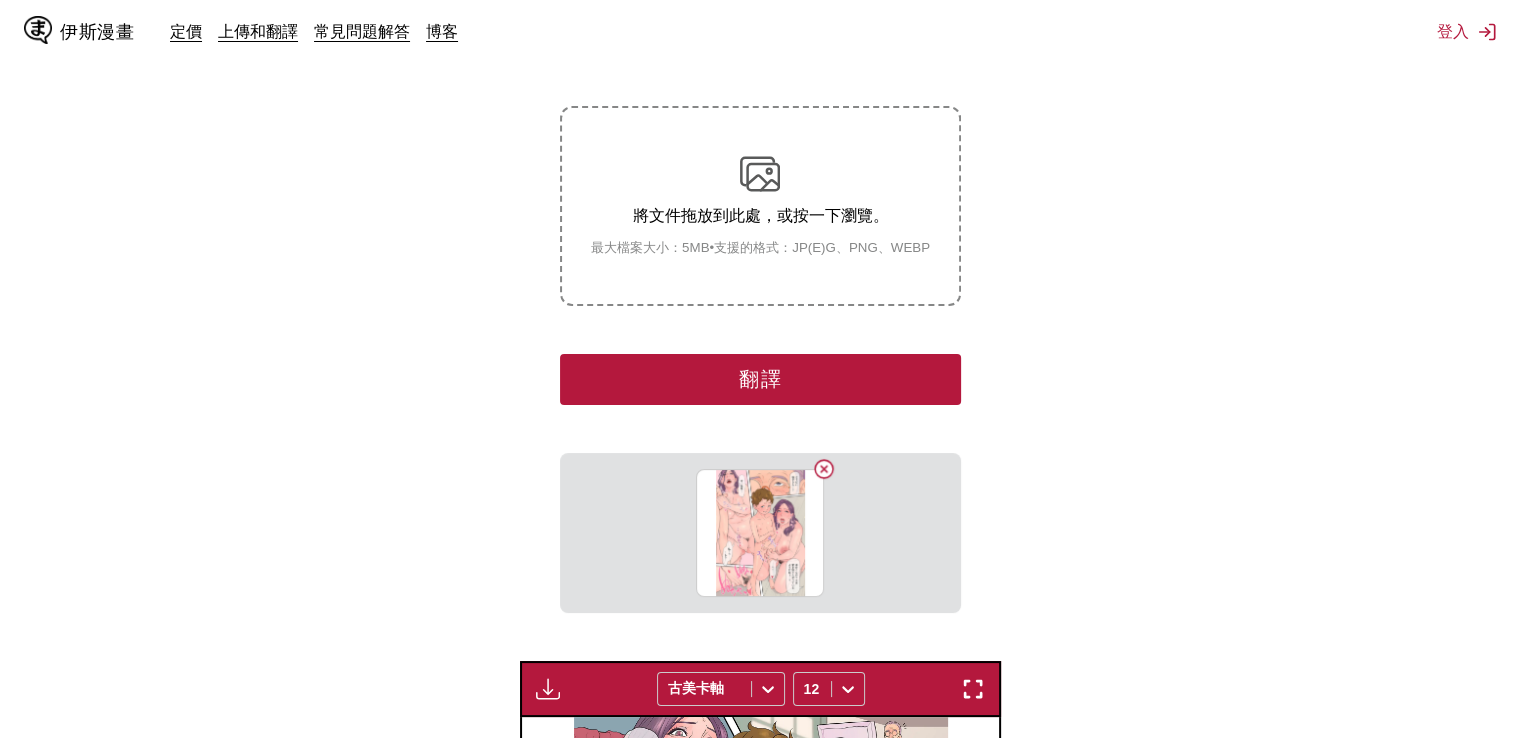 click on "翻譯" at bounding box center (760, 379) 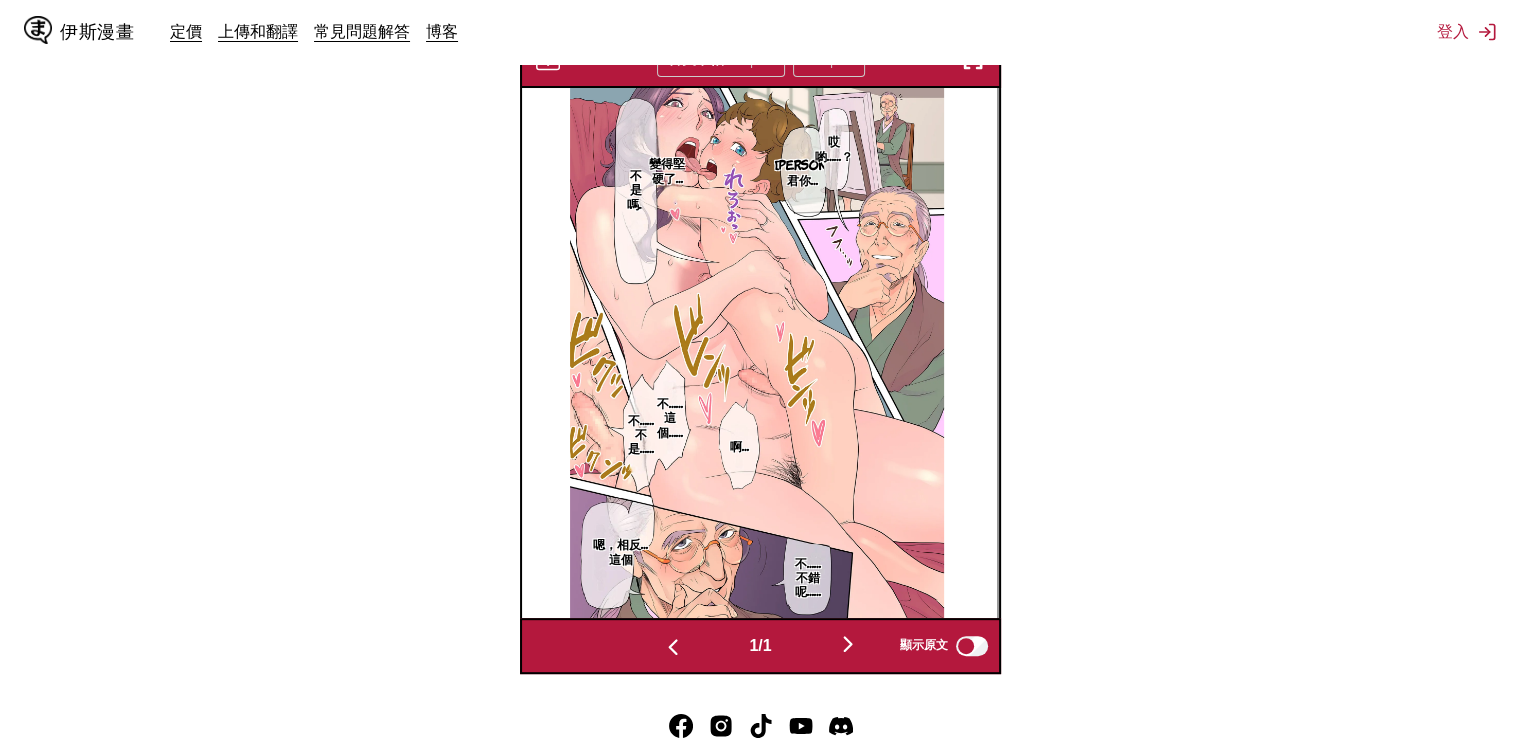 scroll, scrollTop: 603, scrollLeft: 0, axis: vertical 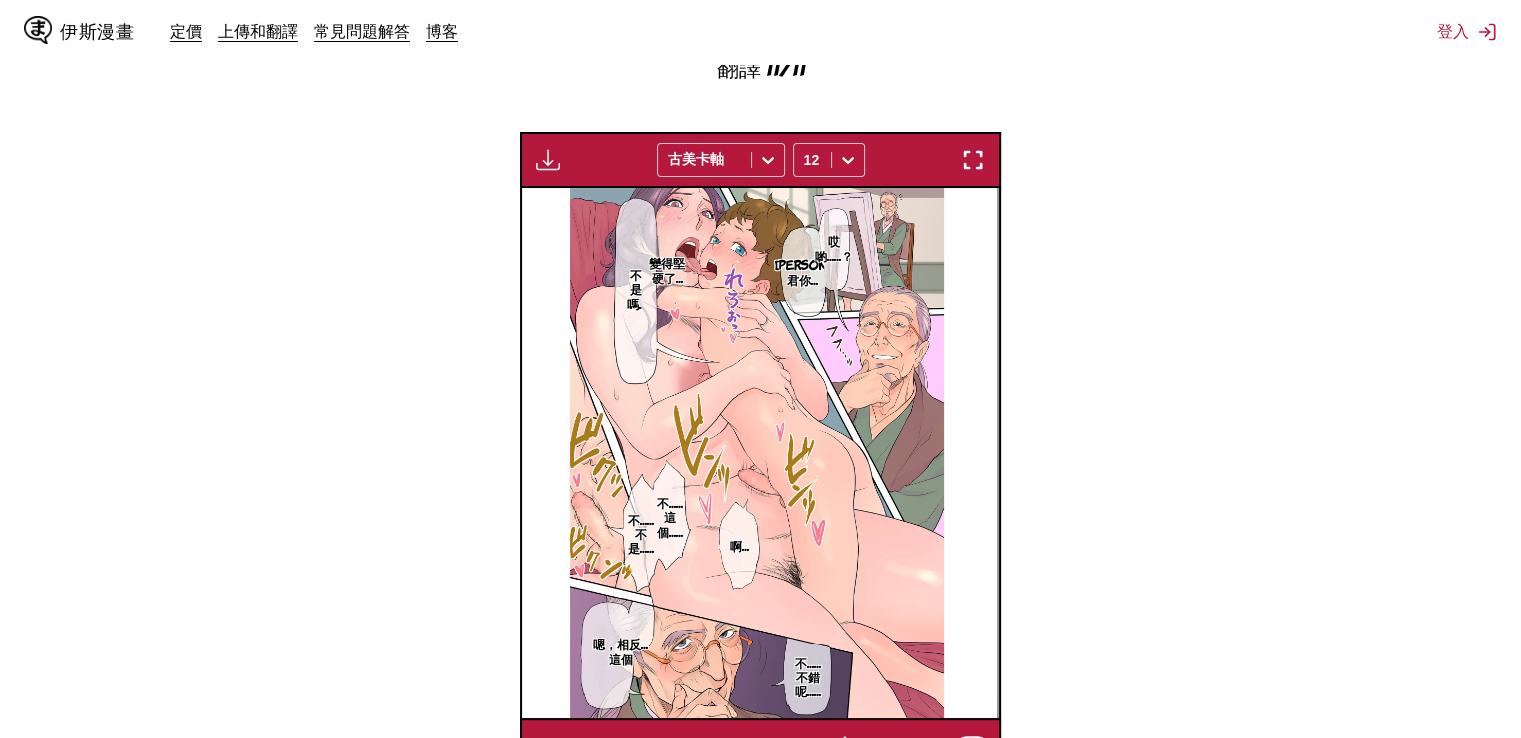 click at bounding box center (973, 160) 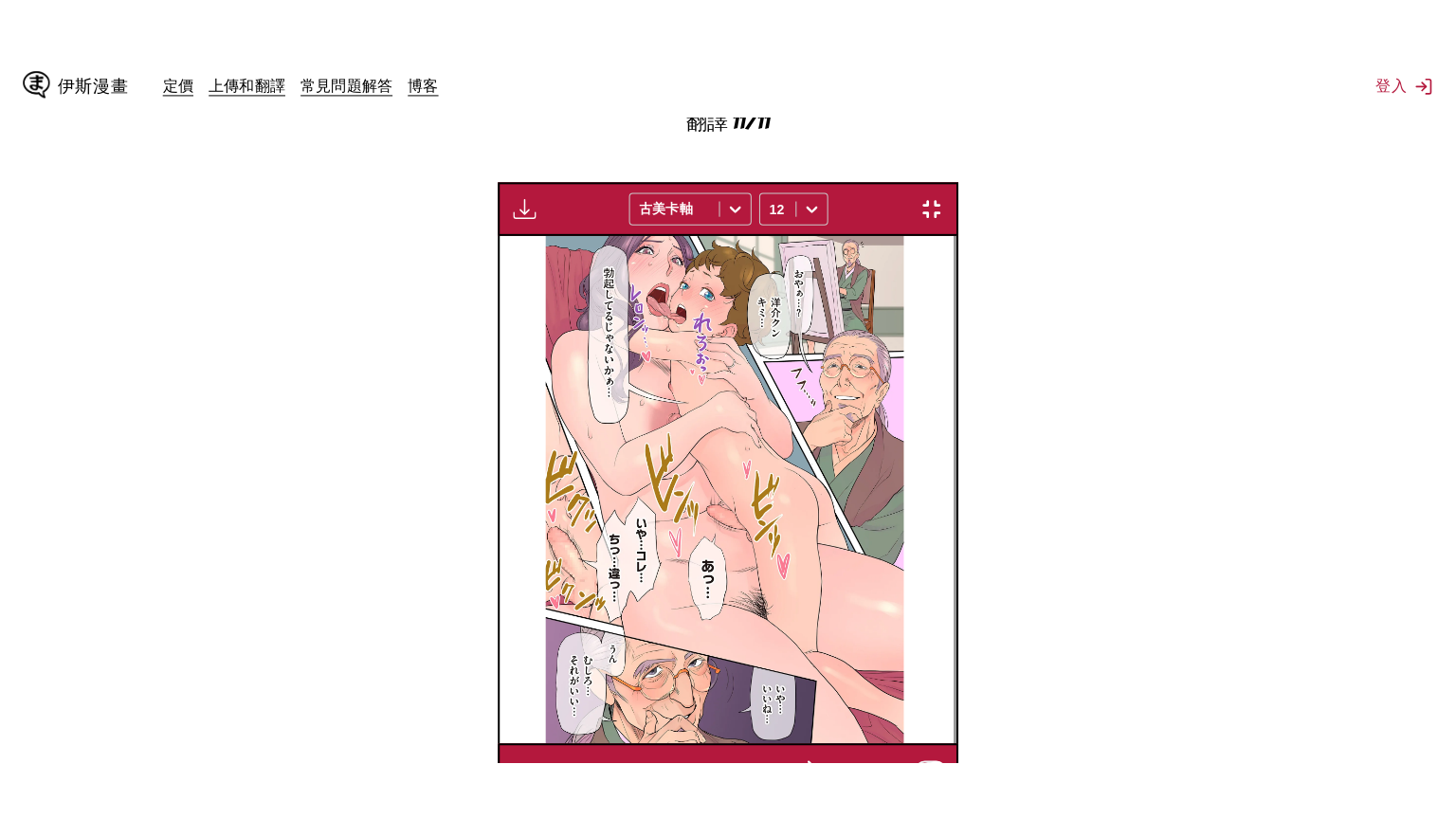 scroll, scrollTop: 220, scrollLeft: 0, axis: vertical 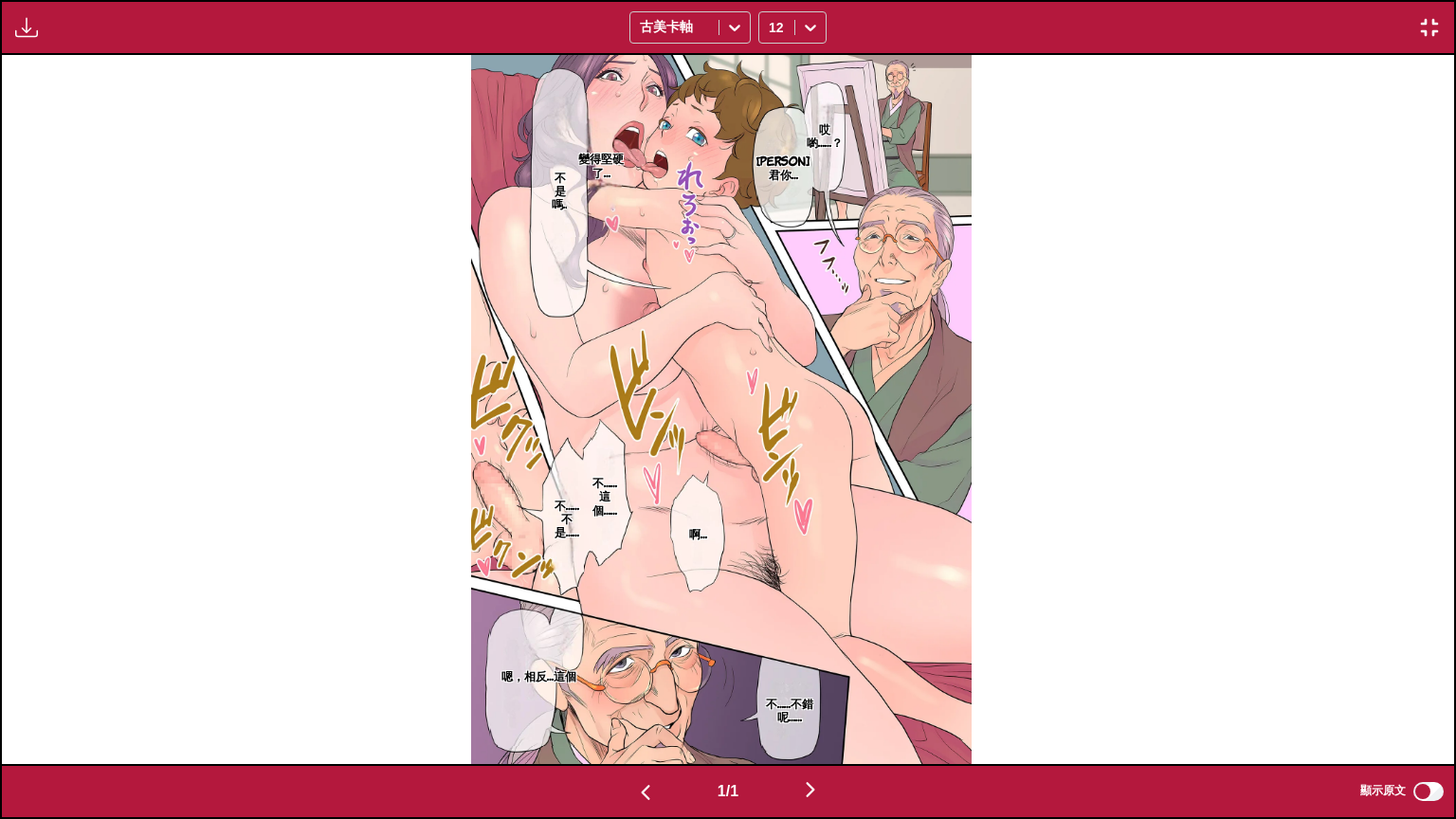 type 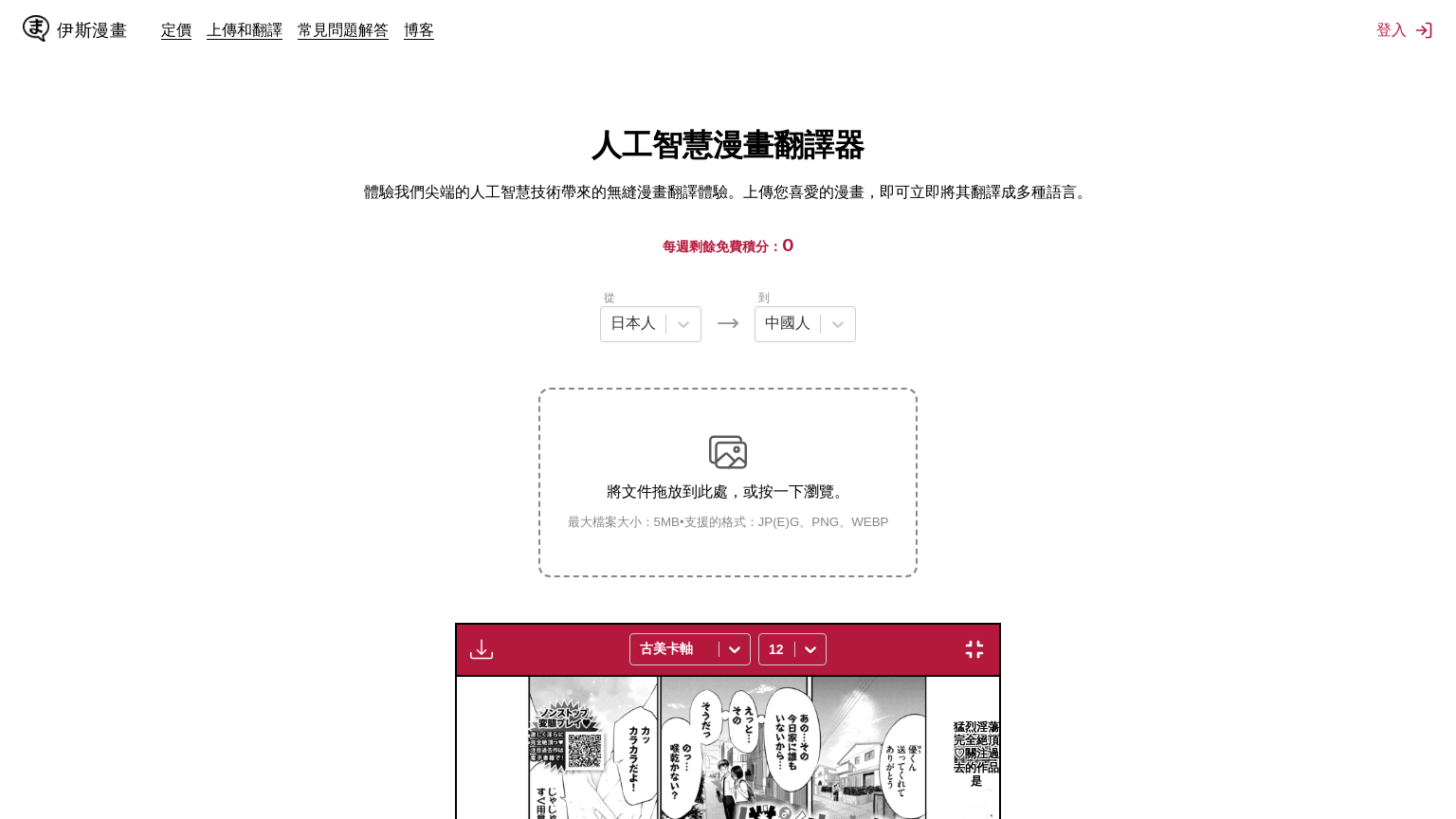 scroll, scrollTop: 220, scrollLeft: 0, axis: vertical 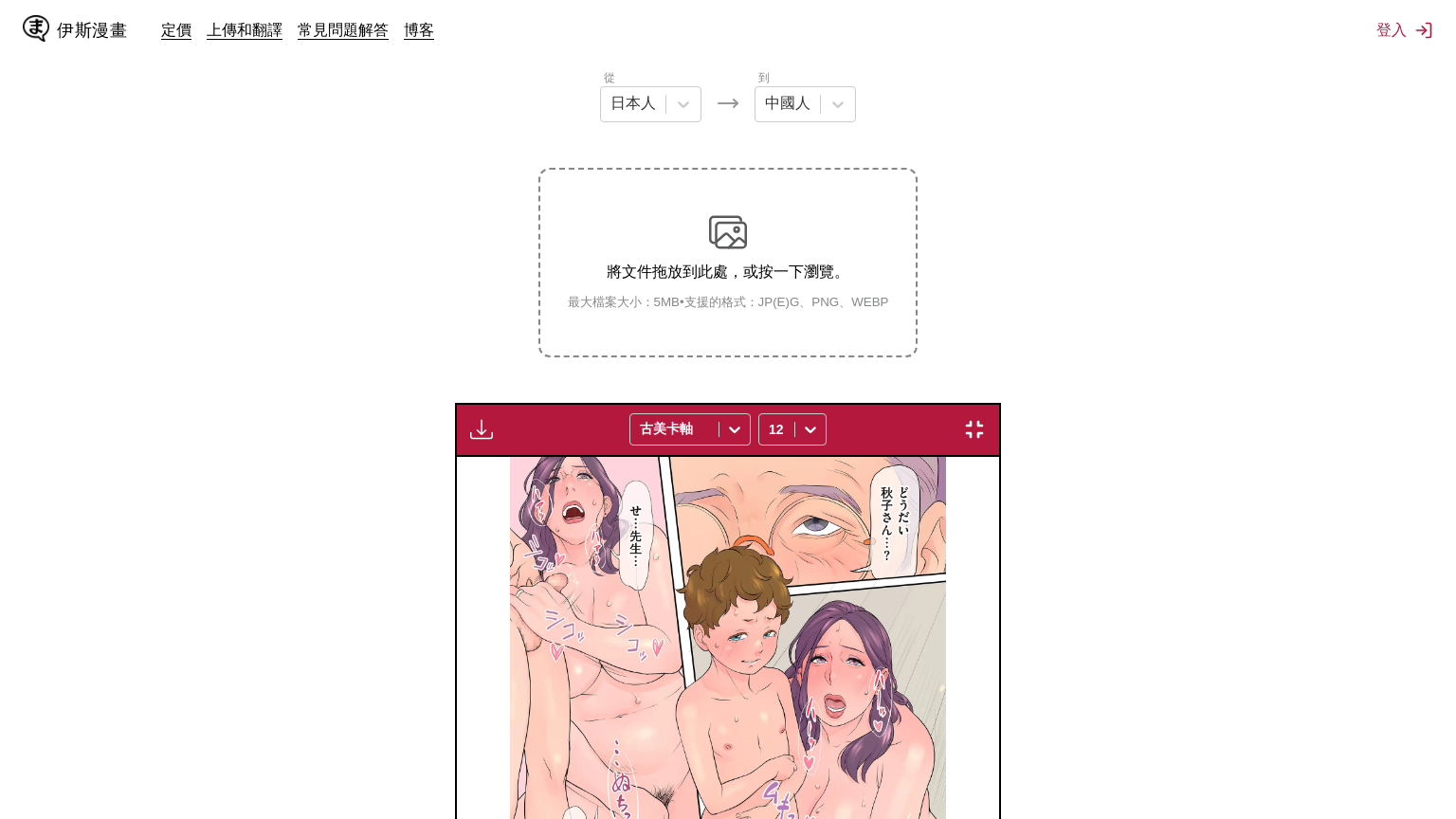 click on "怎麼樣，[NAME]小姐……？ 老師… -我…っ-…已經… [NAME]君那裡似乎想要知道愛呢…？ [NAME] ……呢， ……是的……" at bounding box center [728, 766] 